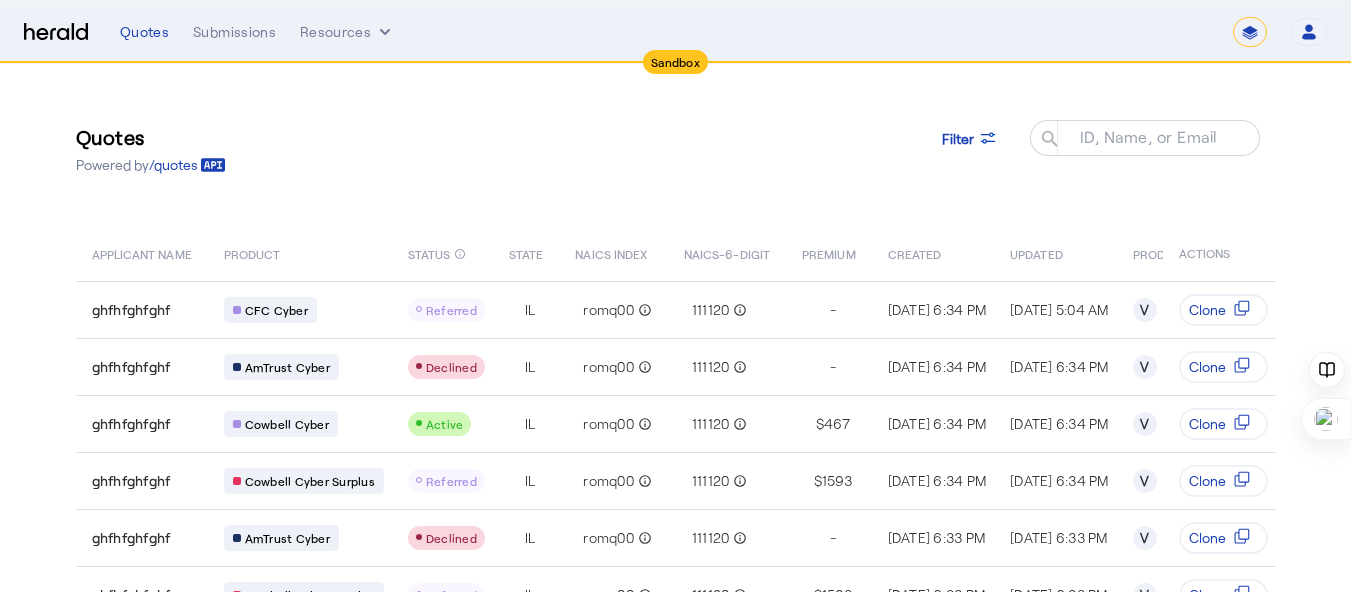 scroll, scrollTop: 0, scrollLeft: 0, axis: both 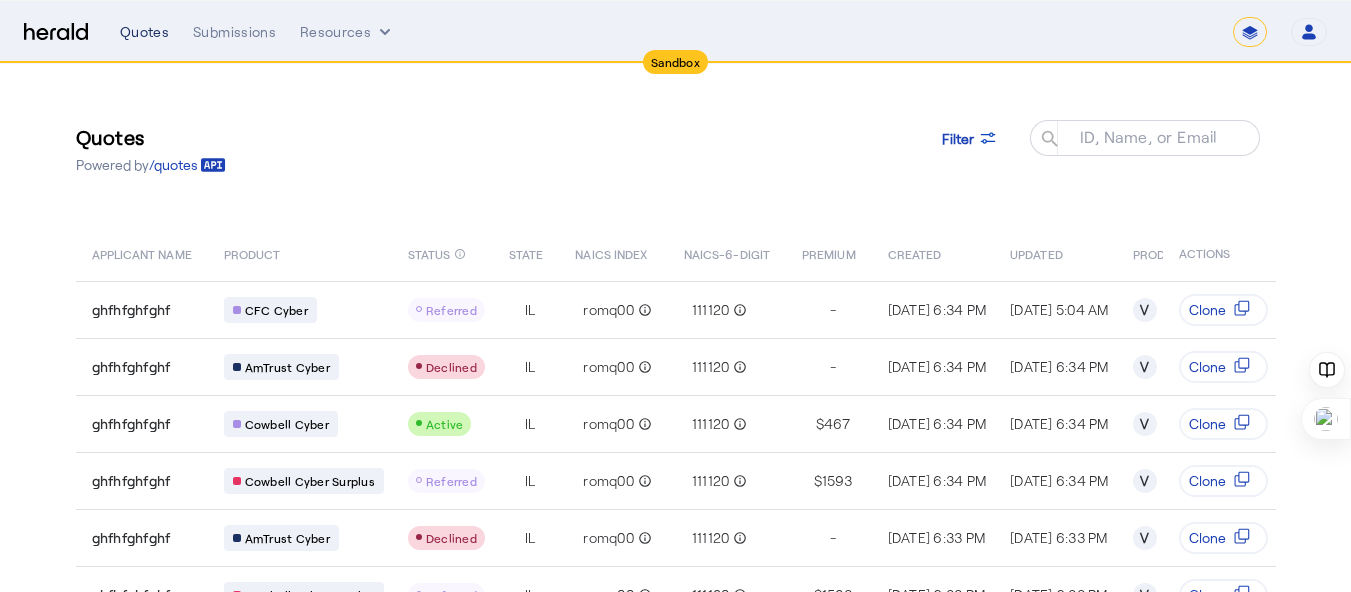 click on "Quotes" at bounding box center [144, 32] 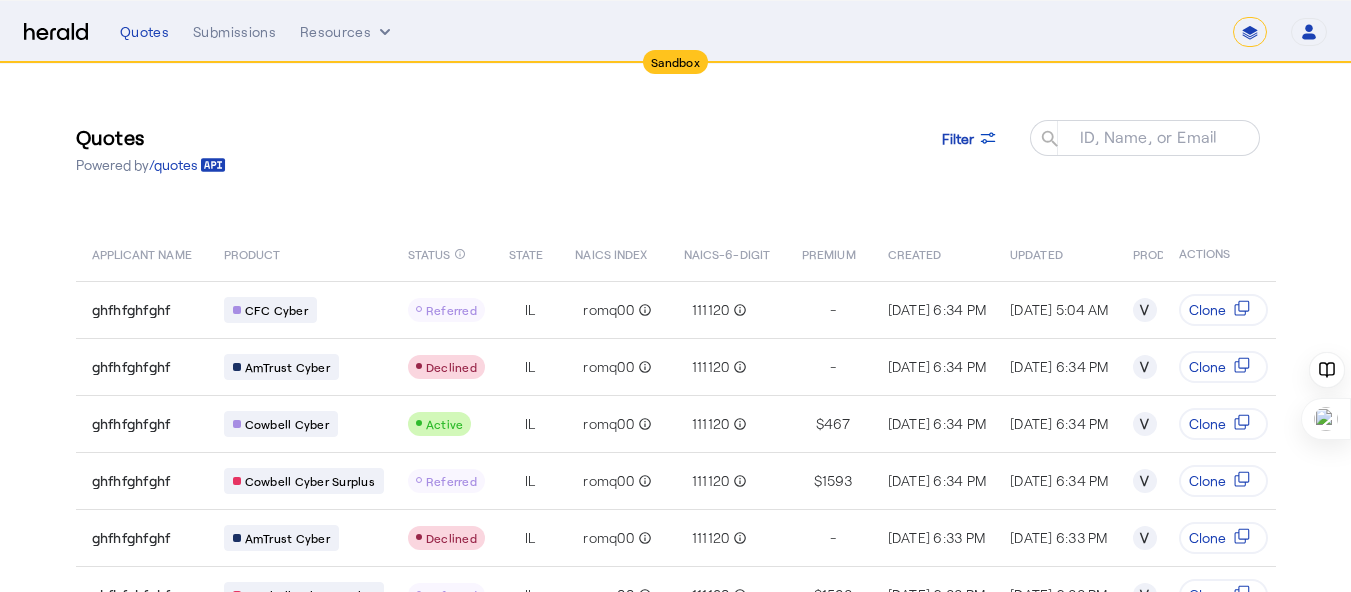 click at bounding box center [56, 32] 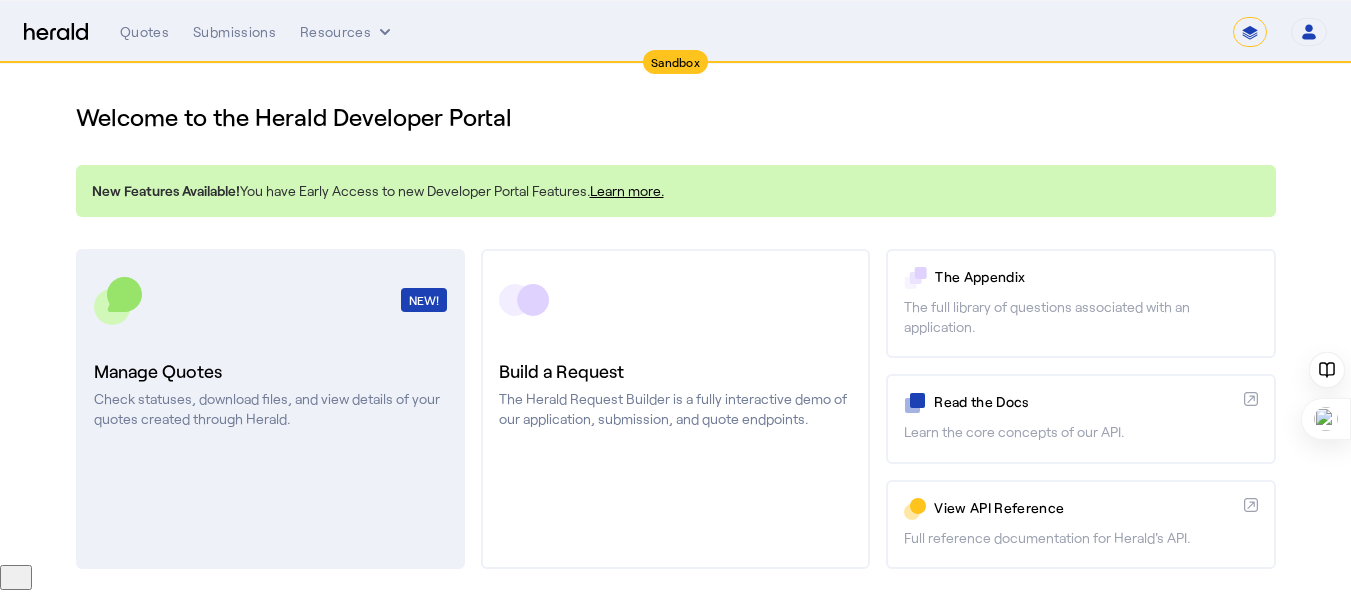 scroll, scrollTop: 34, scrollLeft: 0, axis: vertical 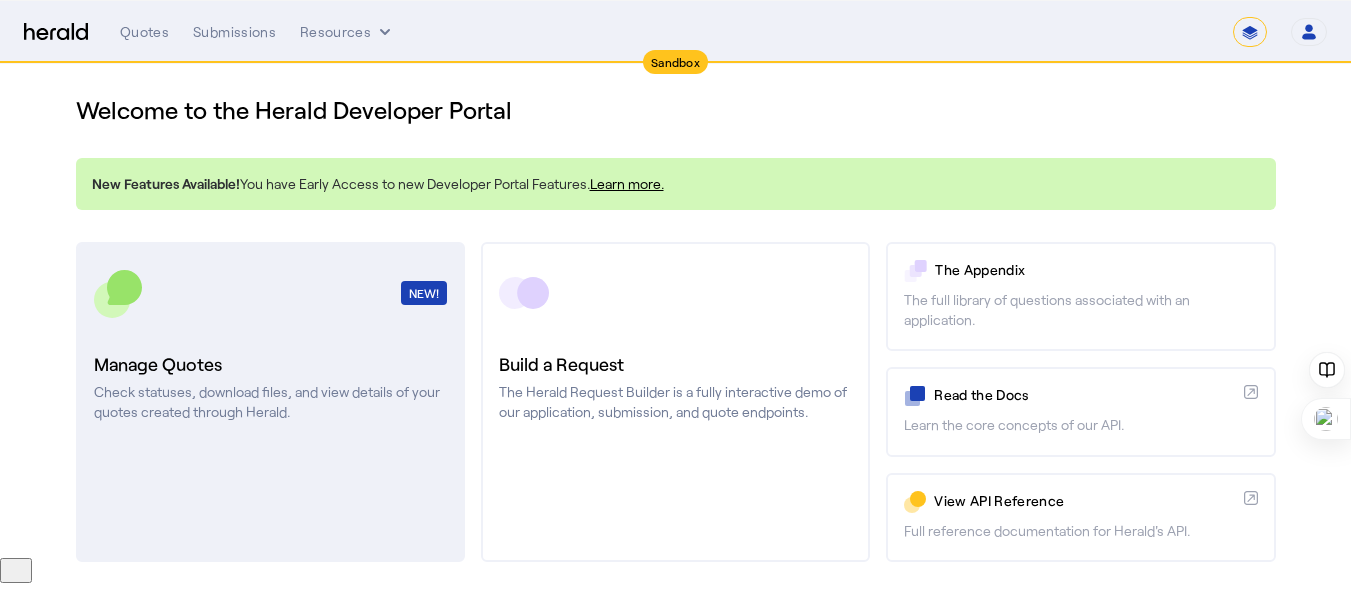 click on "NEW!" 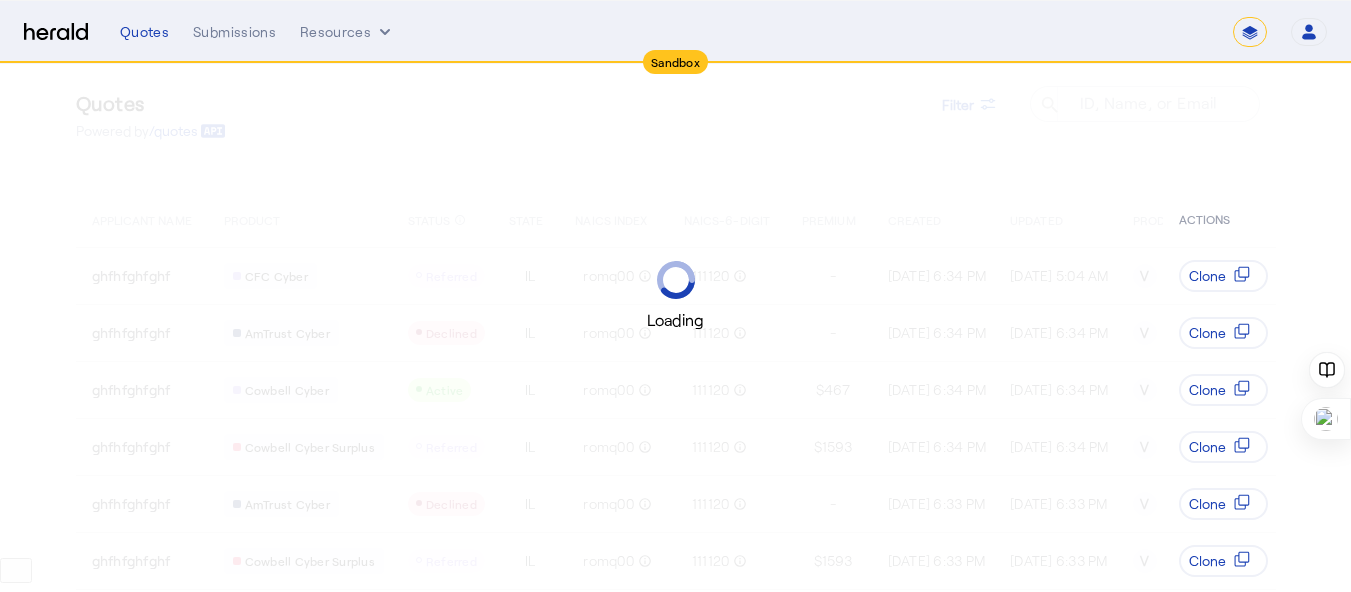 scroll, scrollTop: 0, scrollLeft: 0, axis: both 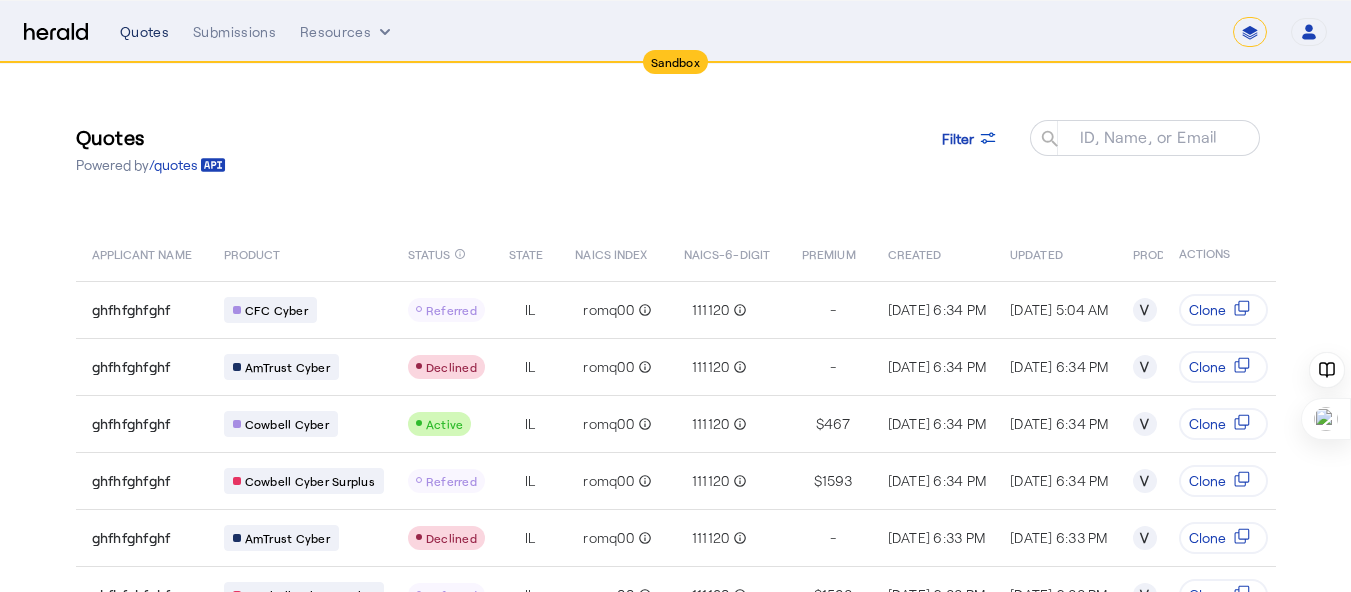 click on "Quotes" at bounding box center [144, 32] 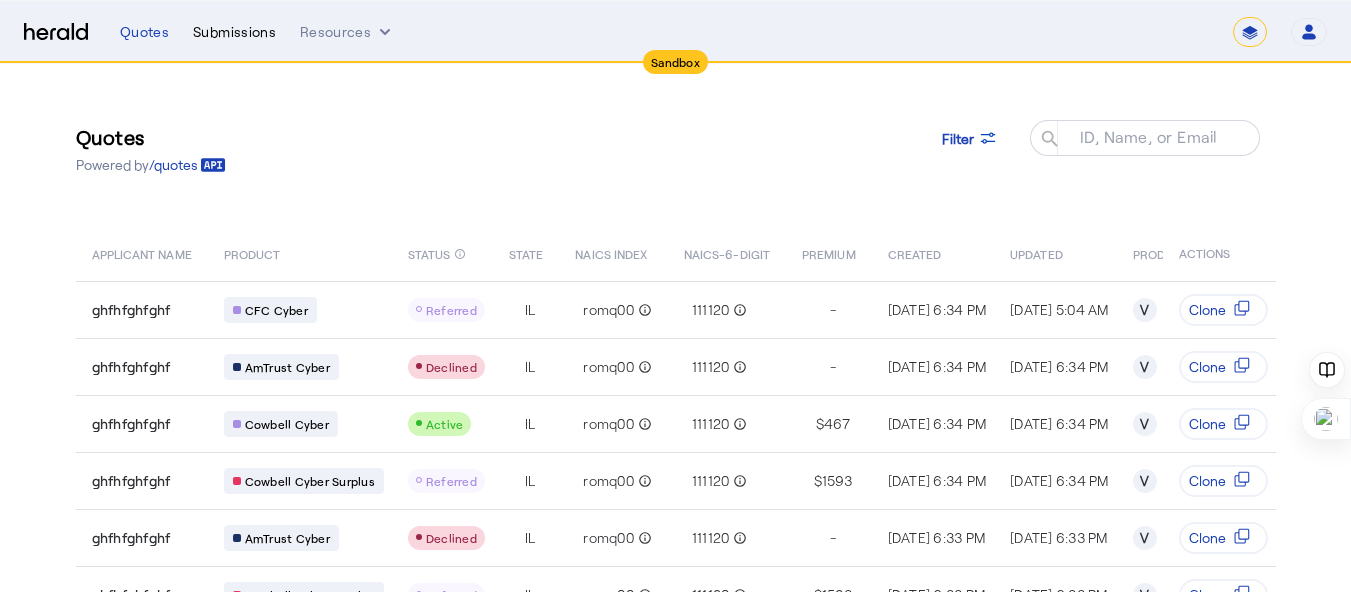 click on "Submissions" at bounding box center (234, 32) 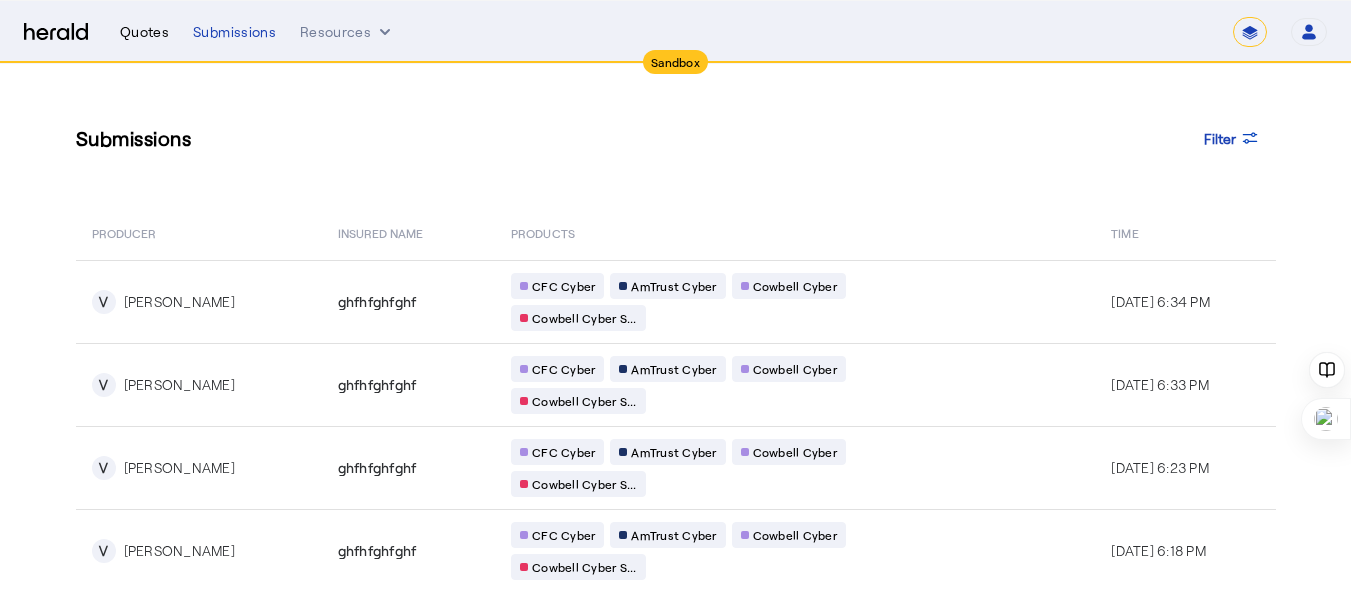 click on "Quotes" at bounding box center (144, 32) 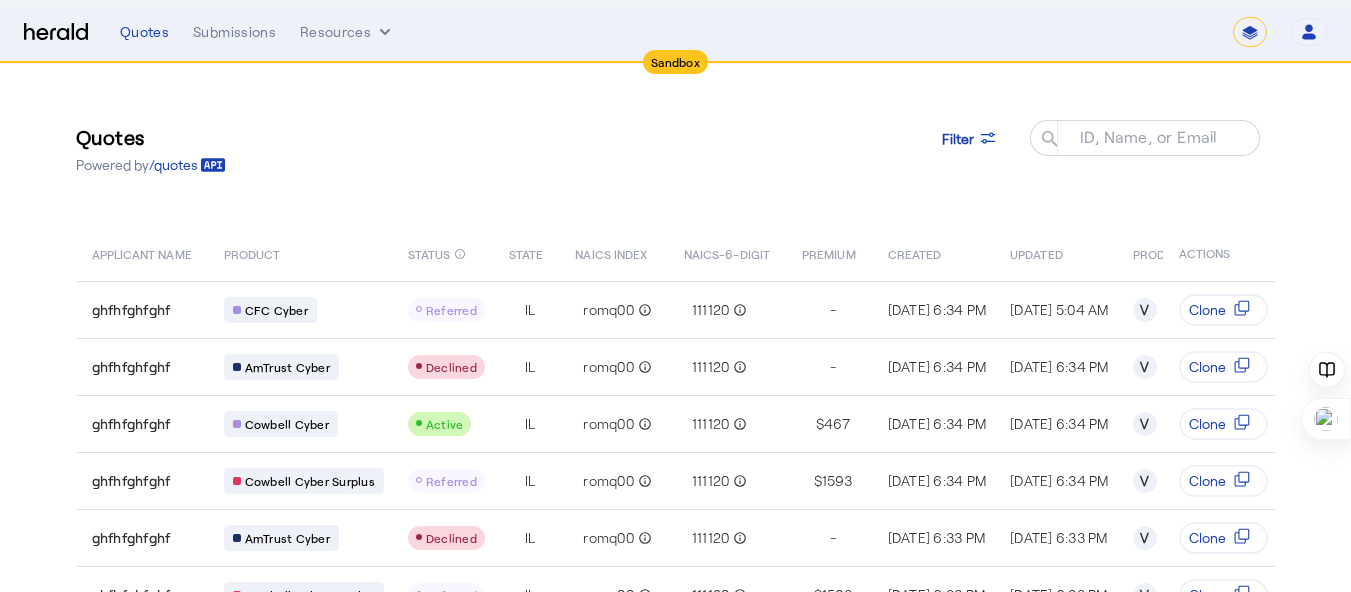click on "Quotes  Powered by  /quotes
Filter
ID, Name, or Email search" 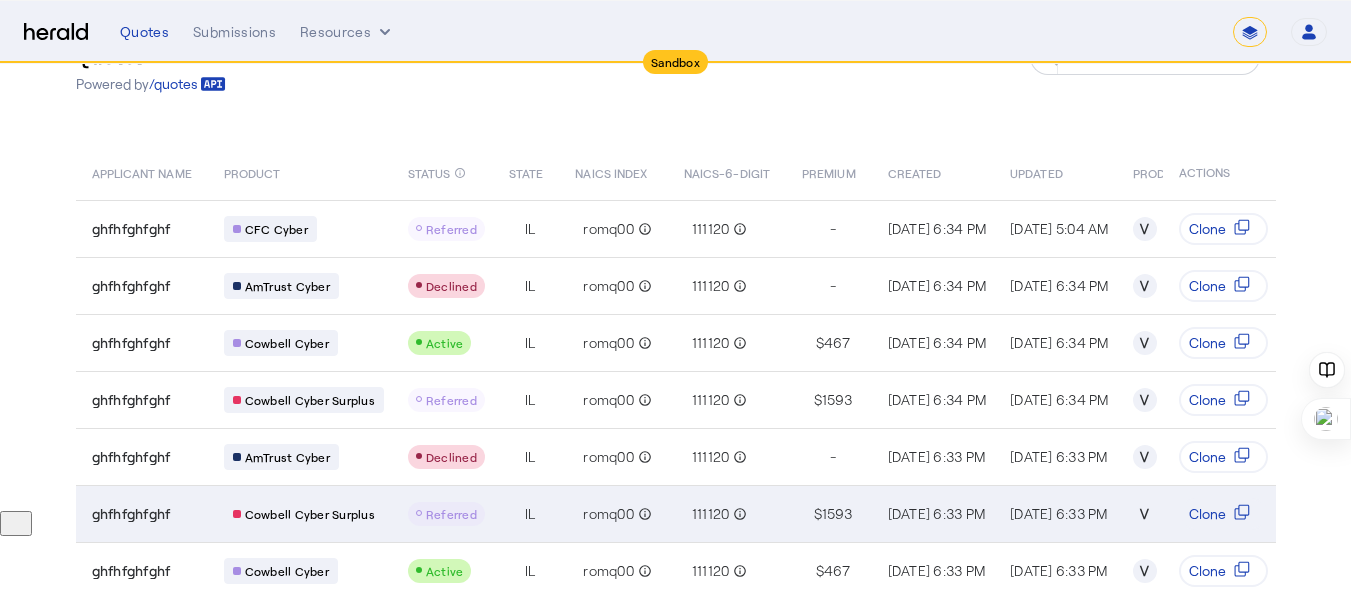 scroll, scrollTop: 0, scrollLeft: 0, axis: both 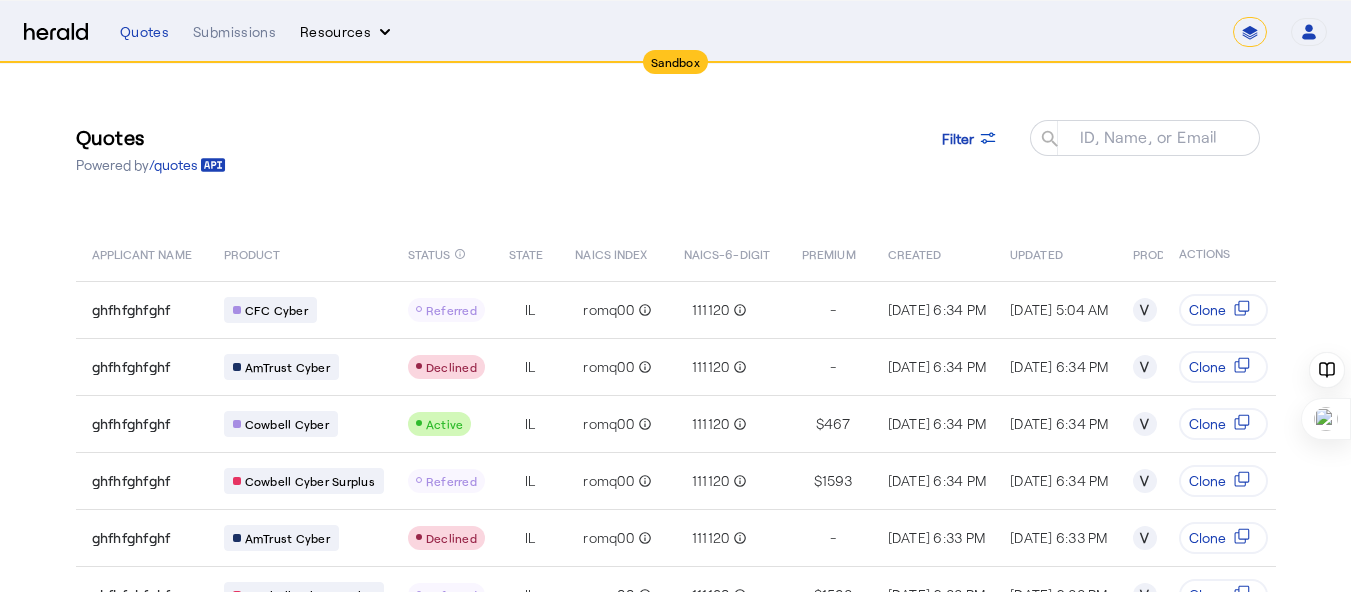 click on "Resources" at bounding box center [347, 32] 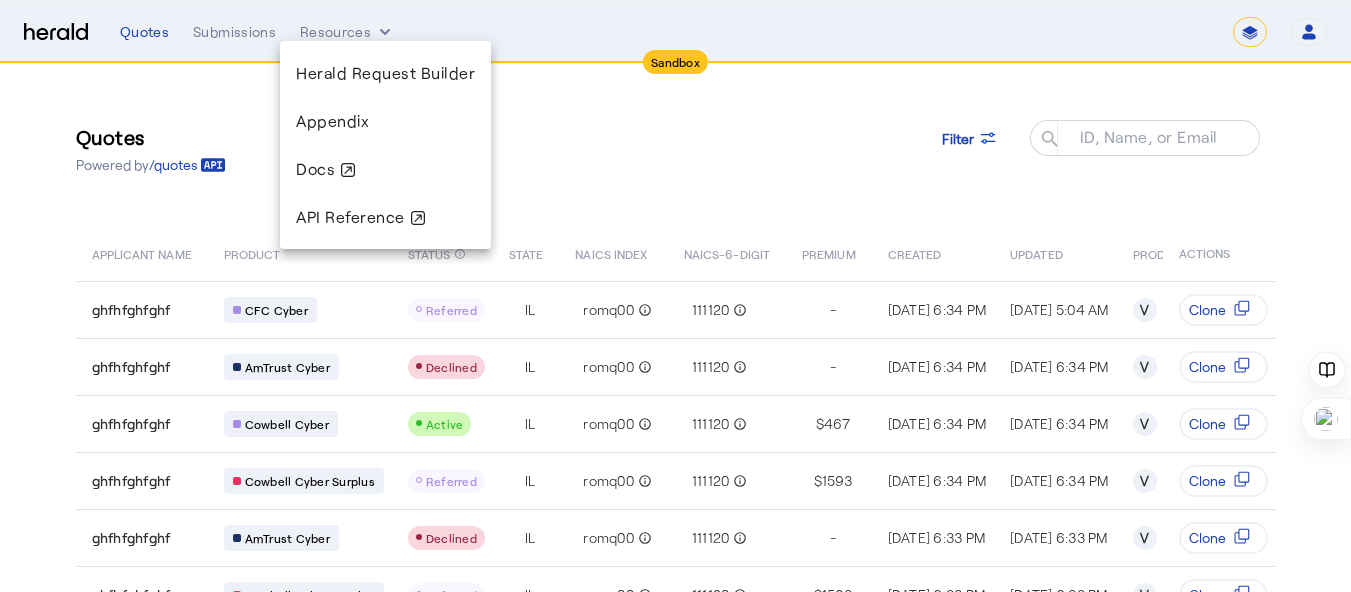 click at bounding box center [675, 296] 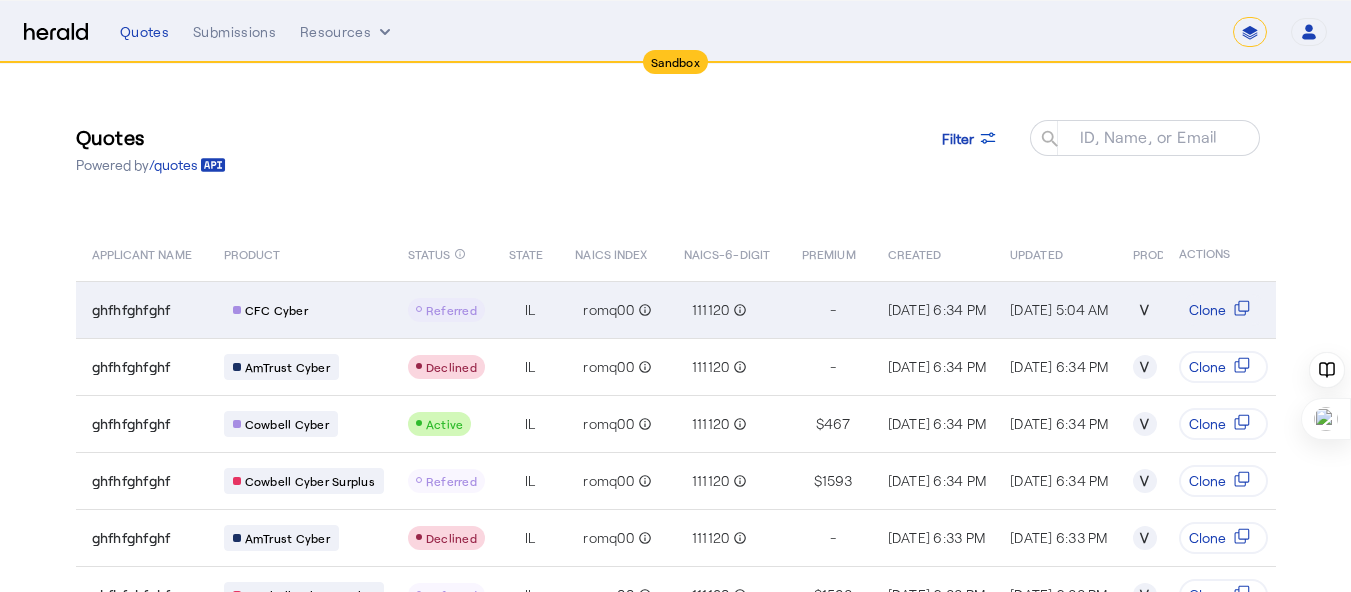 click on "ghfhfghfghf" at bounding box center [131, 310] 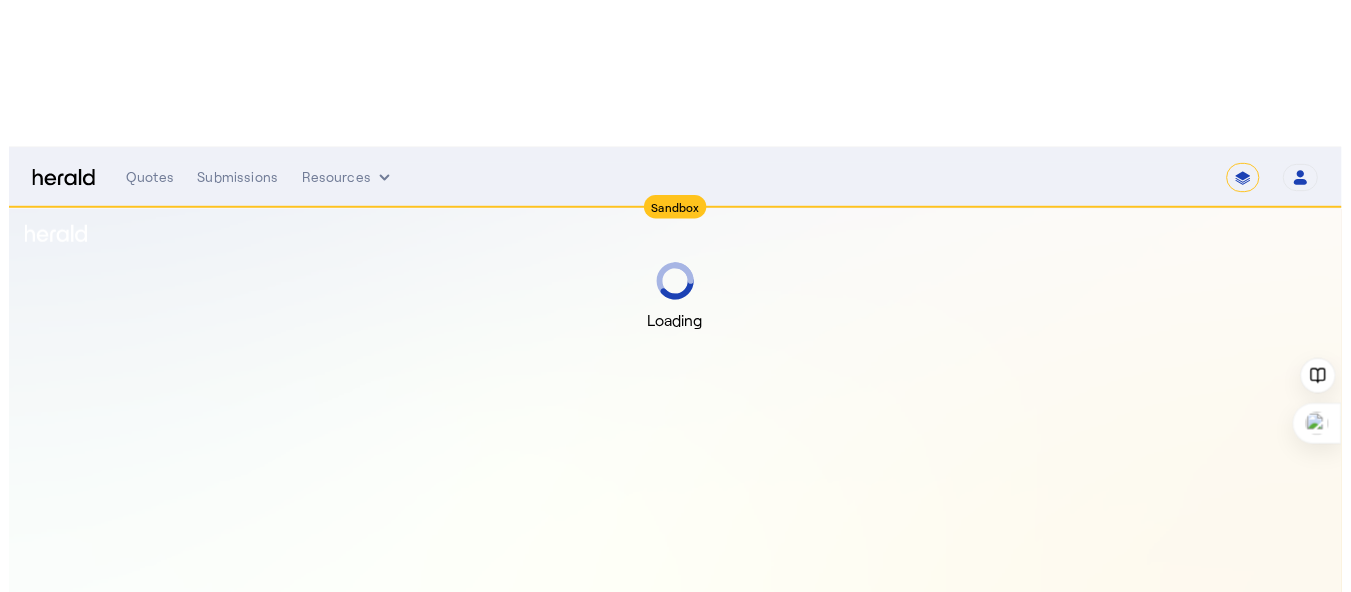scroll, scrollTop: 0, scrollLeft: 0, axis: both 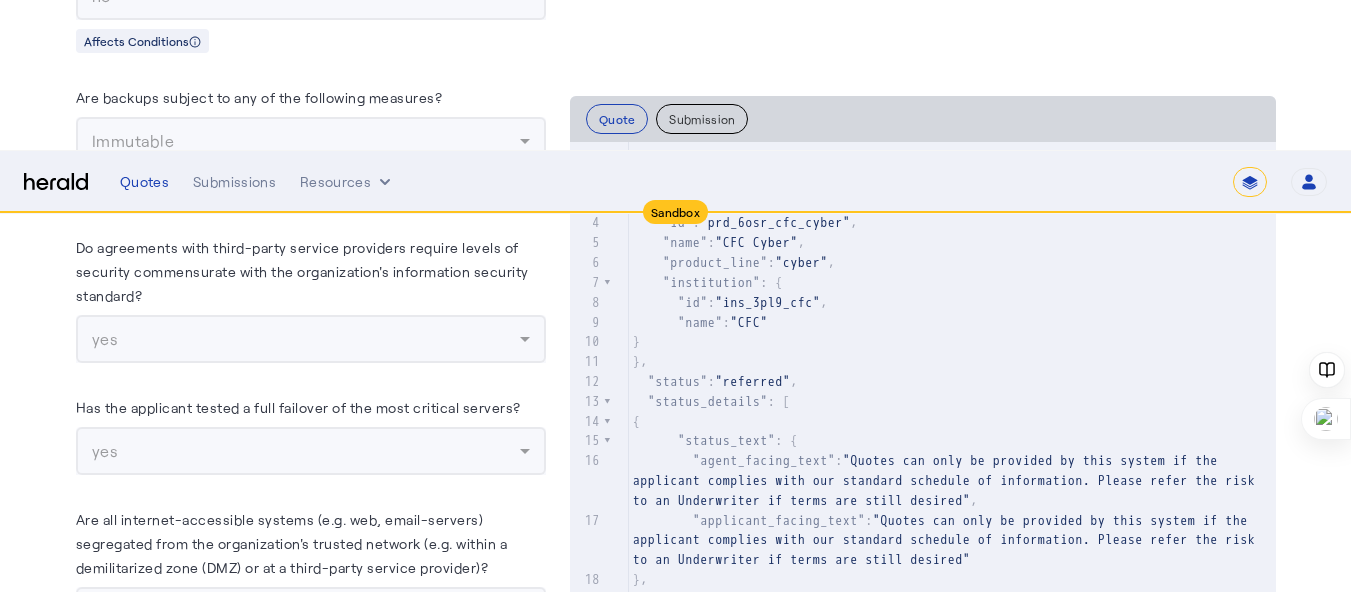 click at bounding box center (56, 182) 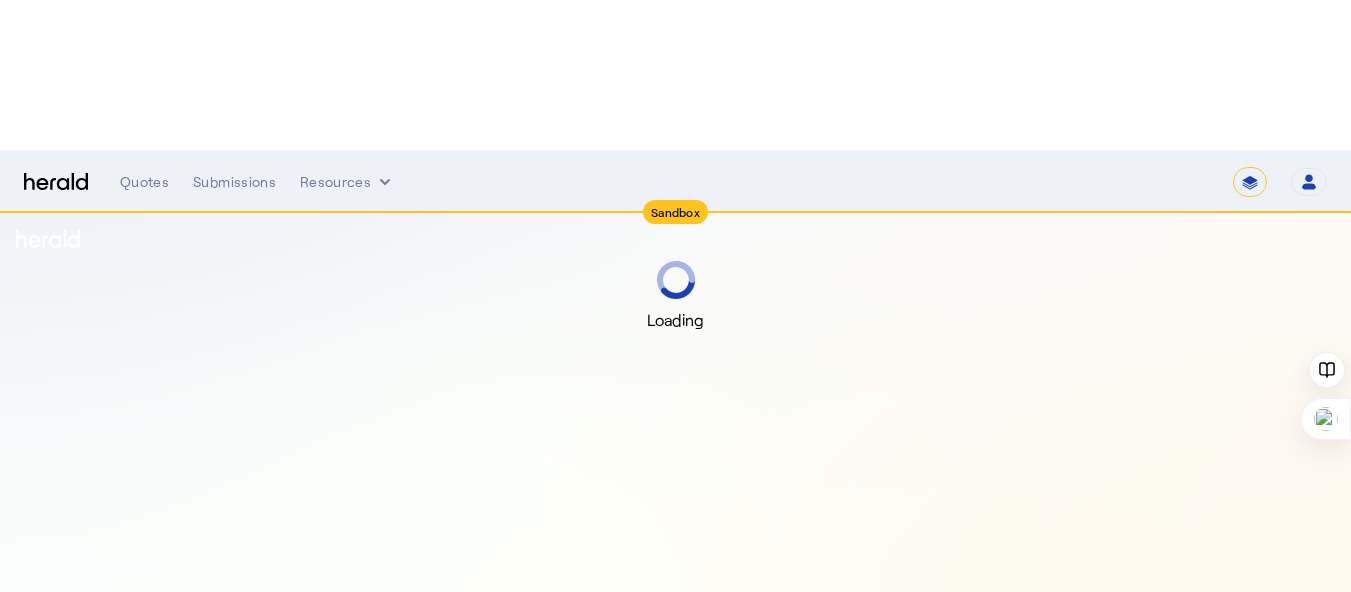 scroll, scrollTop: 0, scrollLeft: 0, axis: both 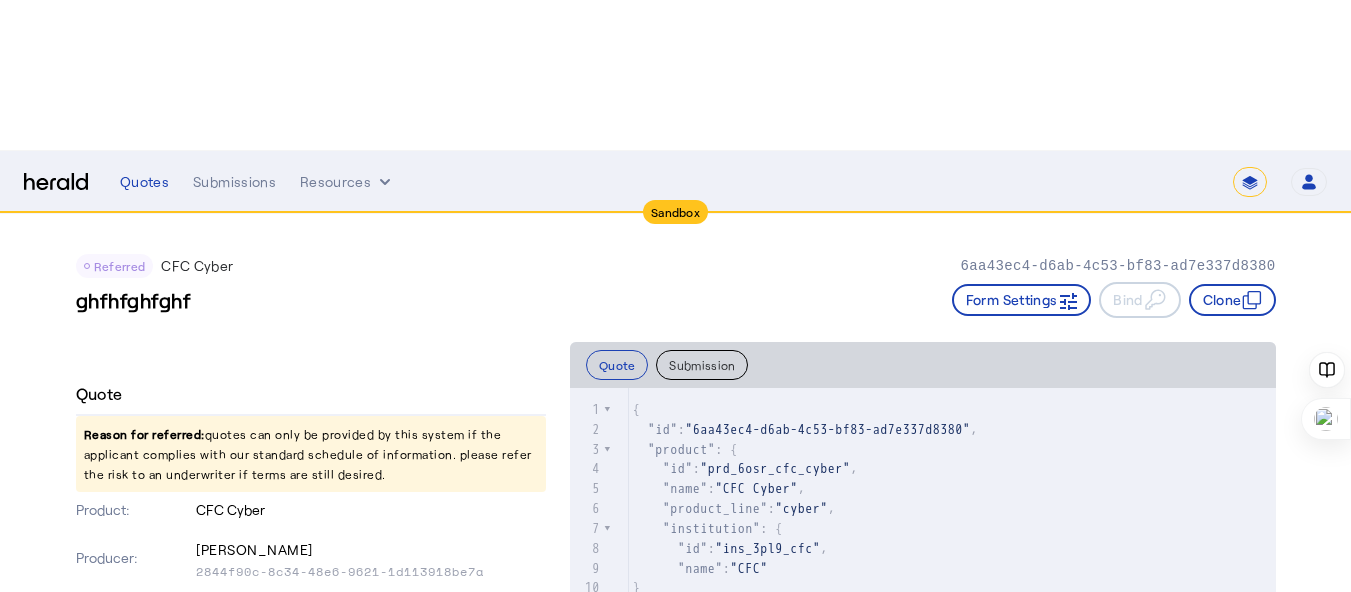click at bounding box center (56, 182) 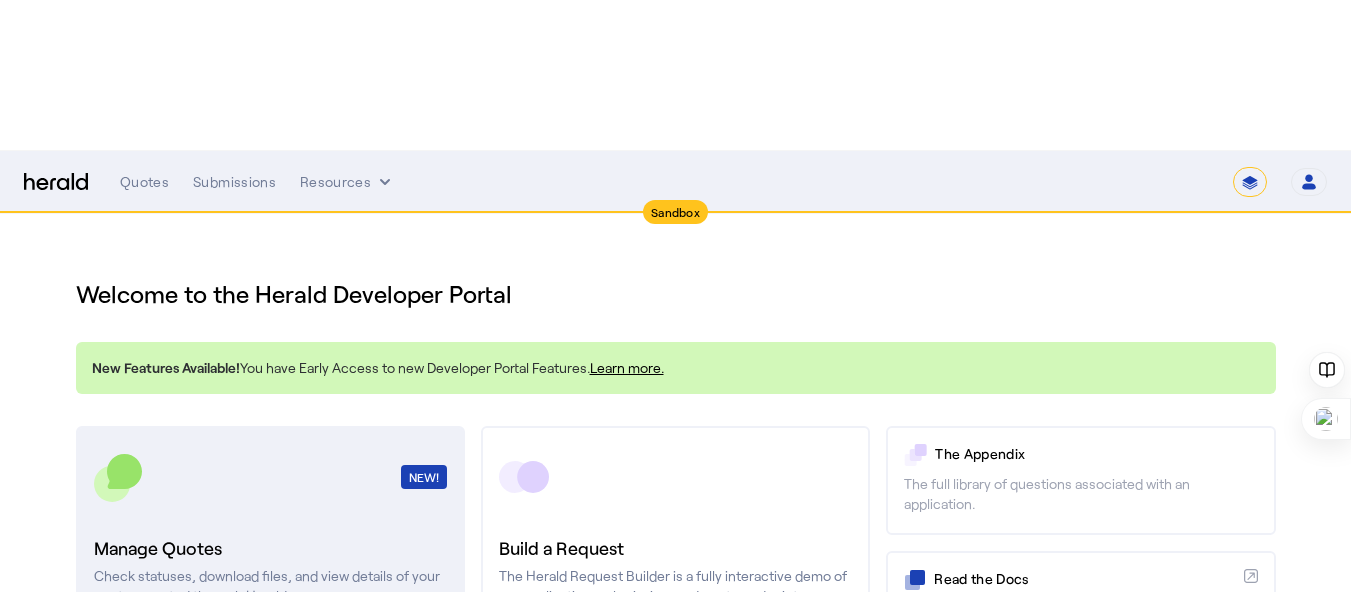 click on "Manage Quotes" 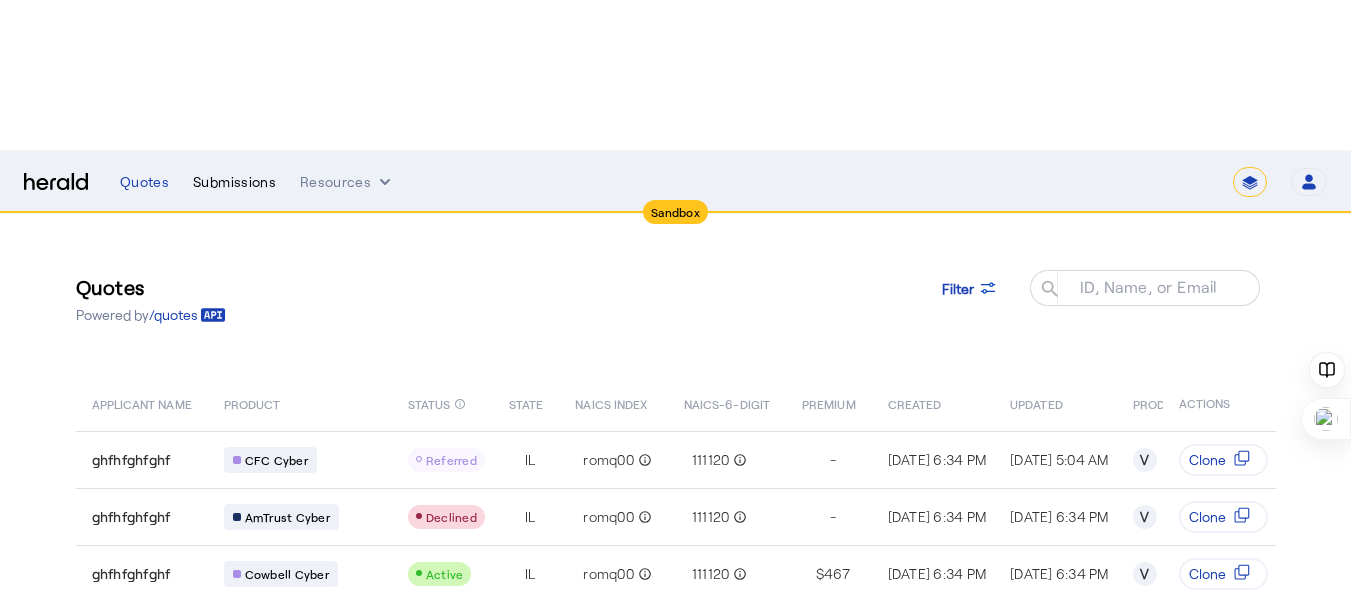 click on "Submissions" at bounding box center [234, 182] 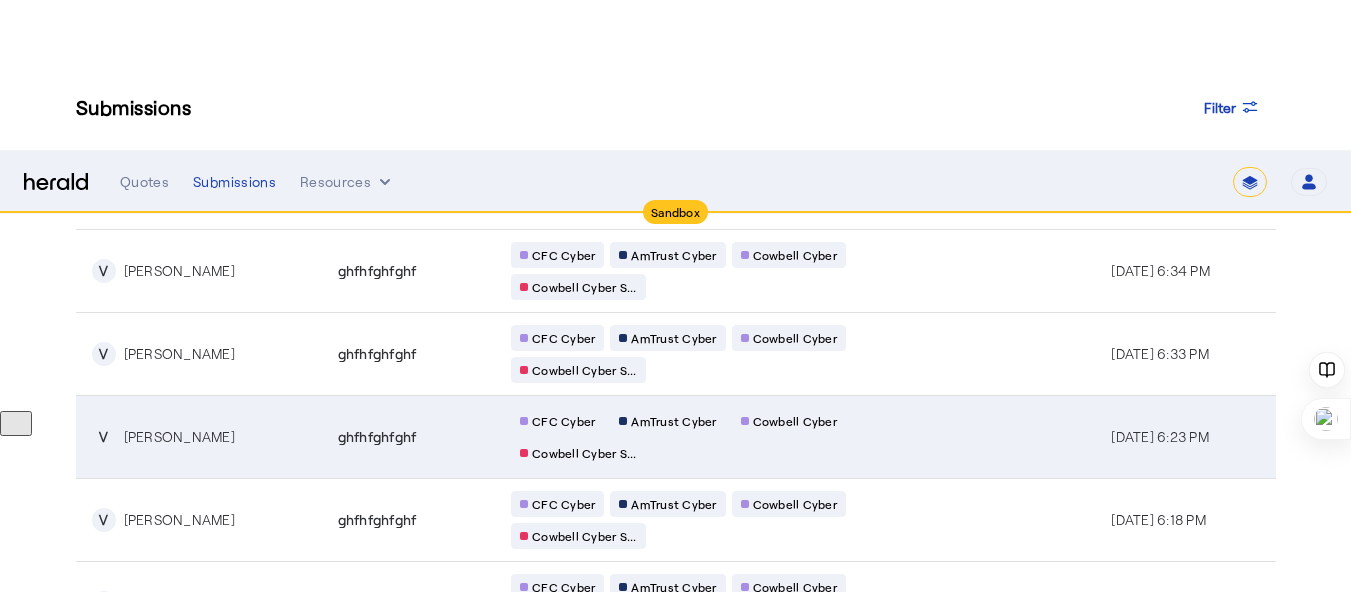 scroll, scrollTop: 0, scrollLeft: 0, axis: both 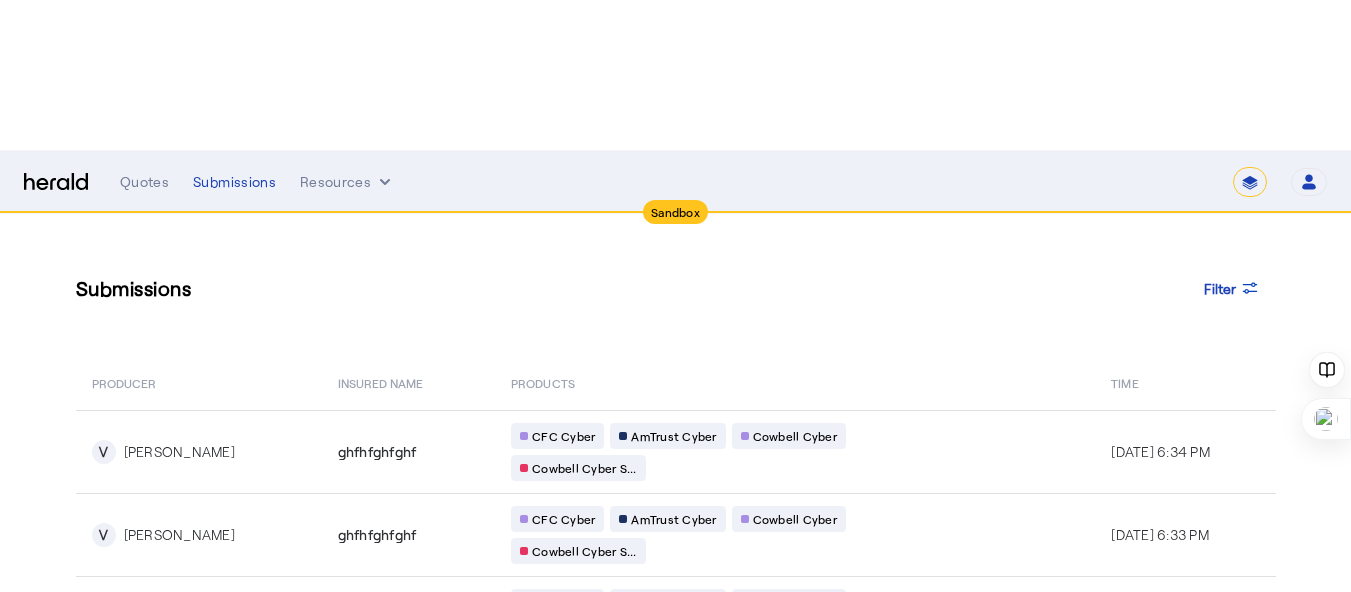 click at bounding box center [56, 182] 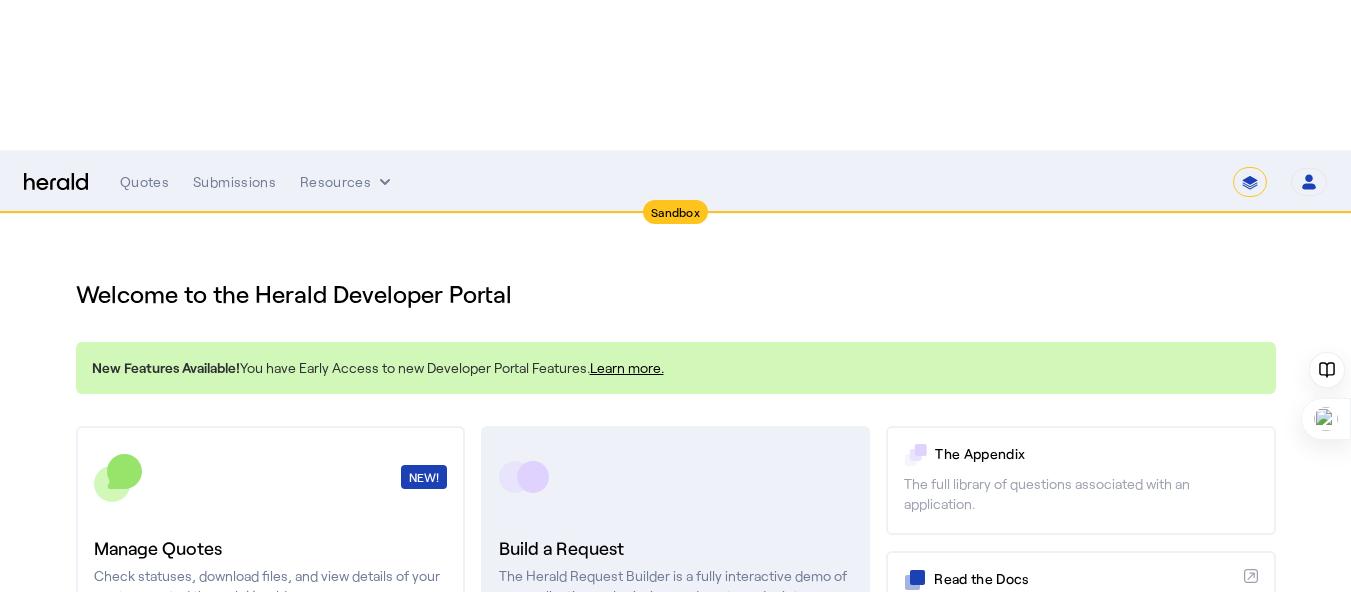 click 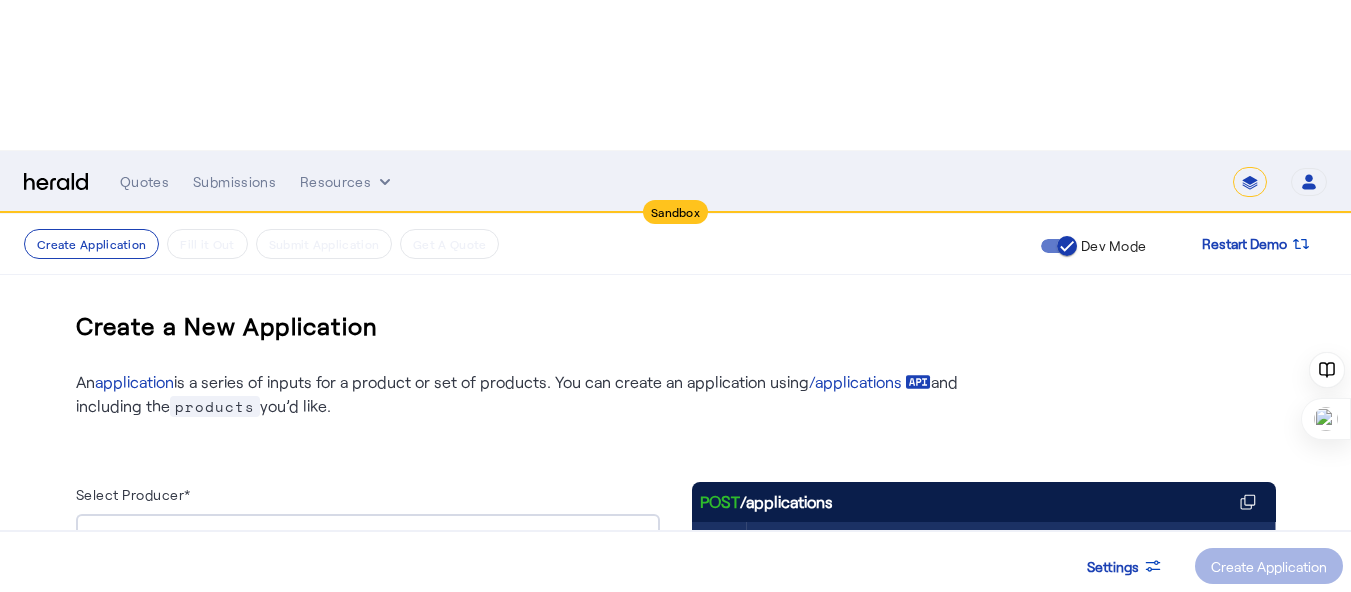 click 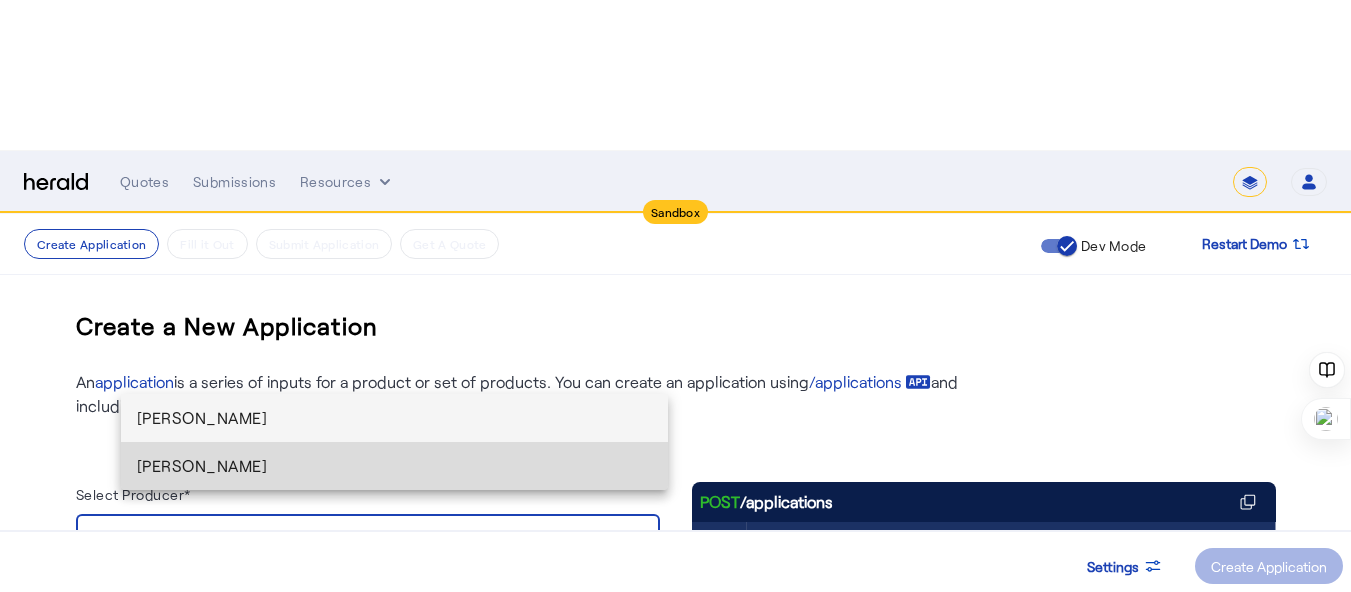 click on "[PERSON_NAME]" at bounding box center [395, 466] 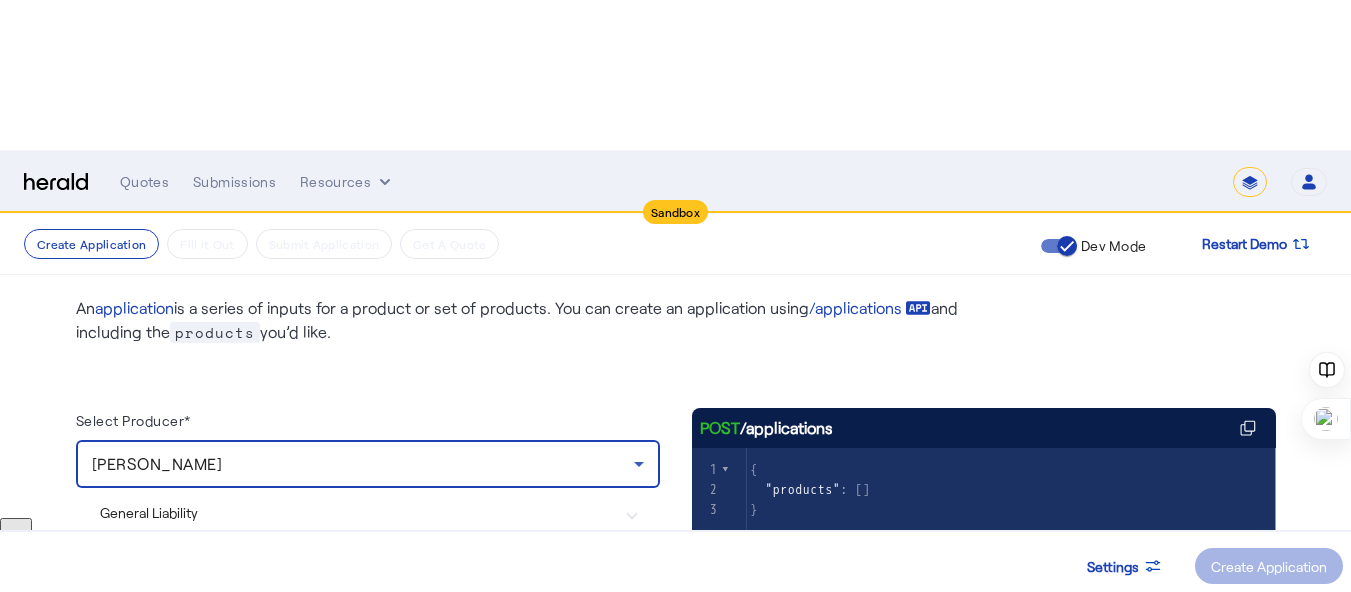 scroll, scrollTop: 169, scrollLeft: 0, axis: vertical 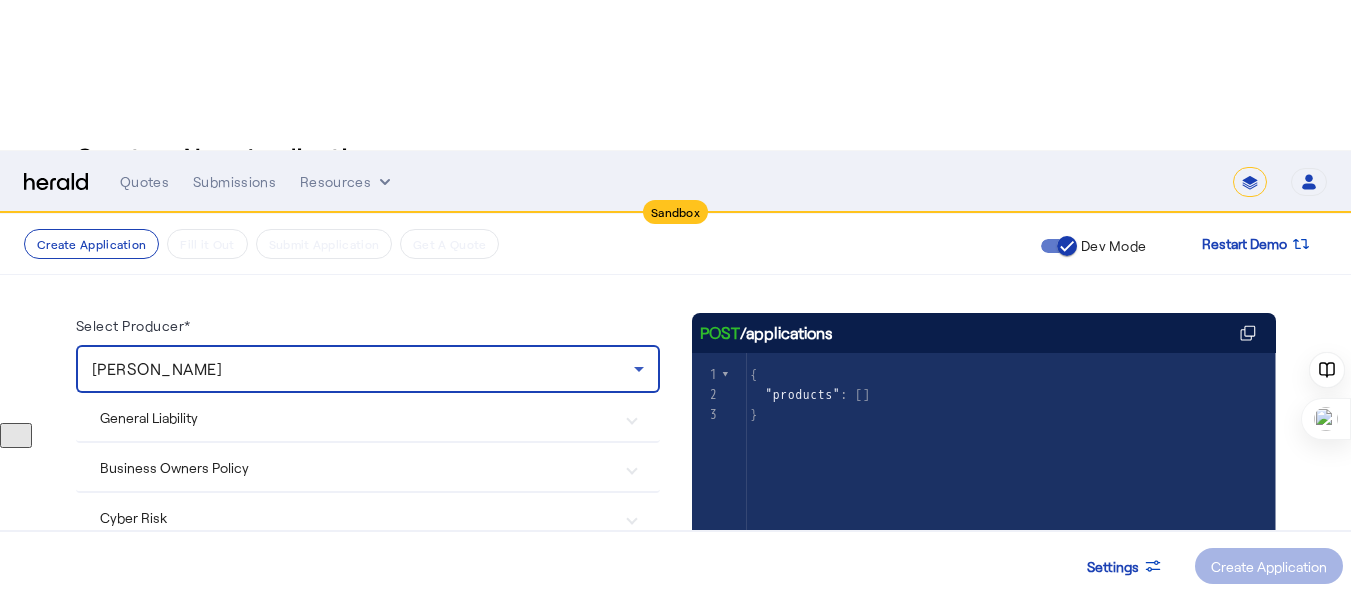 click on "General Liability" at bounding box center (356, 417) 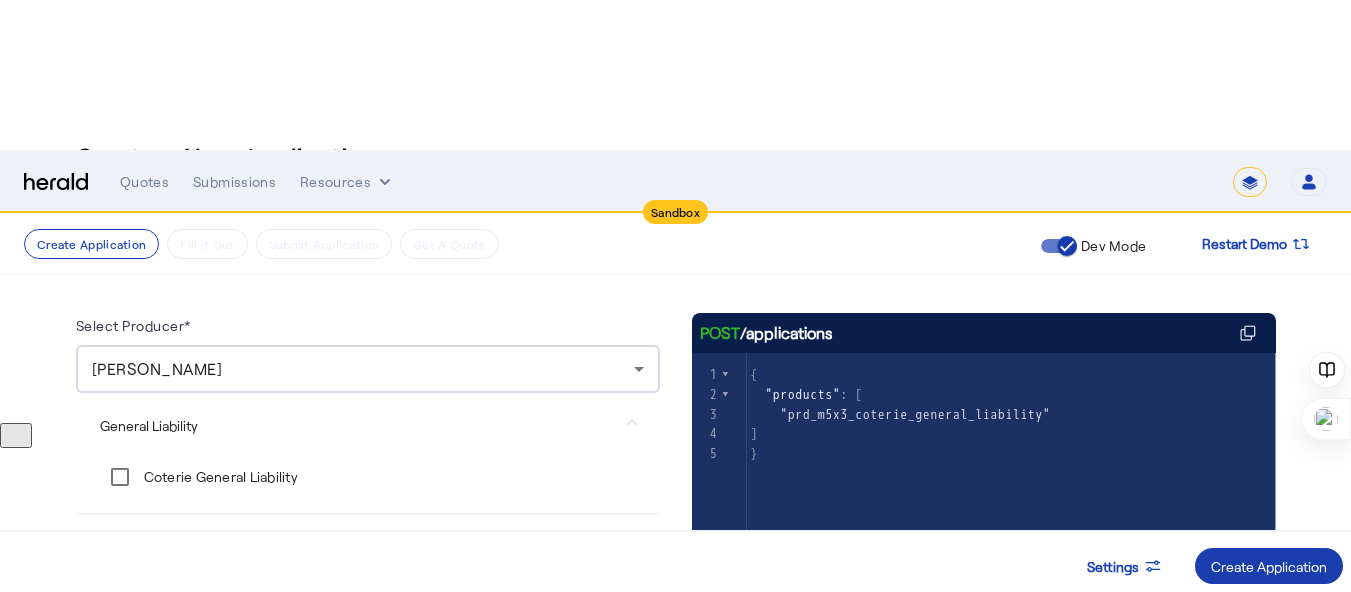 click on "Create Application" at bounding box center (1269, 566) 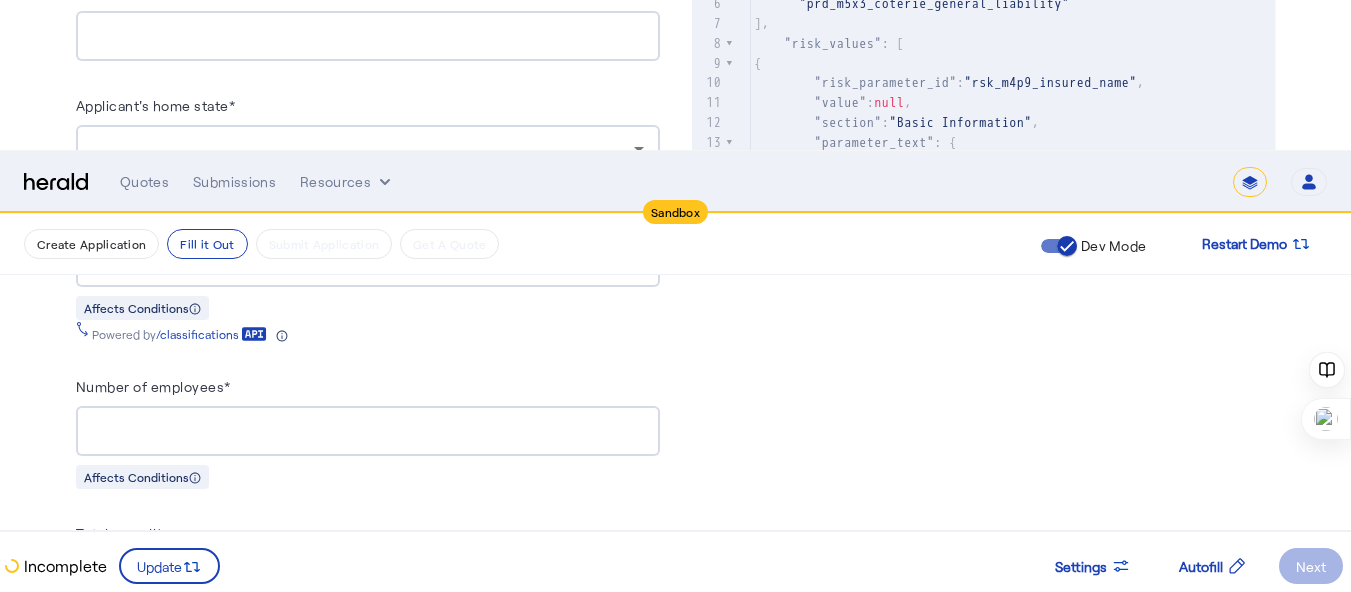 scroll, scrollTop: 1200, scrollLeft: 0, axis: vertical 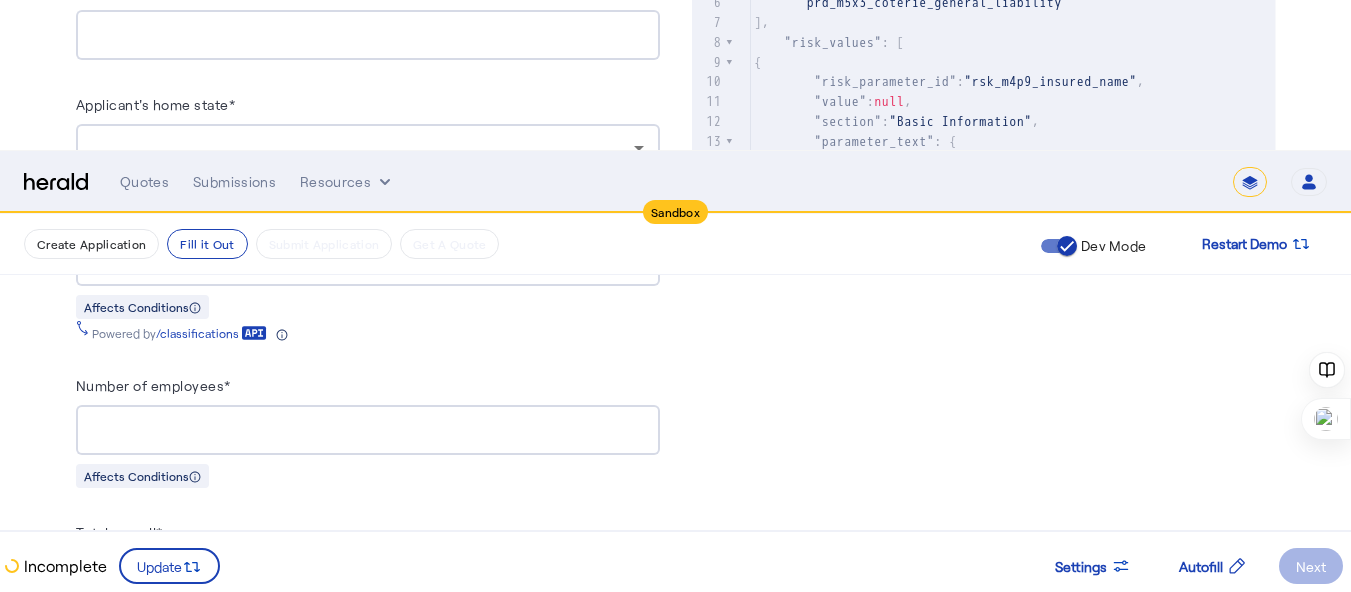 click on "Create Application   Fill it Out   Submit Application   Get A Quote  Dev Mode Restart Demo
Fill Out Application   Existing applications should be updated using PUT  /applications/application_id
until the application’s status is complete. Each risk and coverage value contains additional  metadata  like  text ,  input_type  and  schema  to render and validate them on screen.   Conditionally relevant values are only returned when the required conditions are met. If  affects_conditions  is  true  for a risk or coverage parameter, submitting a value for it may yield additional parameters. For example, if gross sales are only relevant for a specific class code, the risk value for gross sales will only be returned once the risk value for class code has been set.  Risk Values Coverage Values Admin Values Products       1   Basic Information  Business name* DBA name Applicant's contact name* Applicant's email address* Applicant's phone number Applicant's home state*" 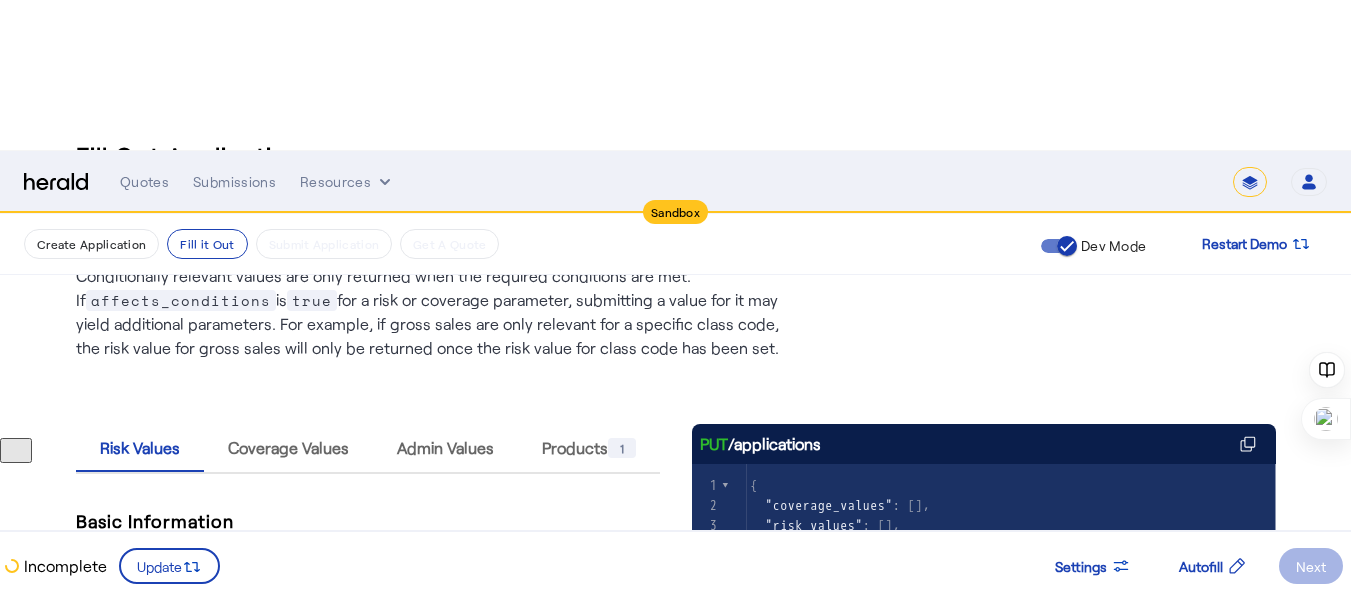 scroll, scrollTop: 0, scrollLeft: 0, axis: both 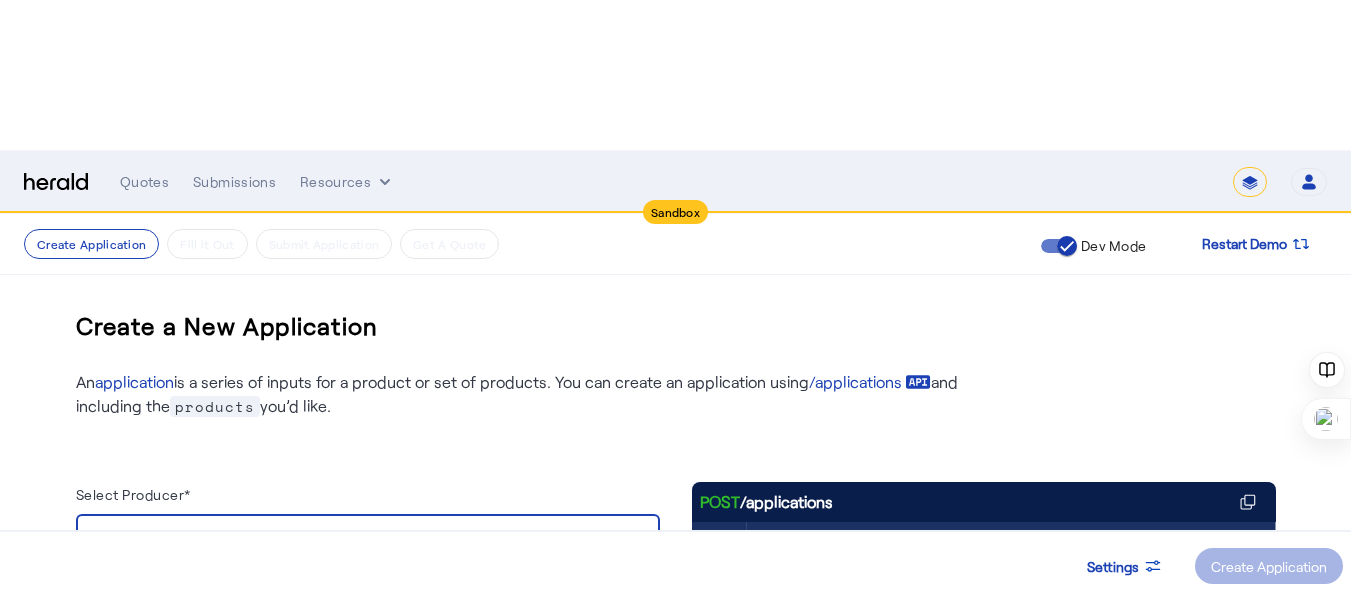 click at bounding box center [363, 538] 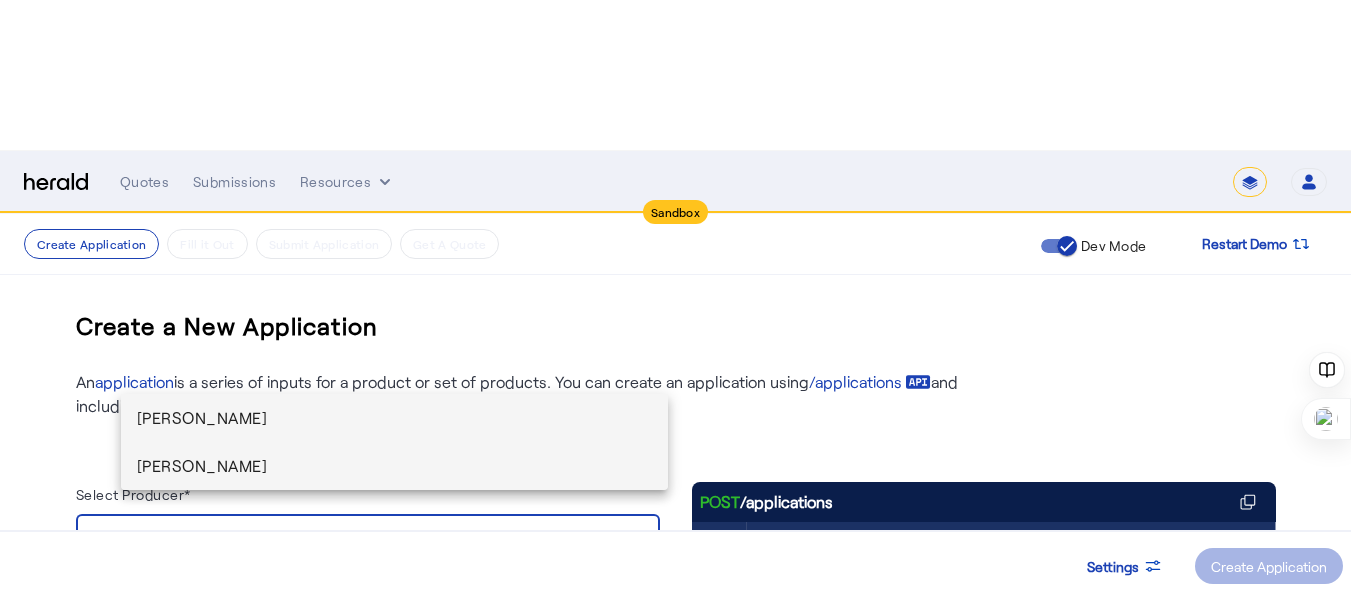 click on "[PERSON_NAME]" at bounding box center [395, 466] 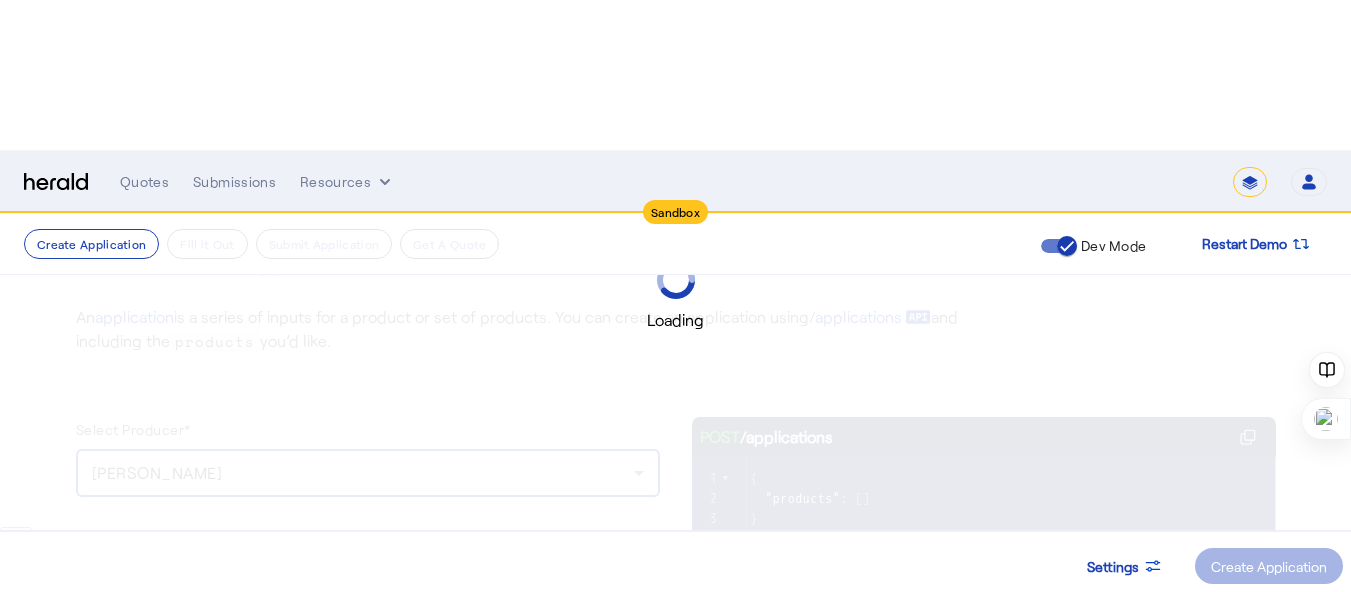 scroll, scrollTop: 100, scrollLeft: 0, axis: vertical 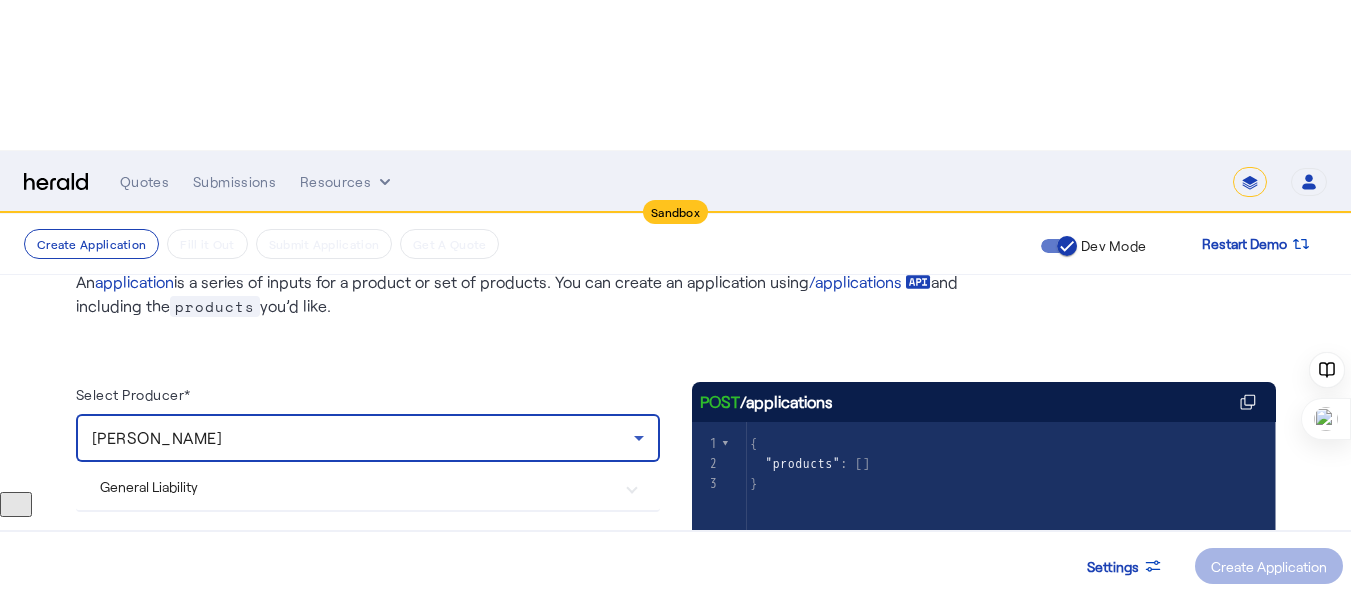 click on "General Liability" at bounding box center [368, 486] 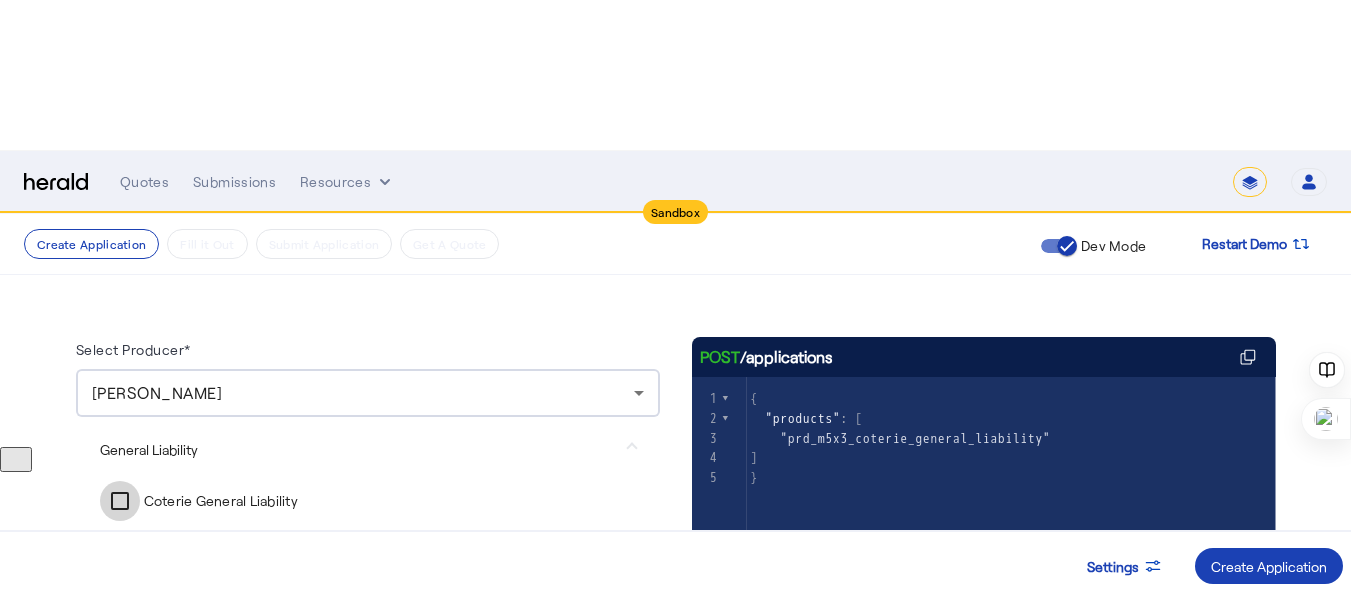 scroll, scrollTop: 169, scrollLeft: 0, axis: vertical 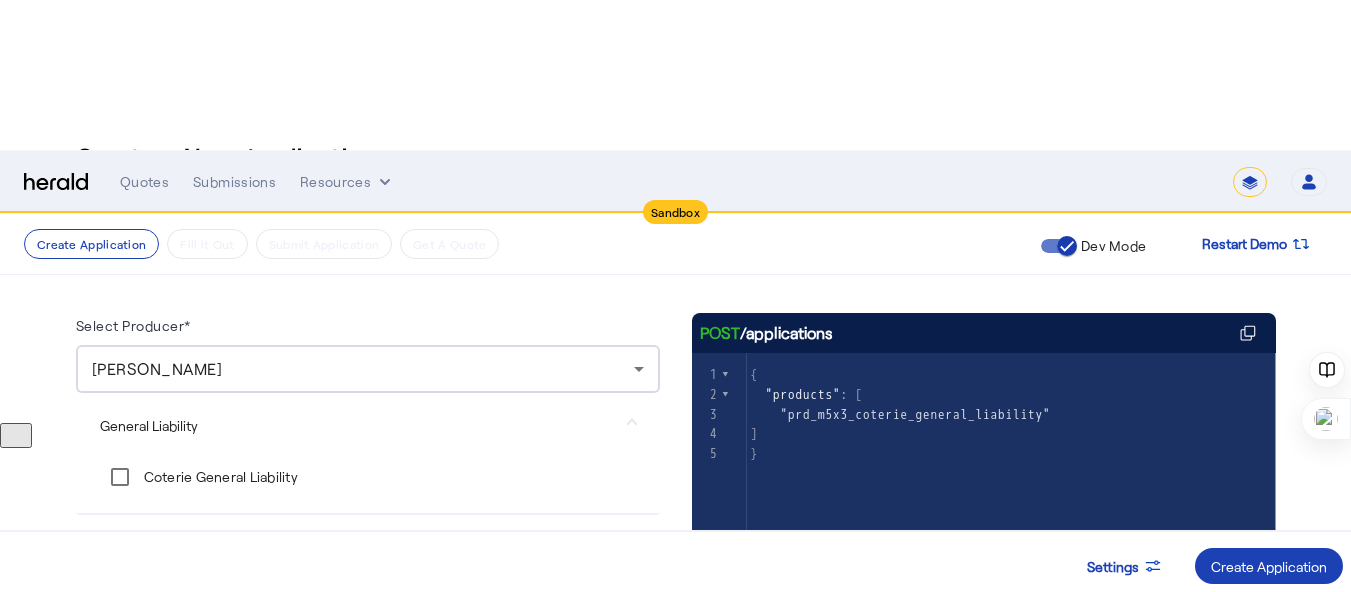 click on "Business Owners Policy" at bounding box center (356, 539) 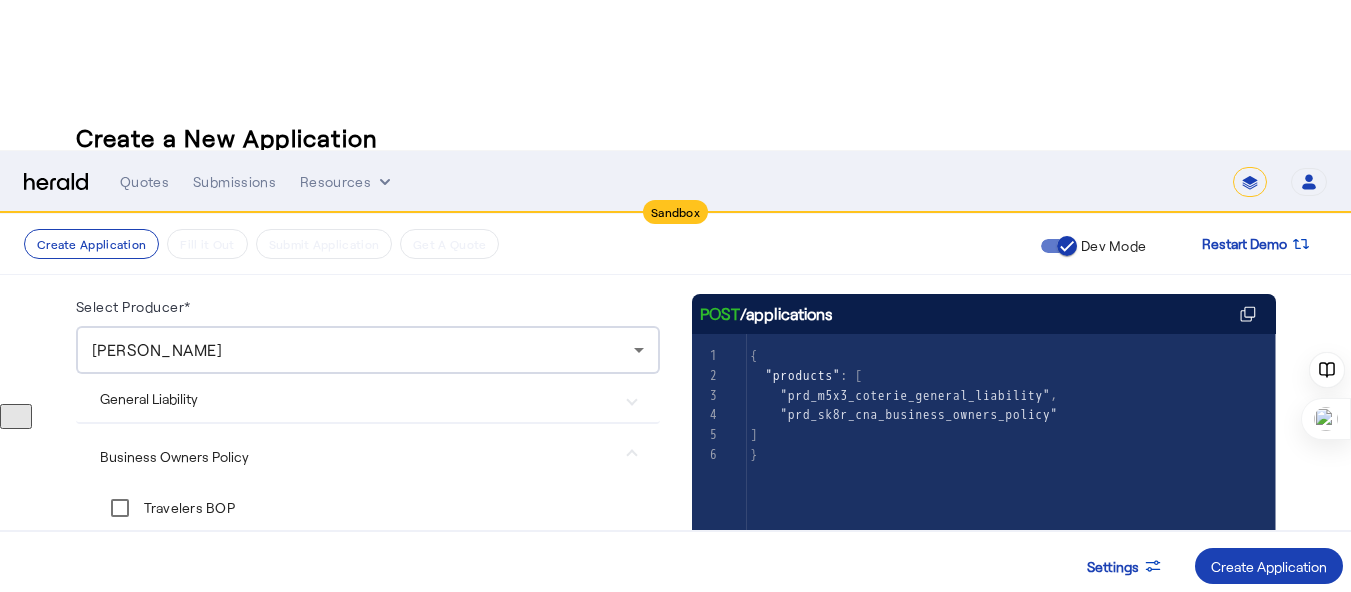 scroll, scrollTop: 242, scrollLeft: 0, axis: vertical 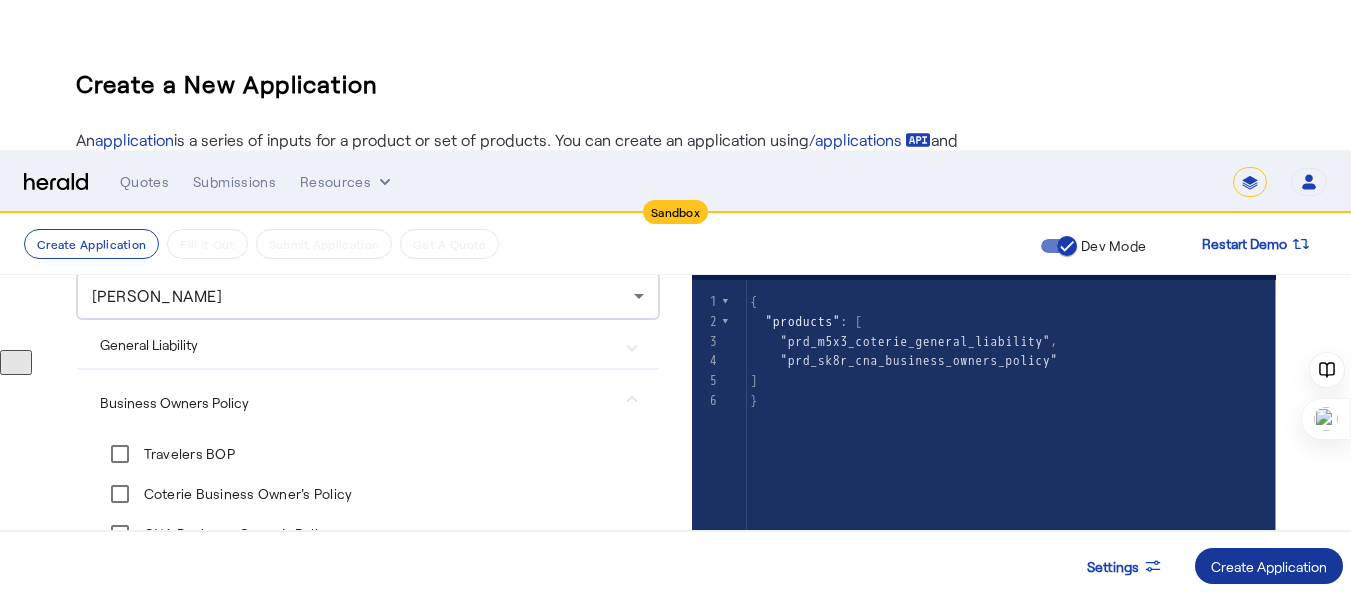 click on "Create Application" at bounding box center [1269, 566] 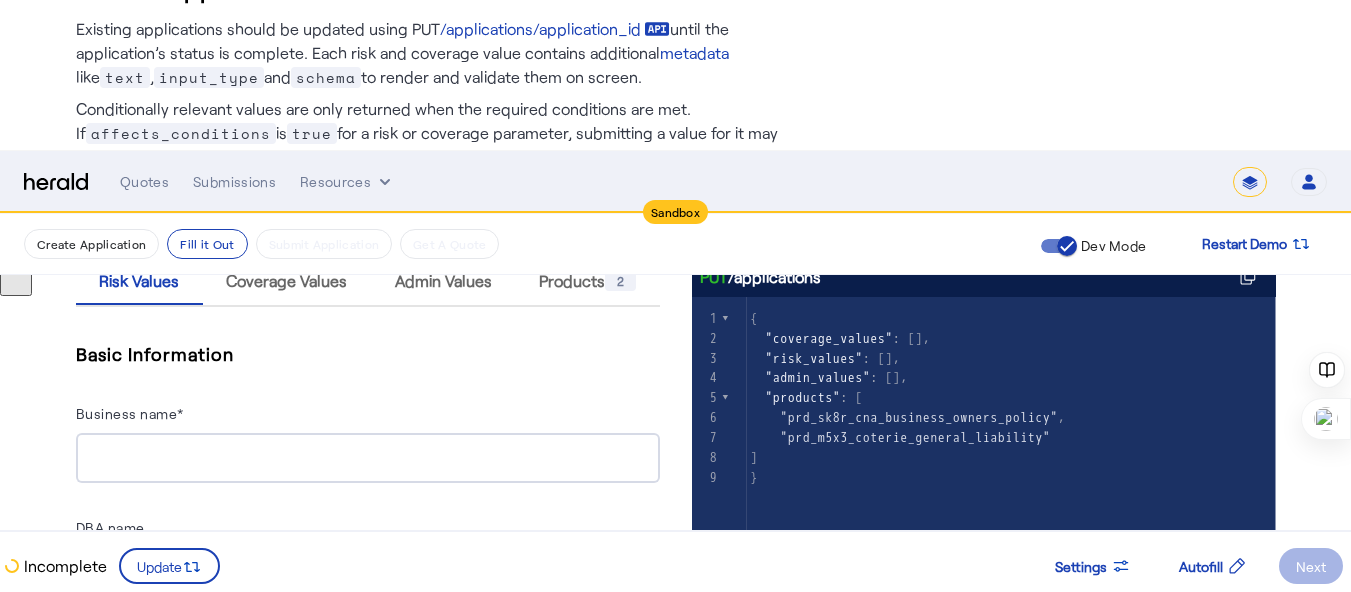 scroll, scrollTop: 188, scrollLeft: 0, axis: vertical 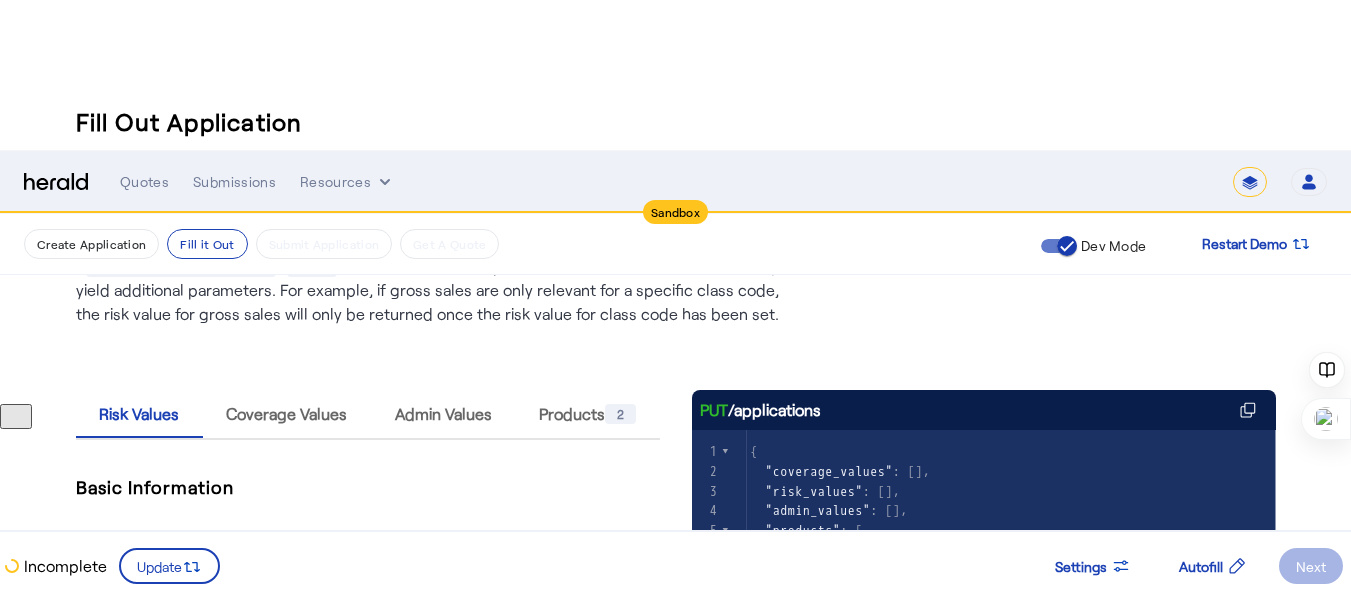 click at bounding box center (368, 591) 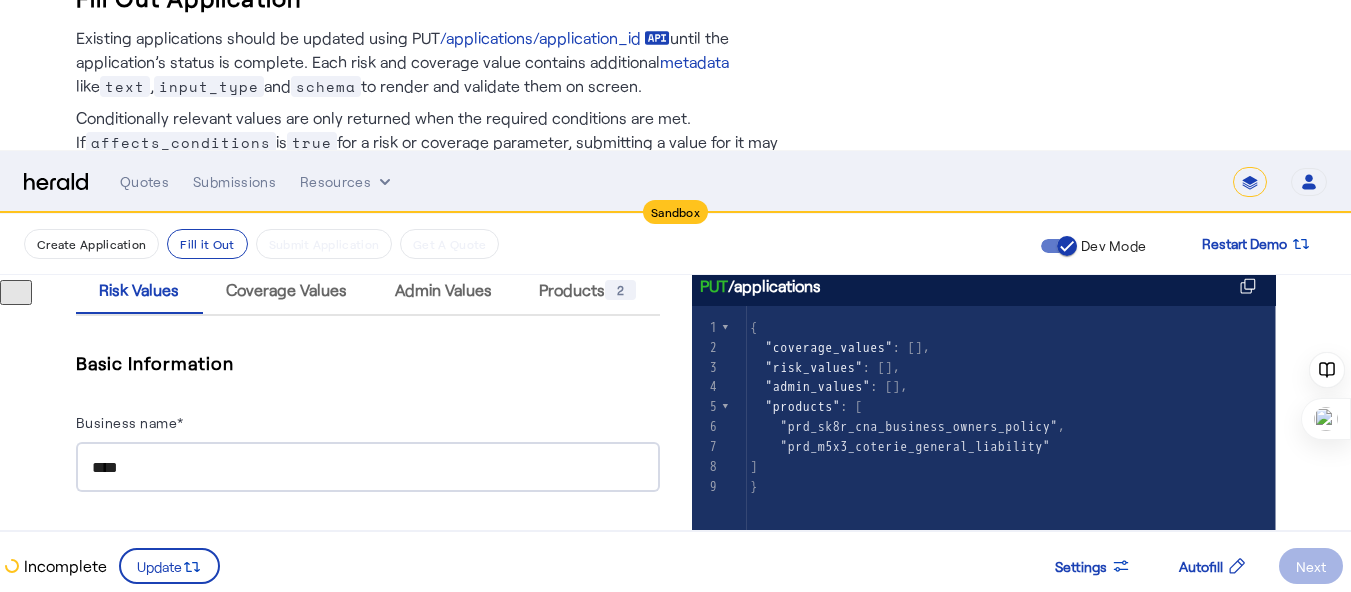 scroll, scrollTop: 488, scrollLeft: 0, axis: vertical 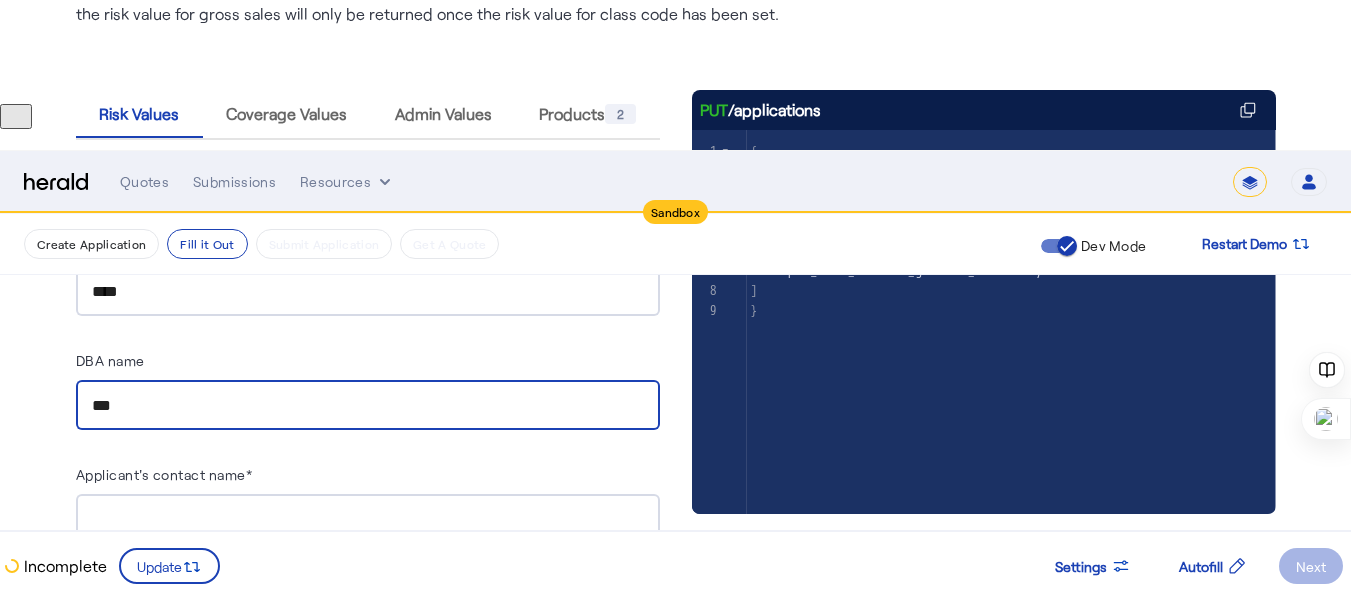 type on "***" 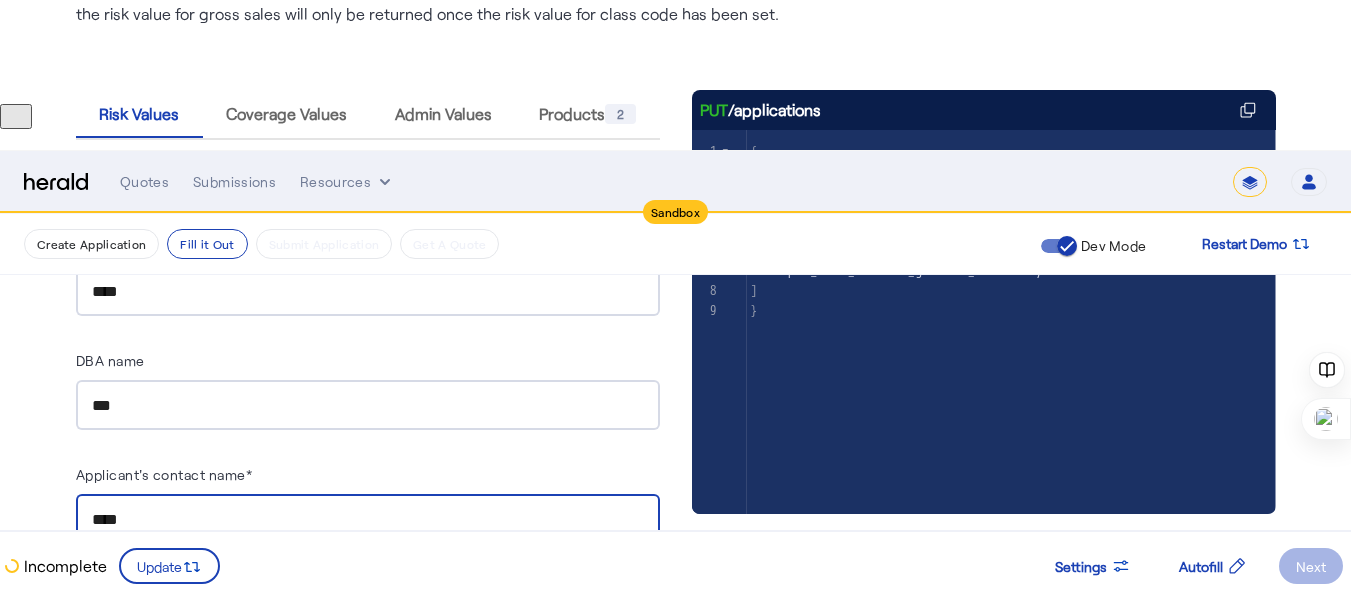 type on "****" 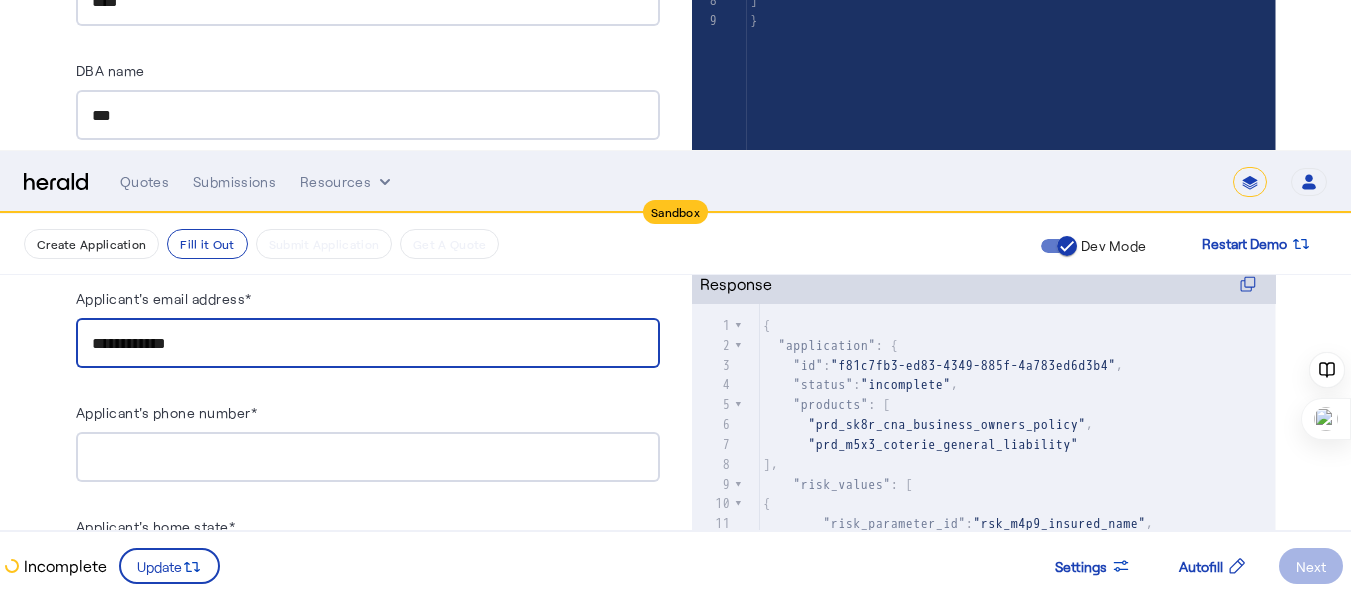 scroll, scrollTop: 788, scrollLeft: 0, axis: vertical 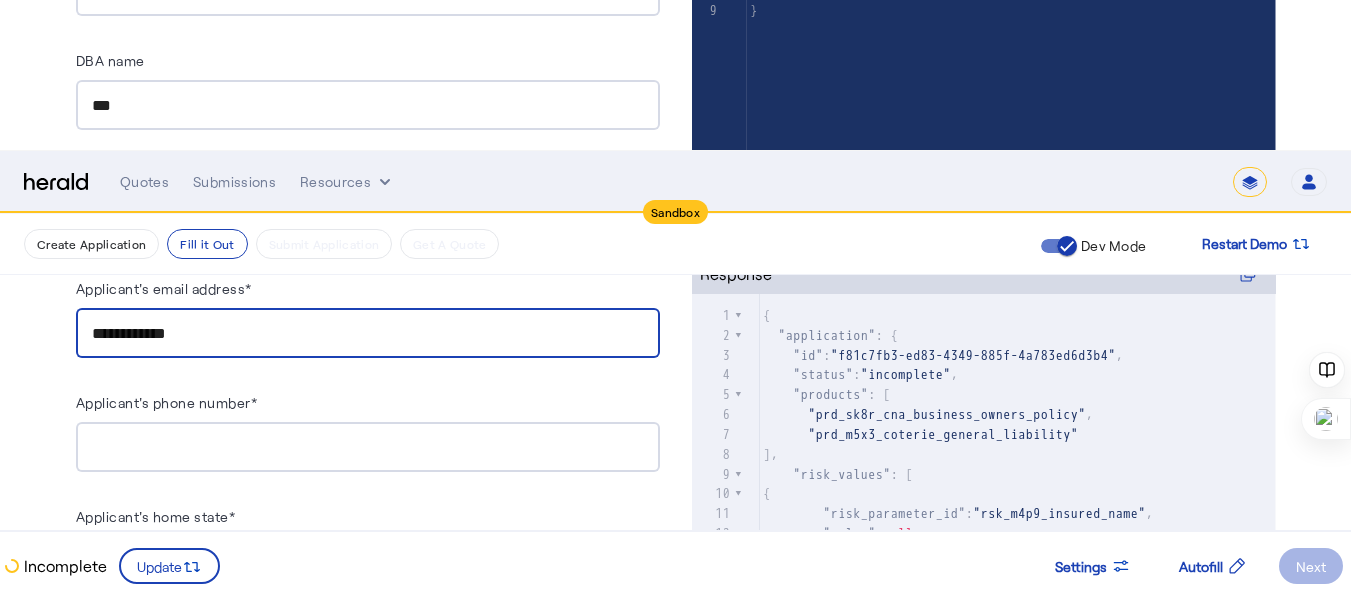 type on "**********" 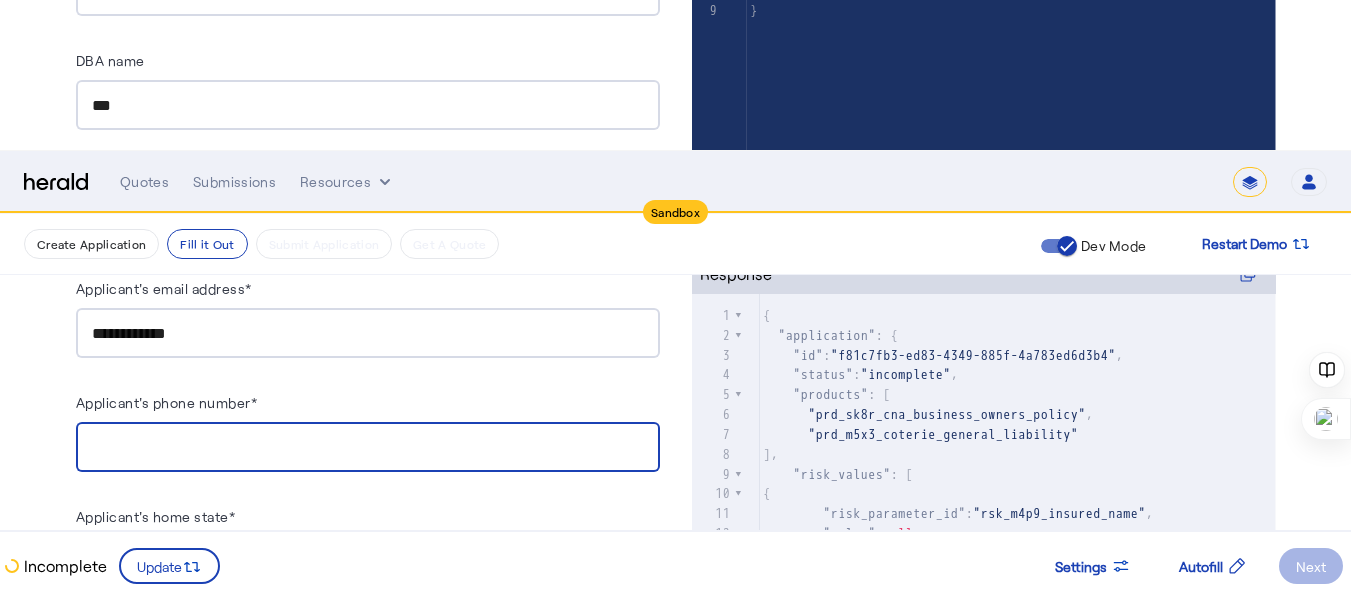 click on "Applicant's phone number*" at bounding box center (368, 448) 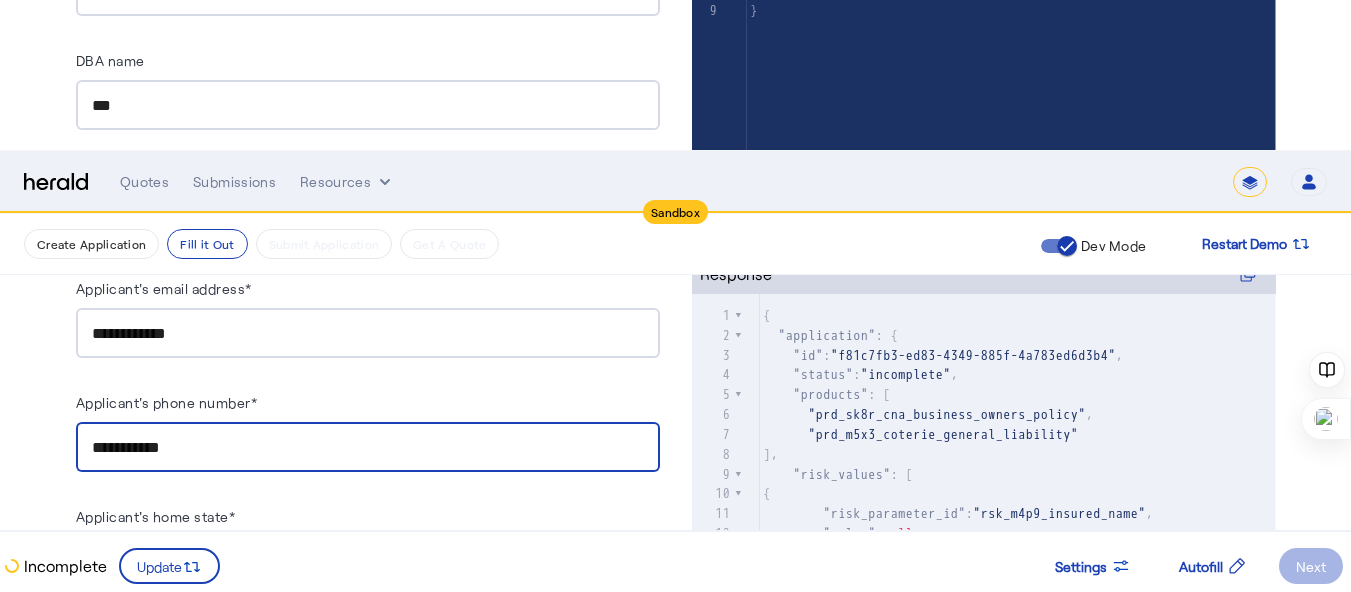 click at bounding box center [368, 560] 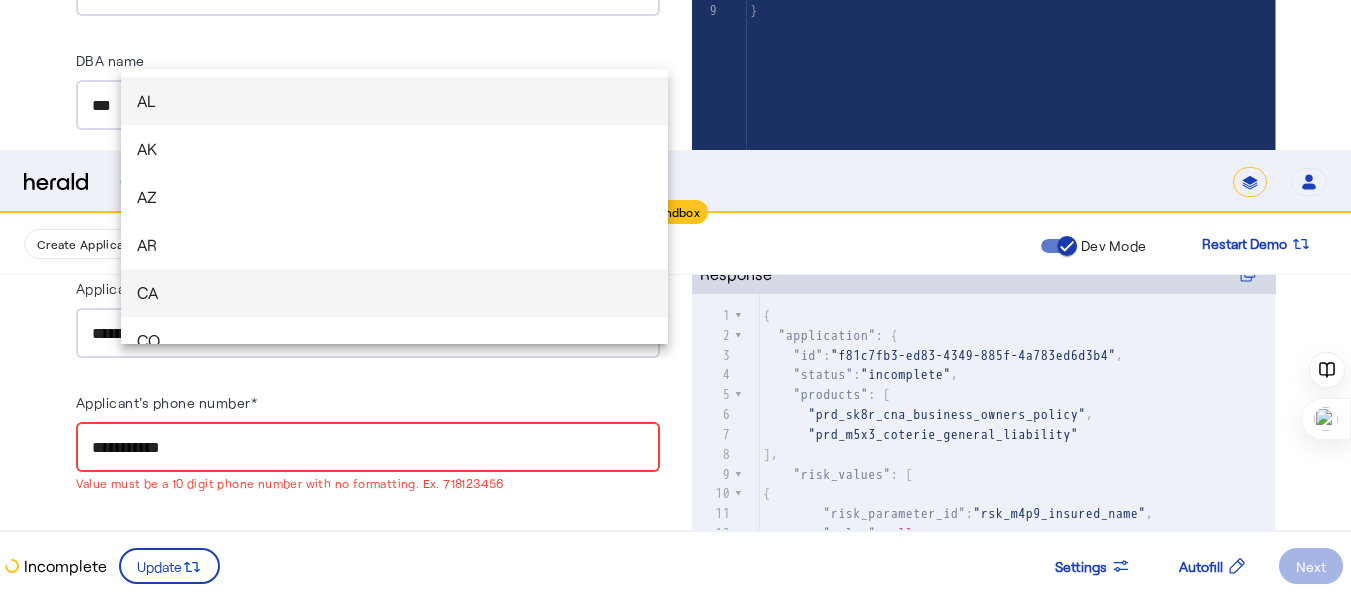 click on "CA" at bounding box center [395, 293] 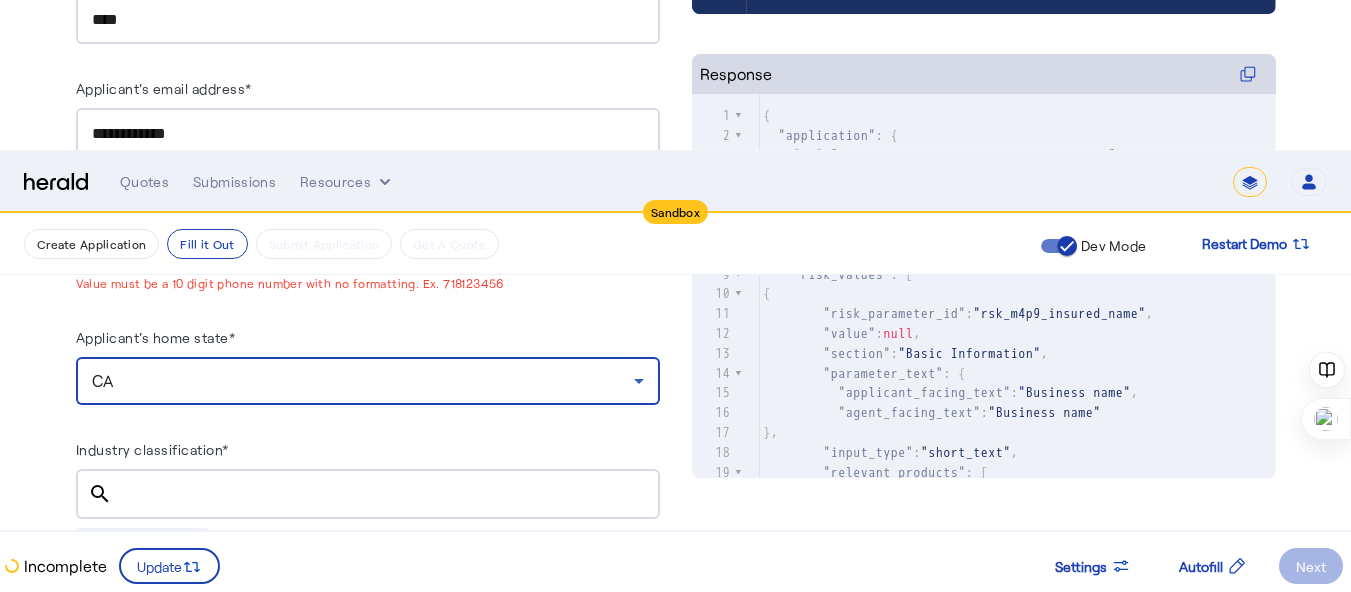 scroll, scrollTop: 688, scrollLeft: 0, axis: vertical 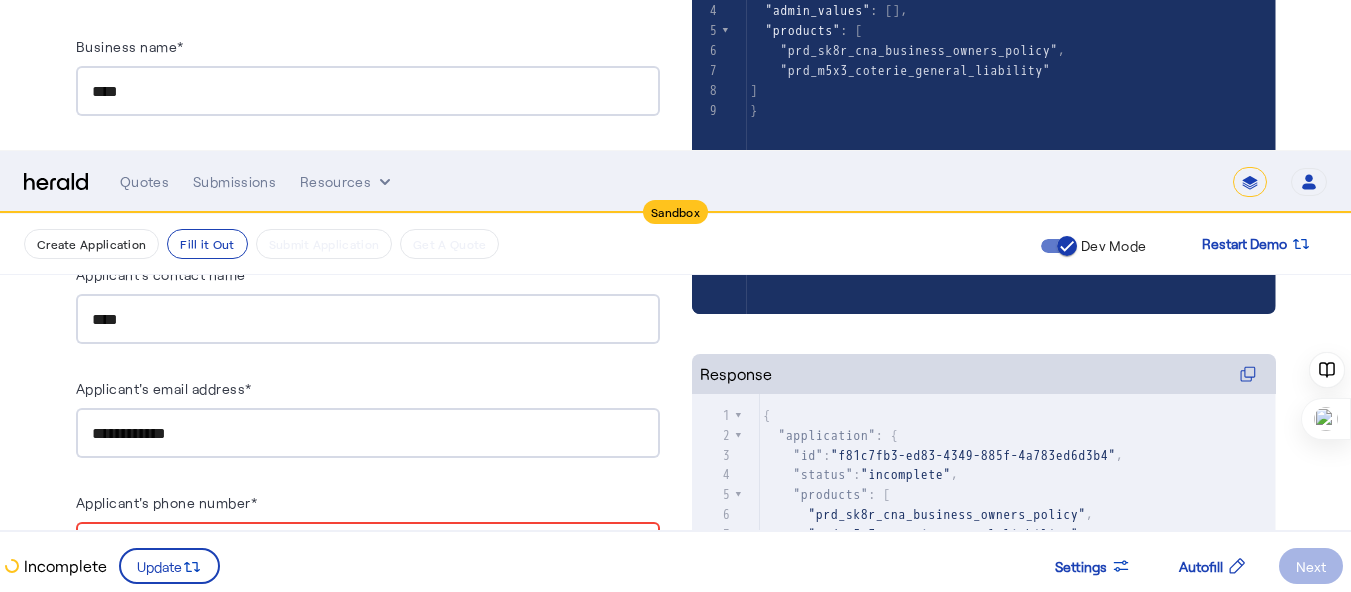click on "**********" at bounding box center (368, 548) 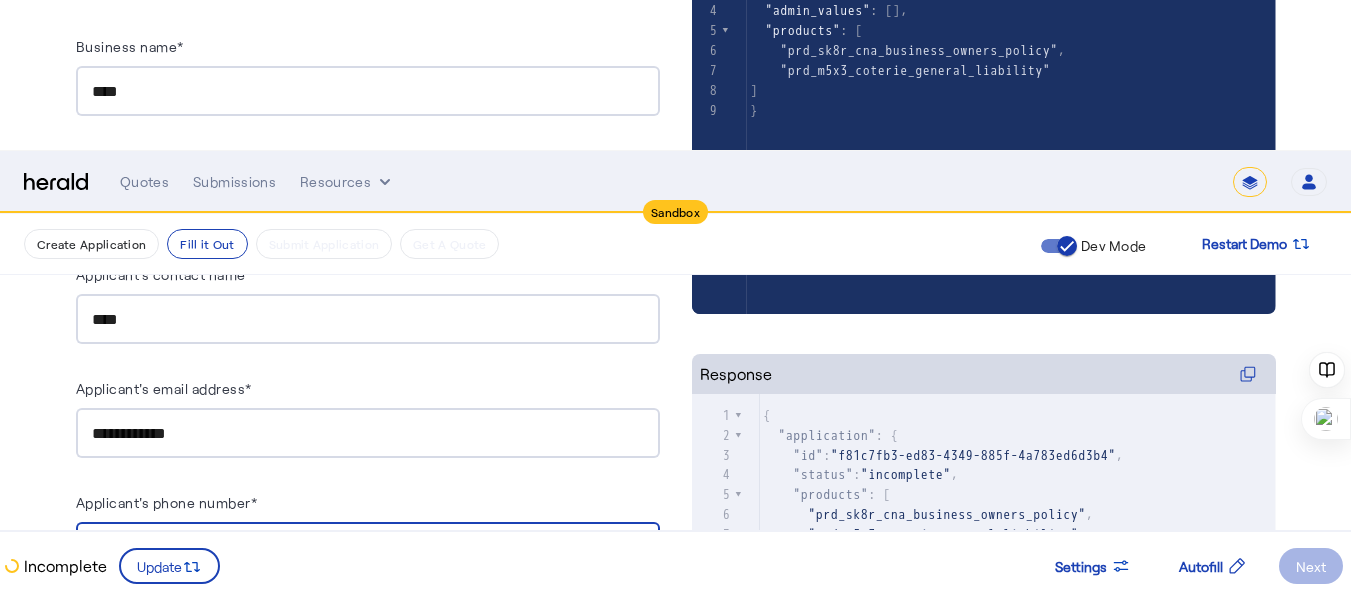 type on "**********" 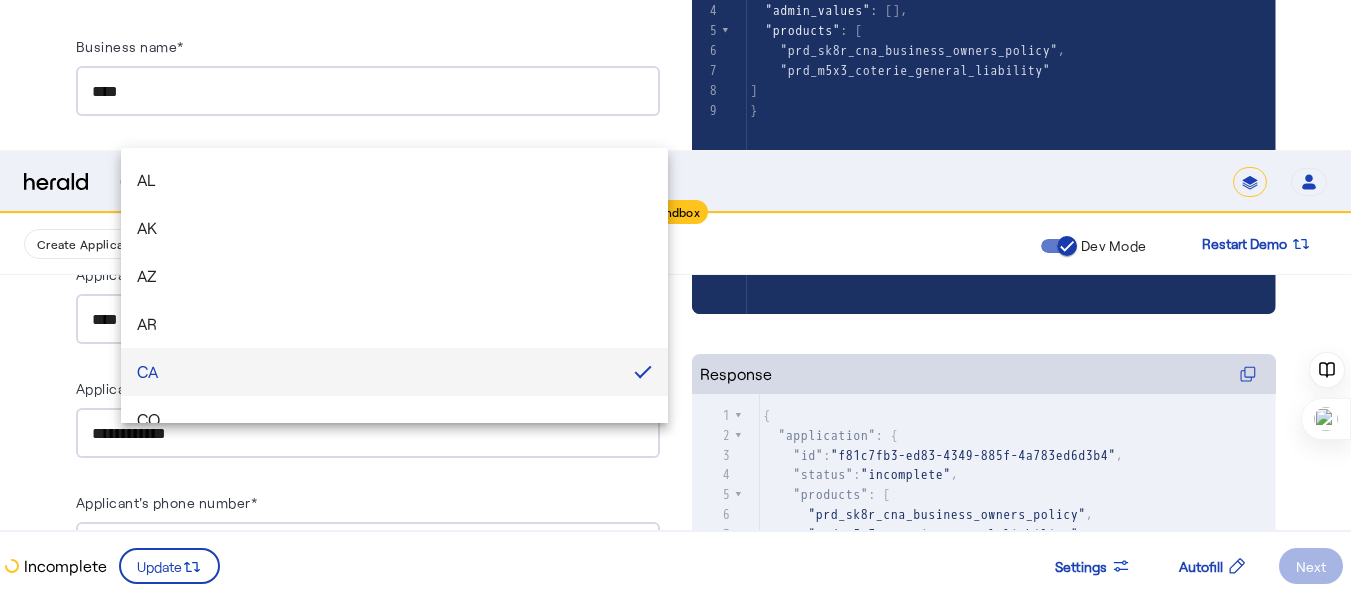 click at bounding box center [675, 296] 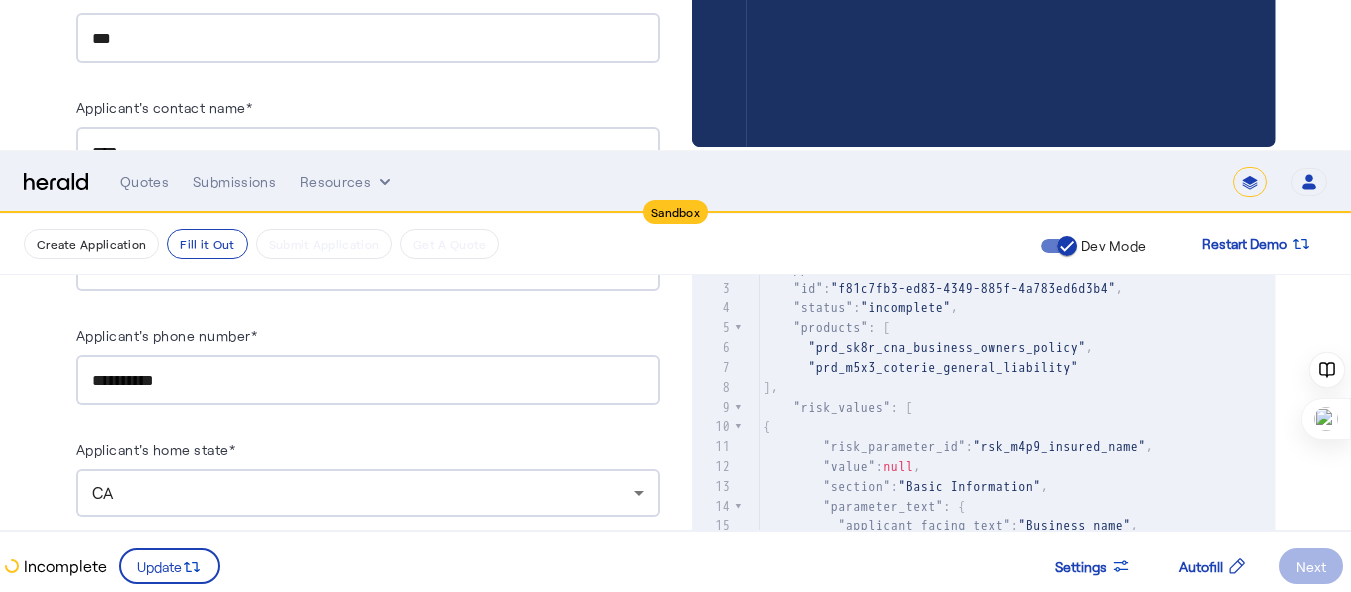 scroll, scrollTop: 988, scrollLeft: 0, axis: vertical 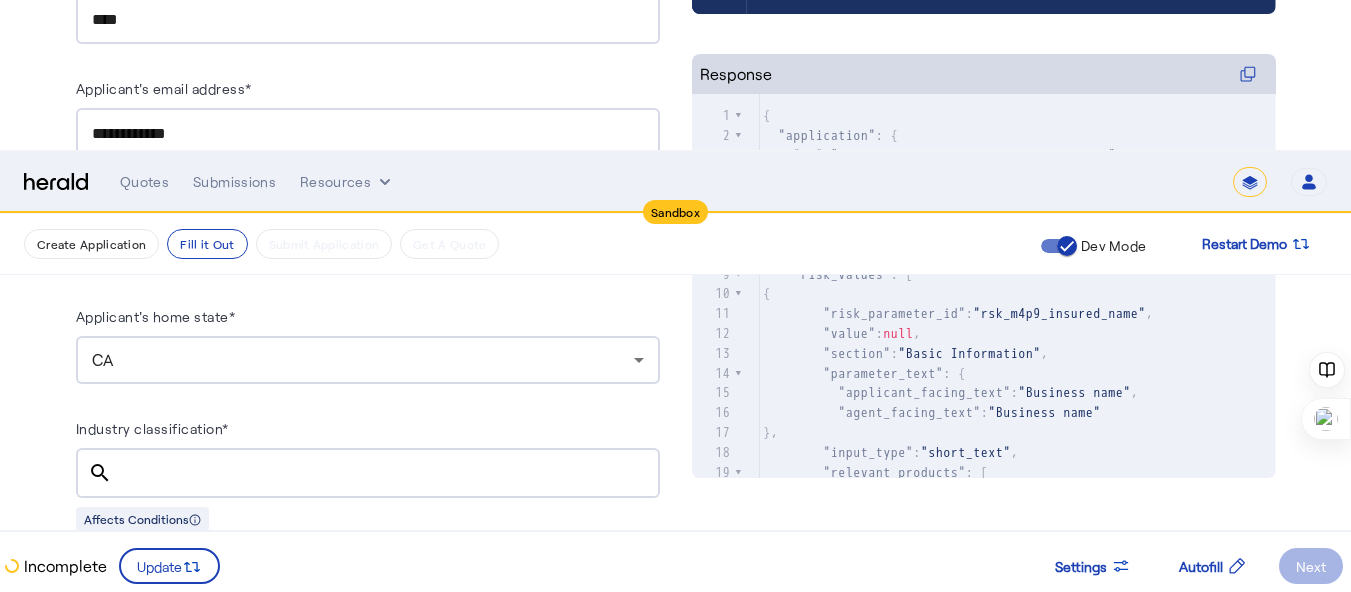 click 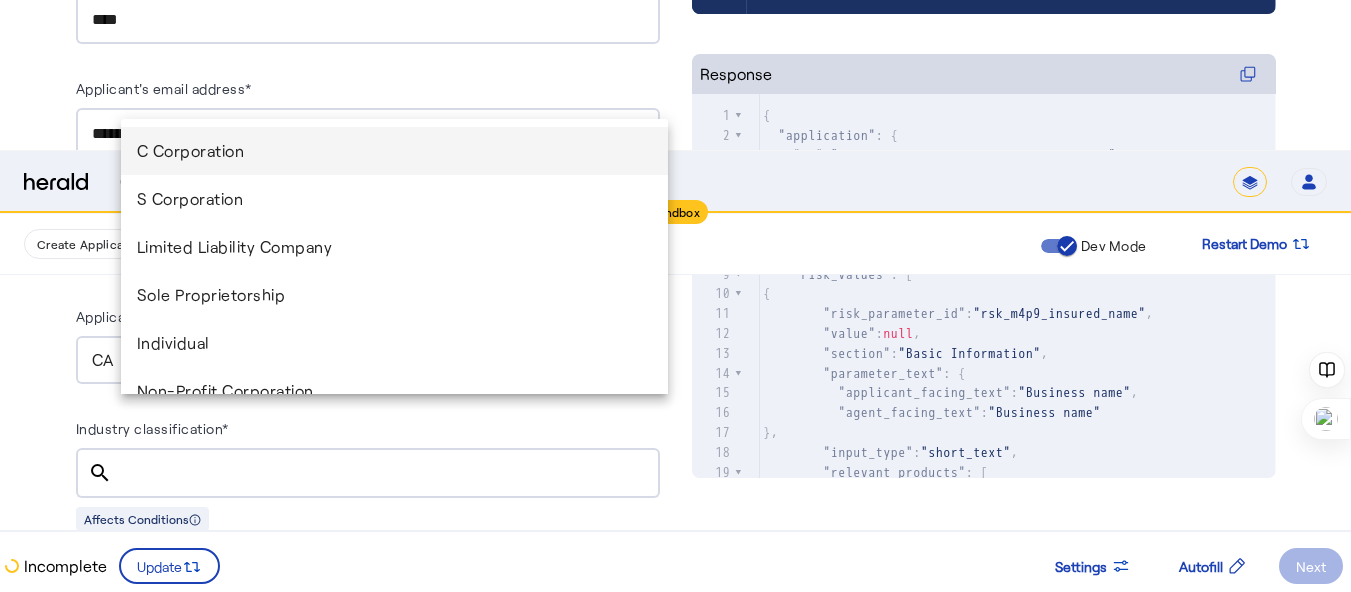 click on "C Corporation" at bounding box center [395, 151] 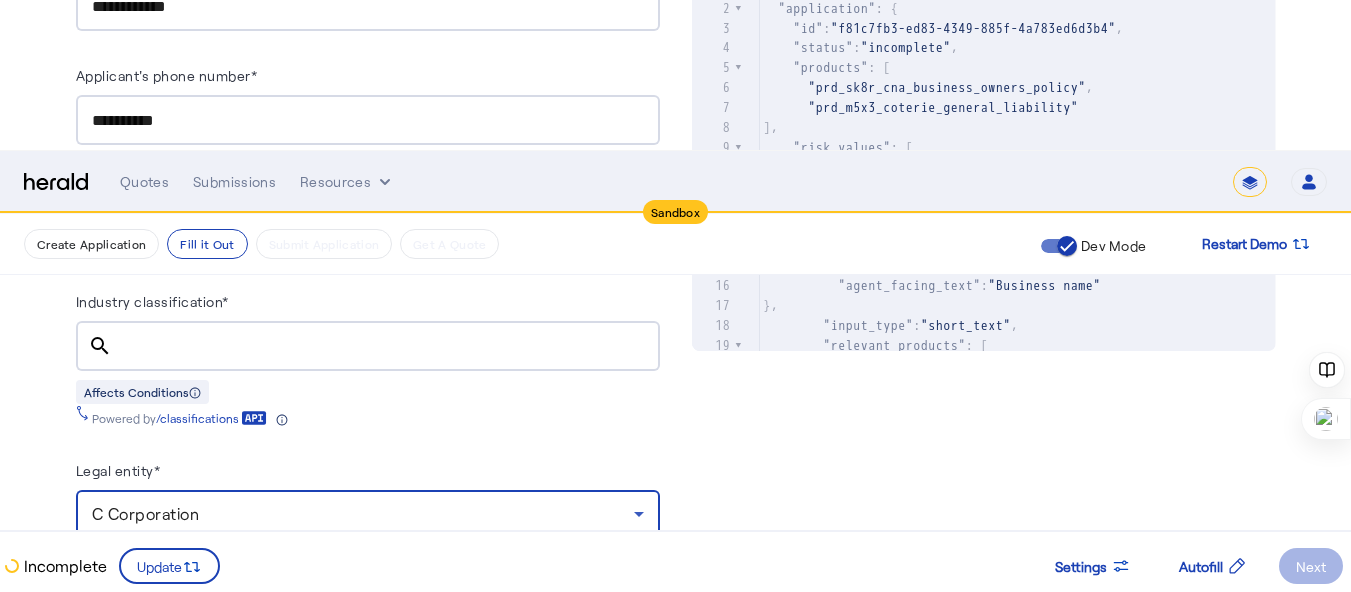 scroll, scrollTop: 1188, scrollLeft: 0, axis: vertical 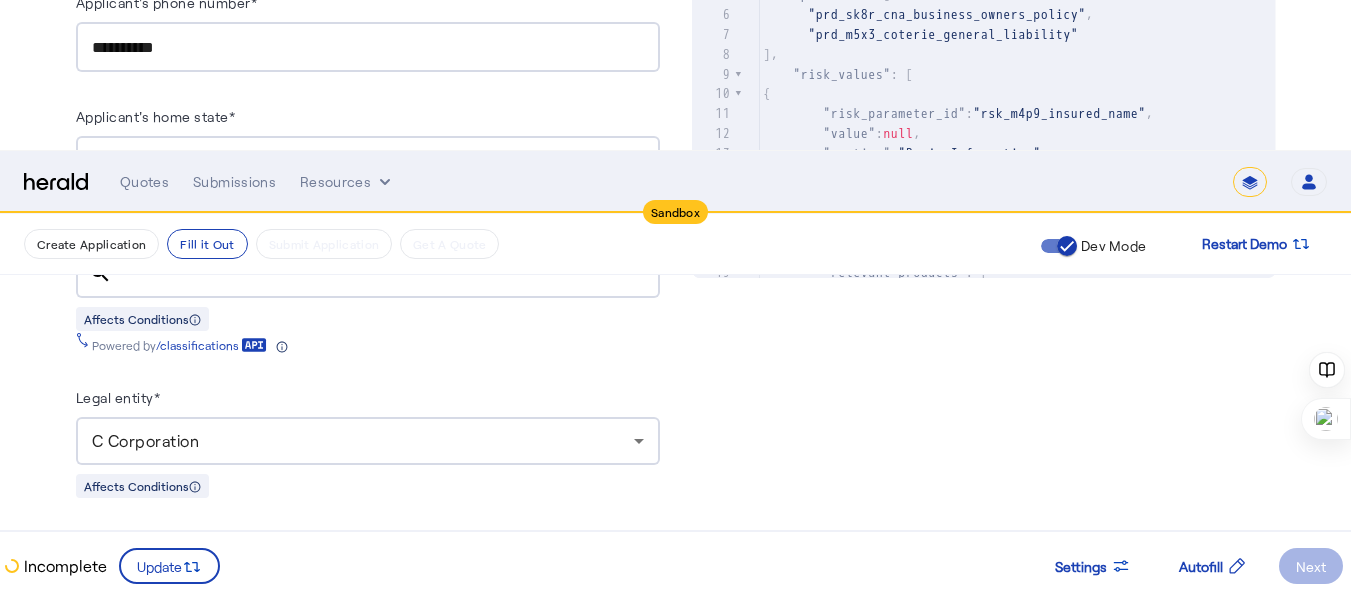 click on "Number of [DEMOGRAPHIC_DATA] employees*" at bounding box center [368, 588] 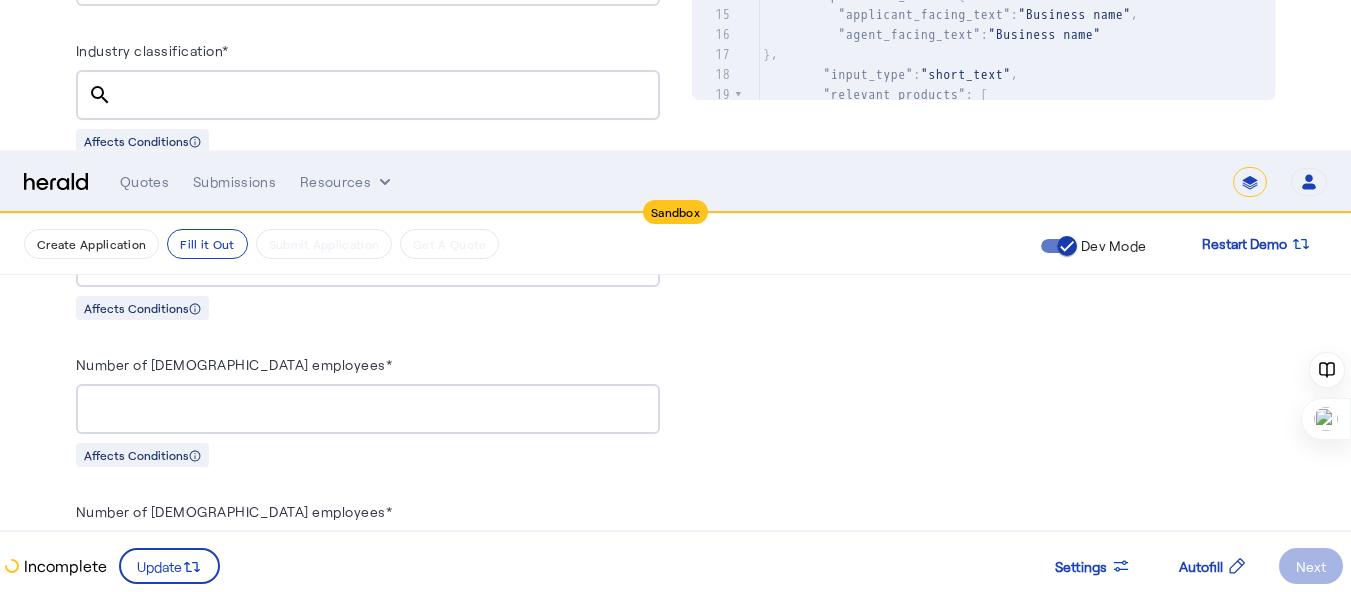 scroll, scrollTop: 1388, scrollLeft: 0, axis: vertical 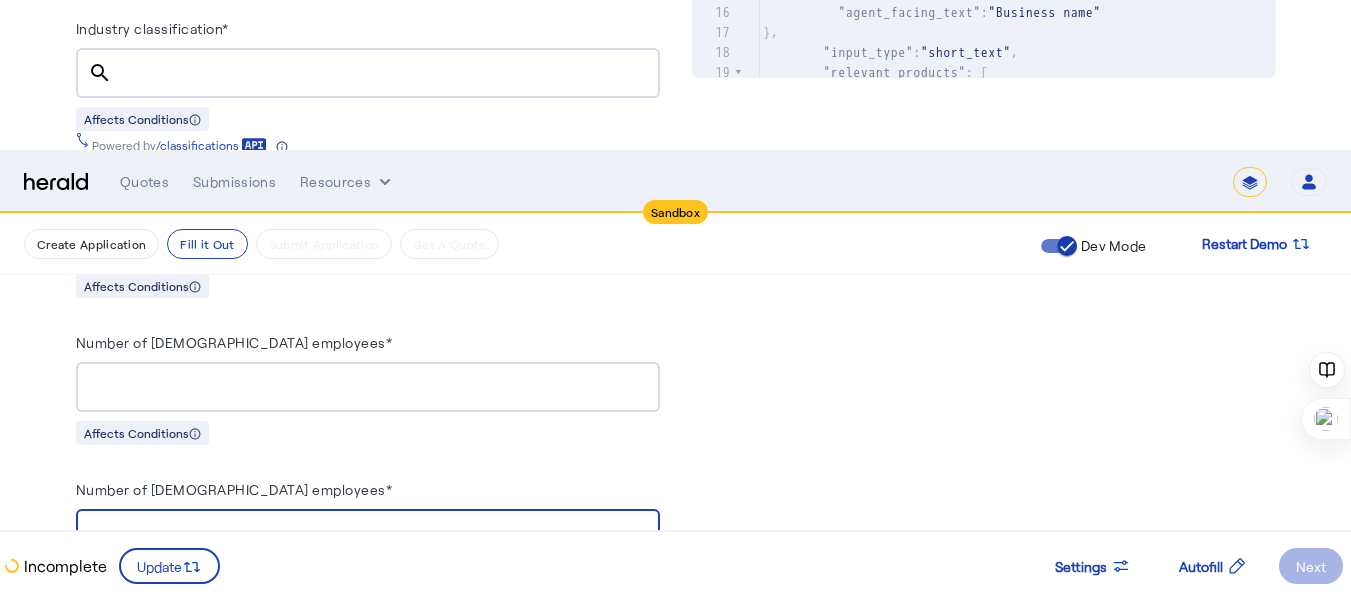 type on "*" 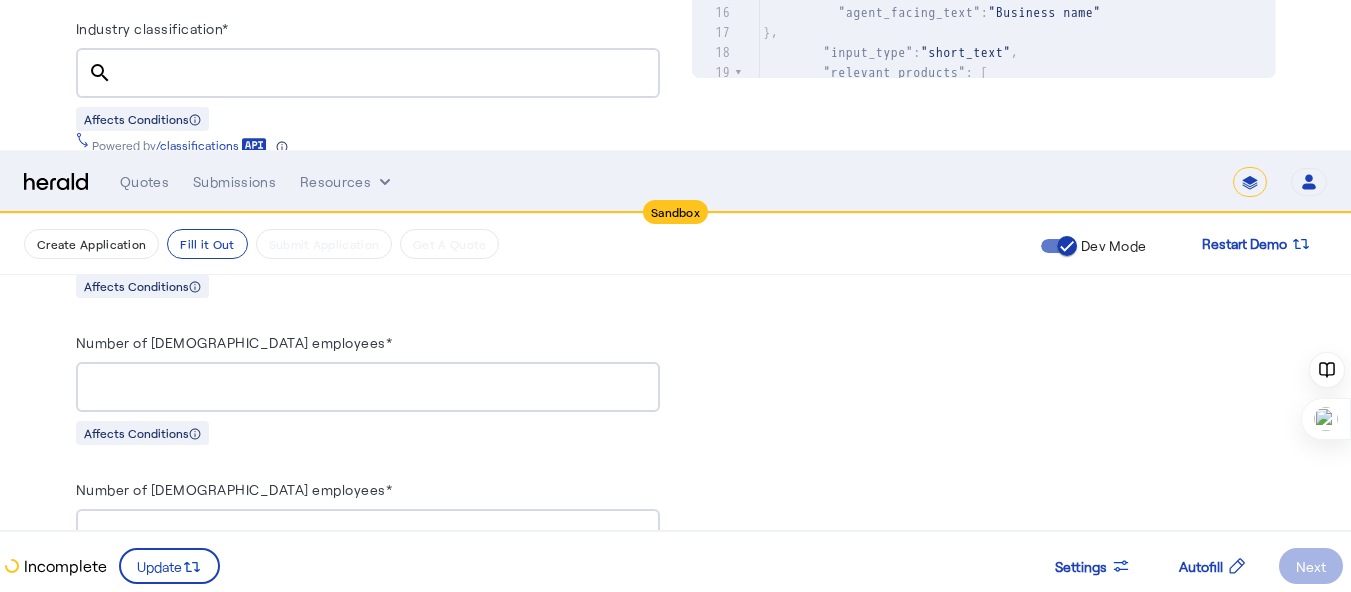click at bounding box center [368, 681] 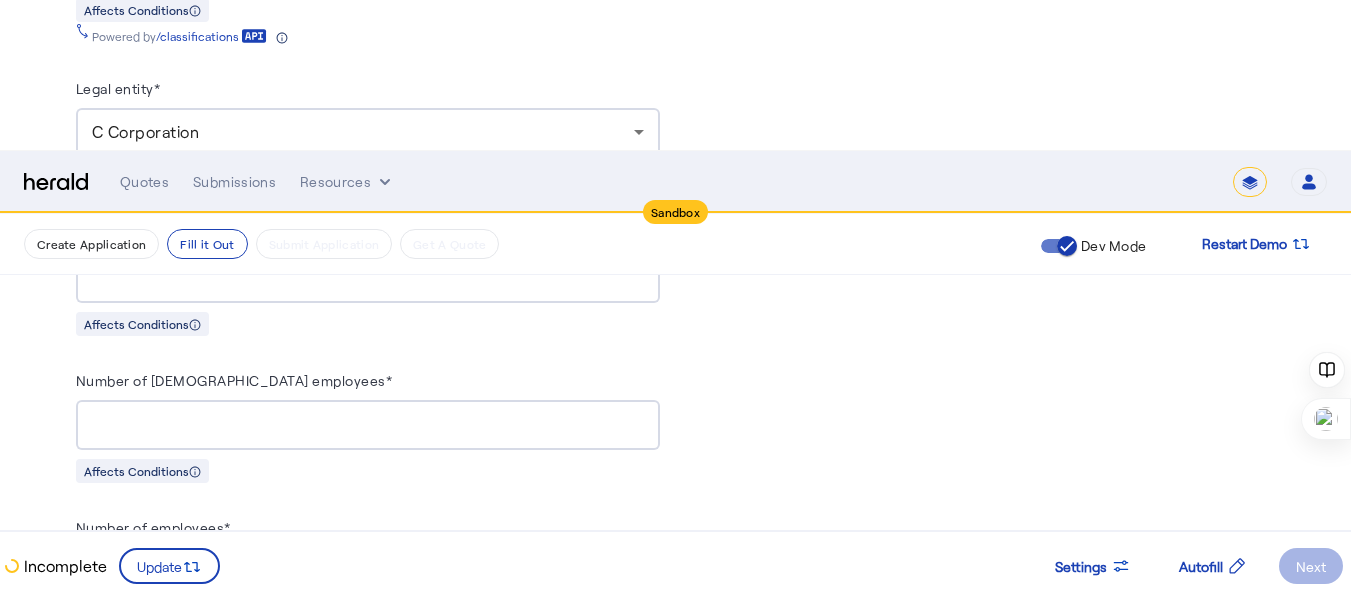 scroll, scrollTop: 1688, scrollLeft: 0, axis: vertical 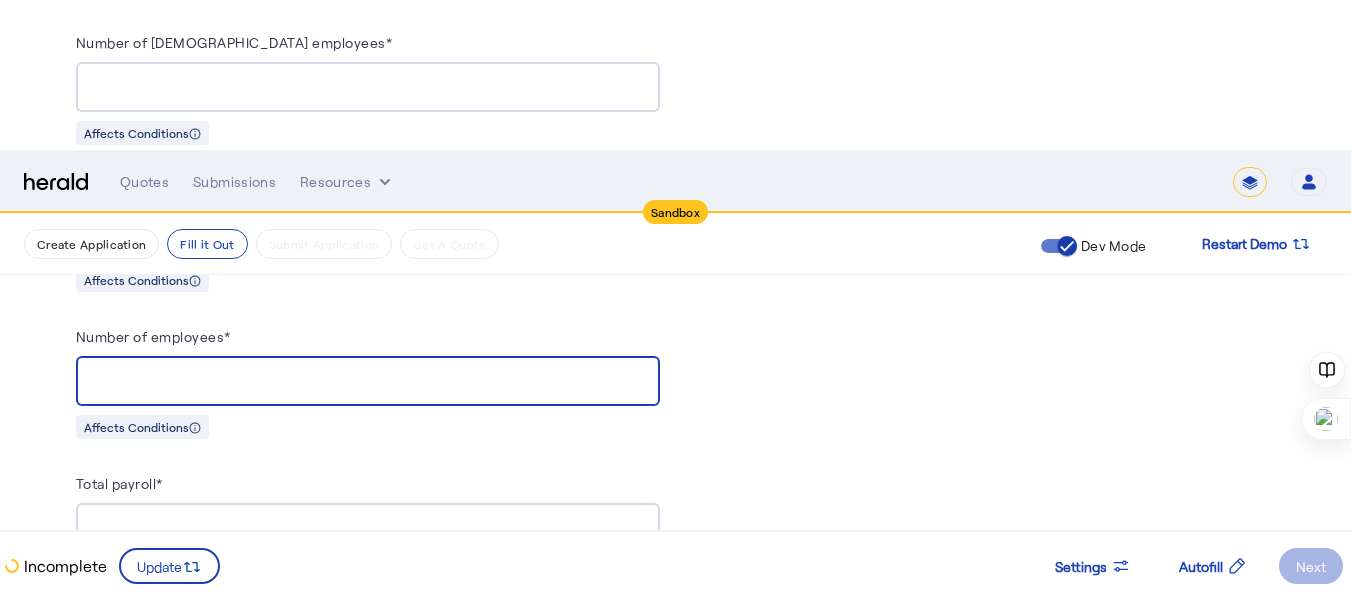 type on "*" 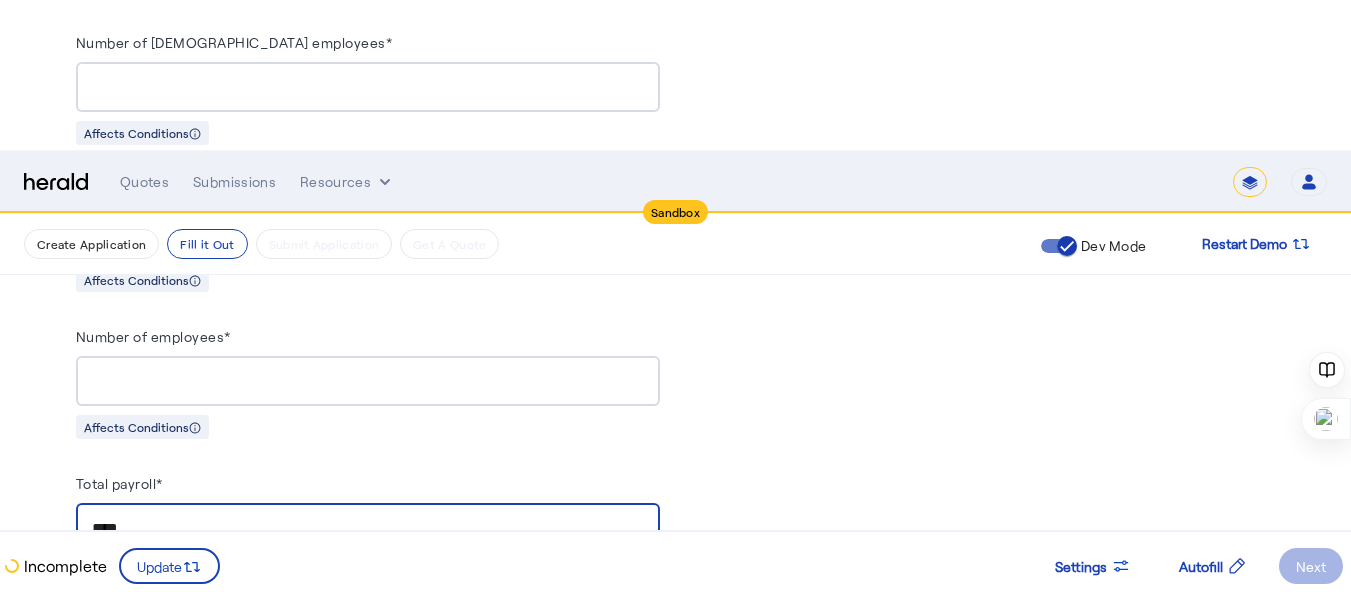 type on "****" 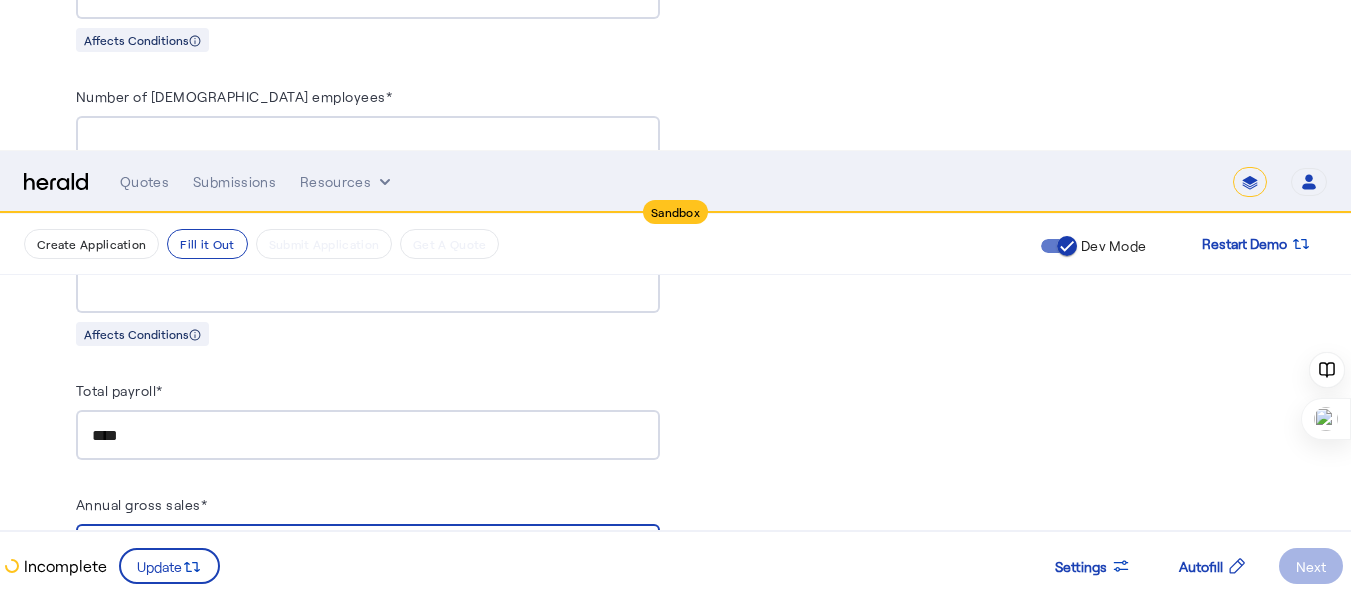 scroll, scrollTop: 1888, scrollLeft: 0, axis: vertical 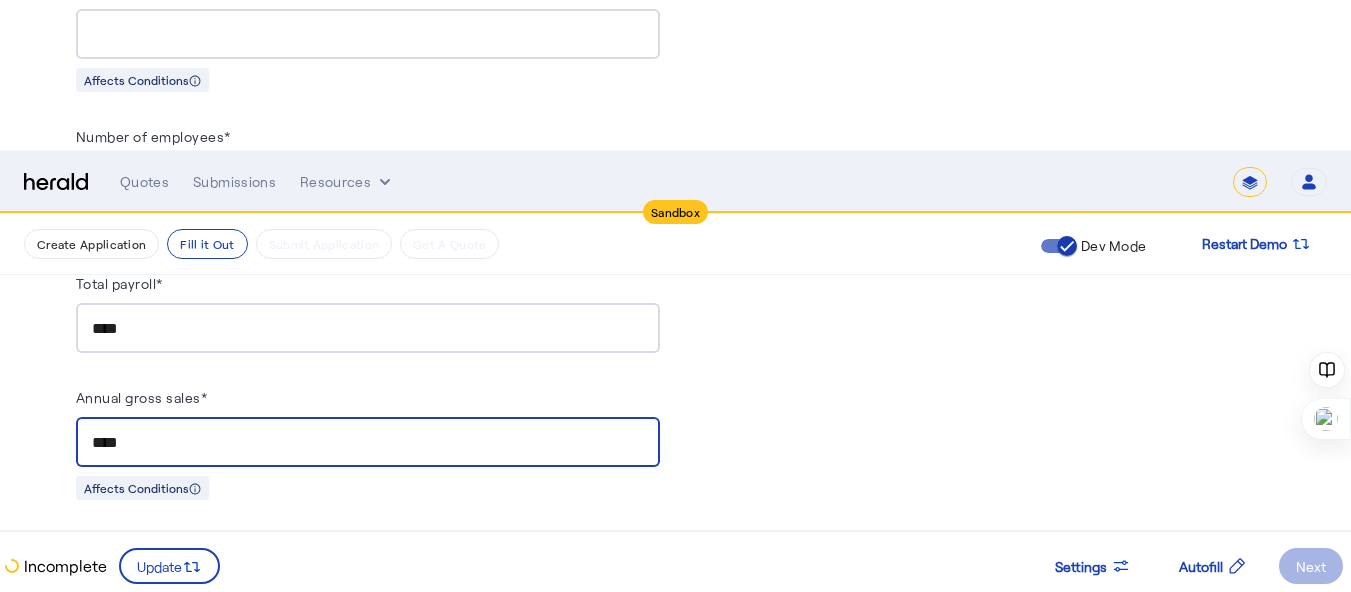 type on "****" 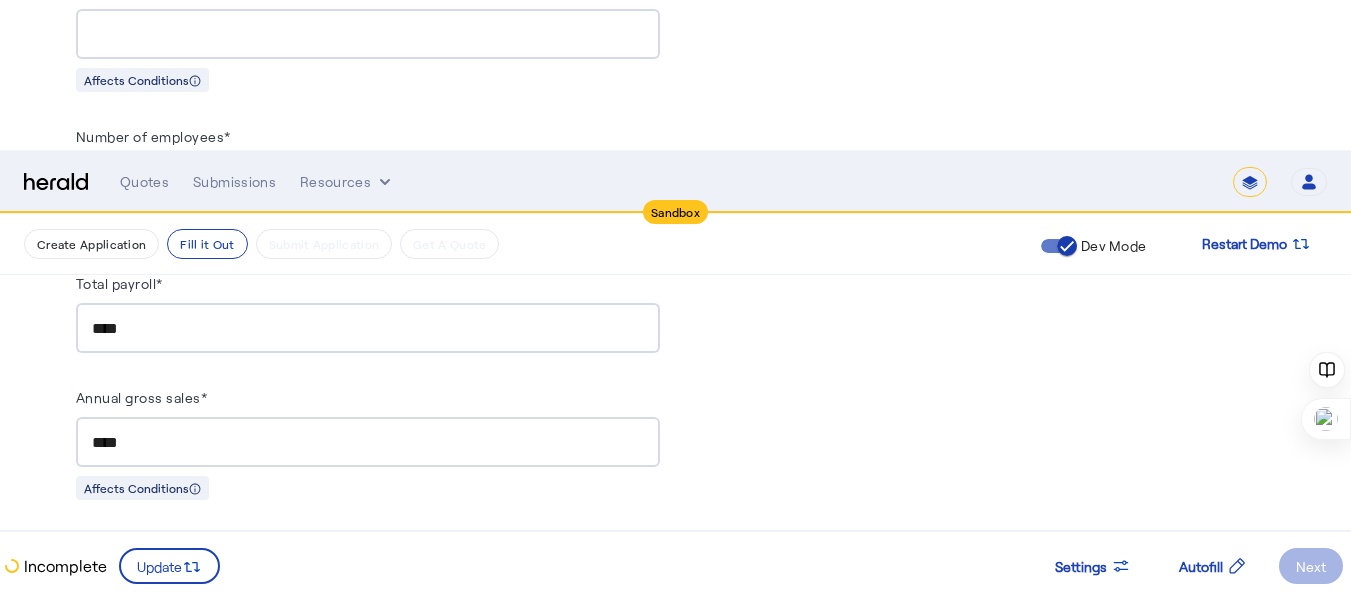 click at bounding box center (368, 589) 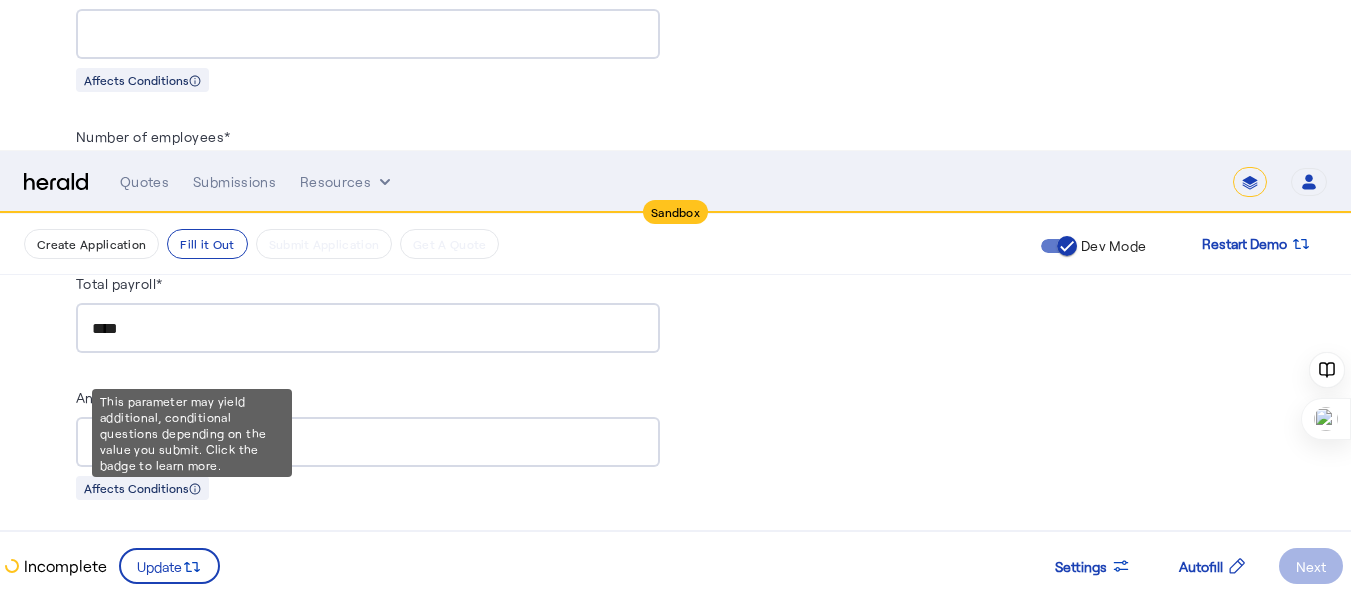 type on "****" 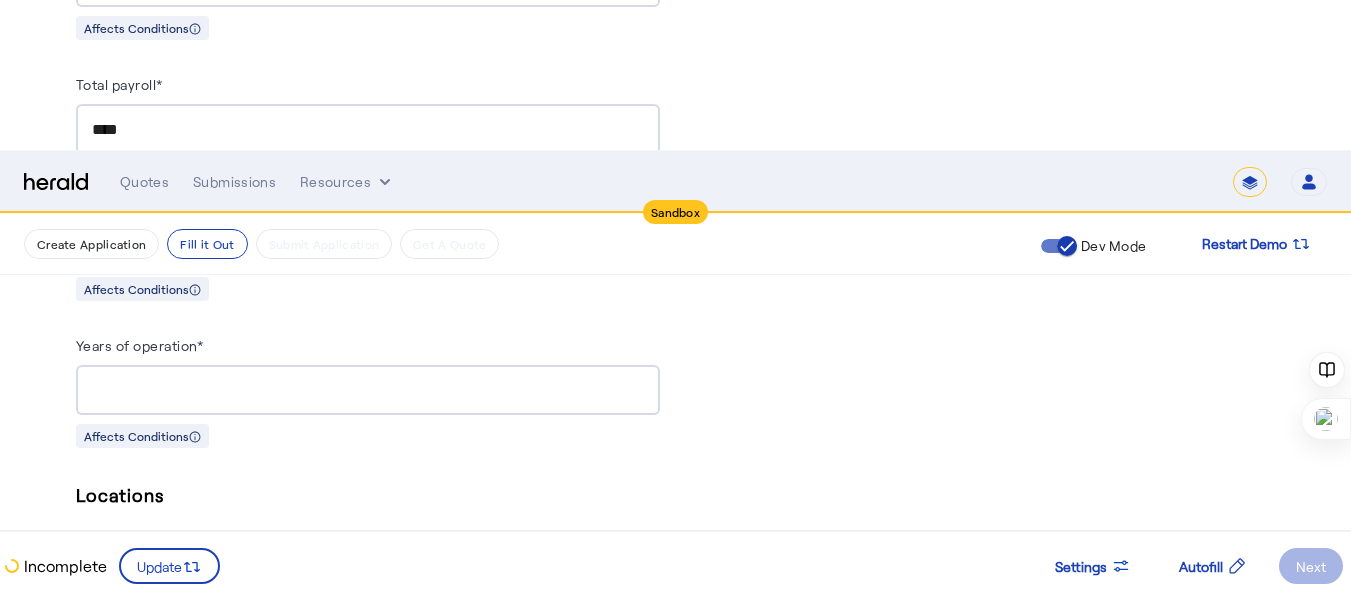 scroll, scrollTop: 2088, scrollLeft: 0, axis: vertical 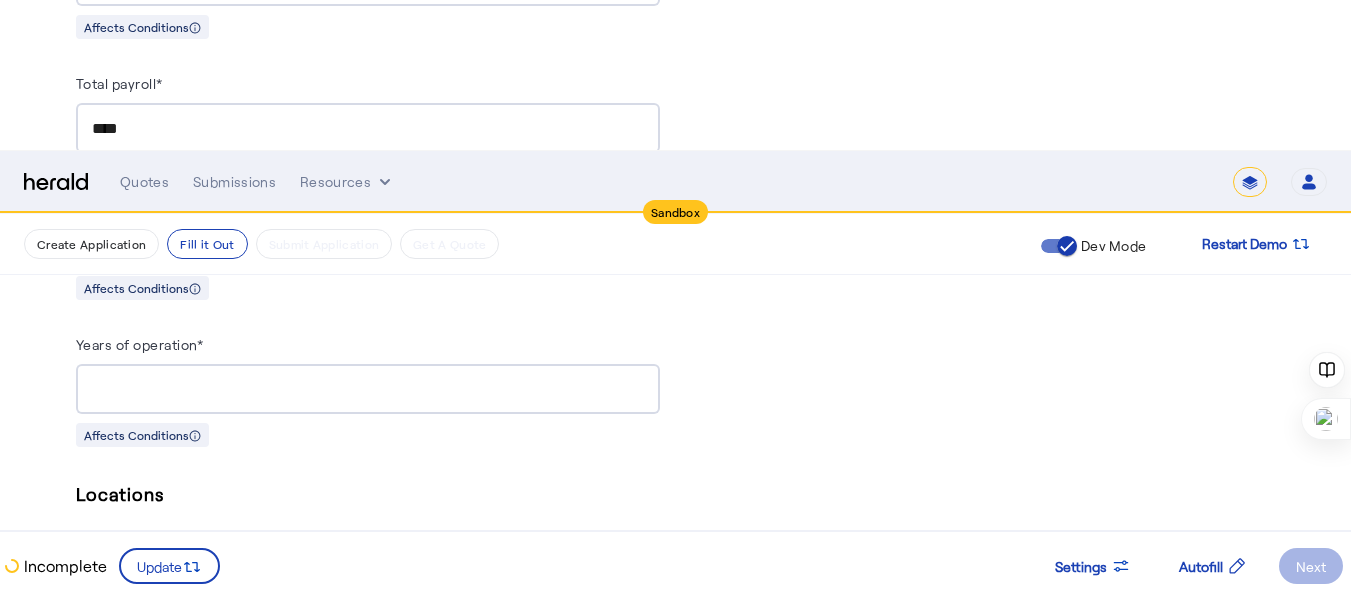 click at bounding box center (368, 635) 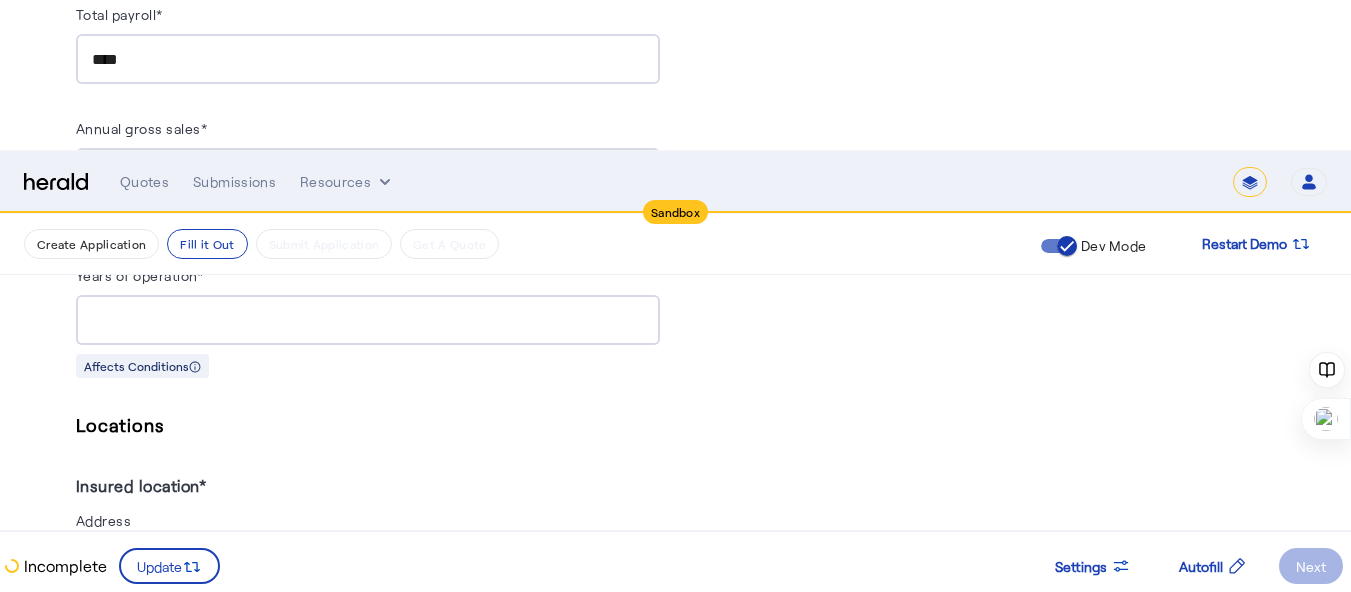 scroll, scrollTop: 2288, scrollLeft: 0, axis: vertical 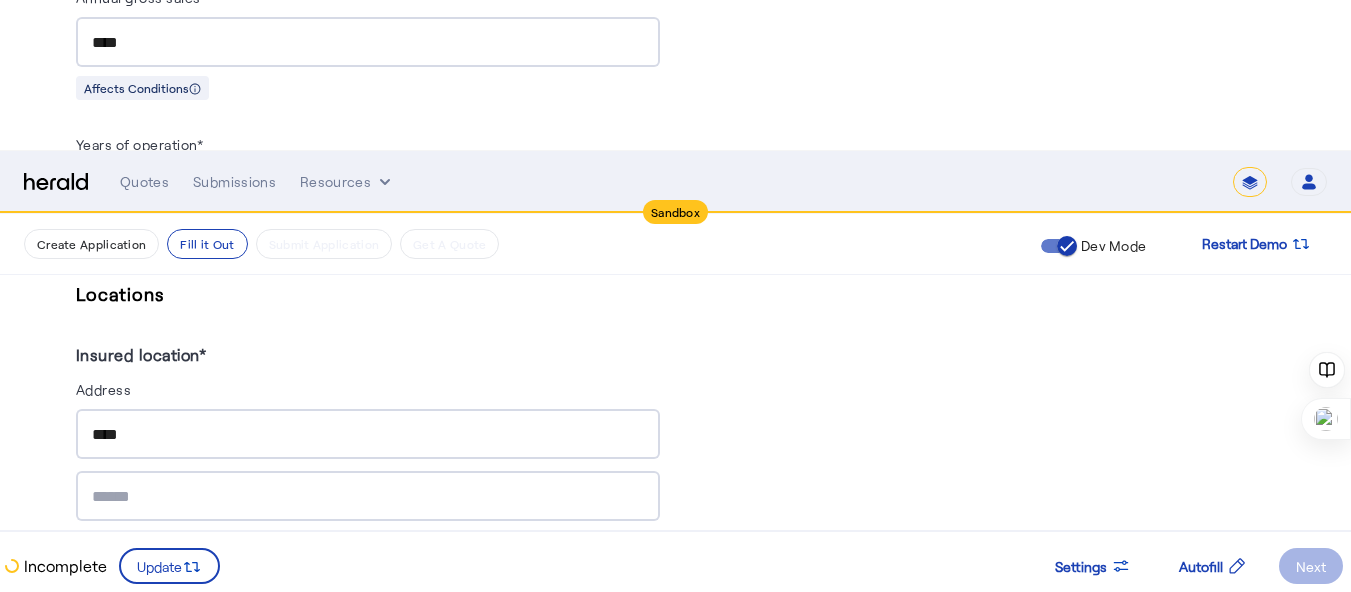 type on "******" 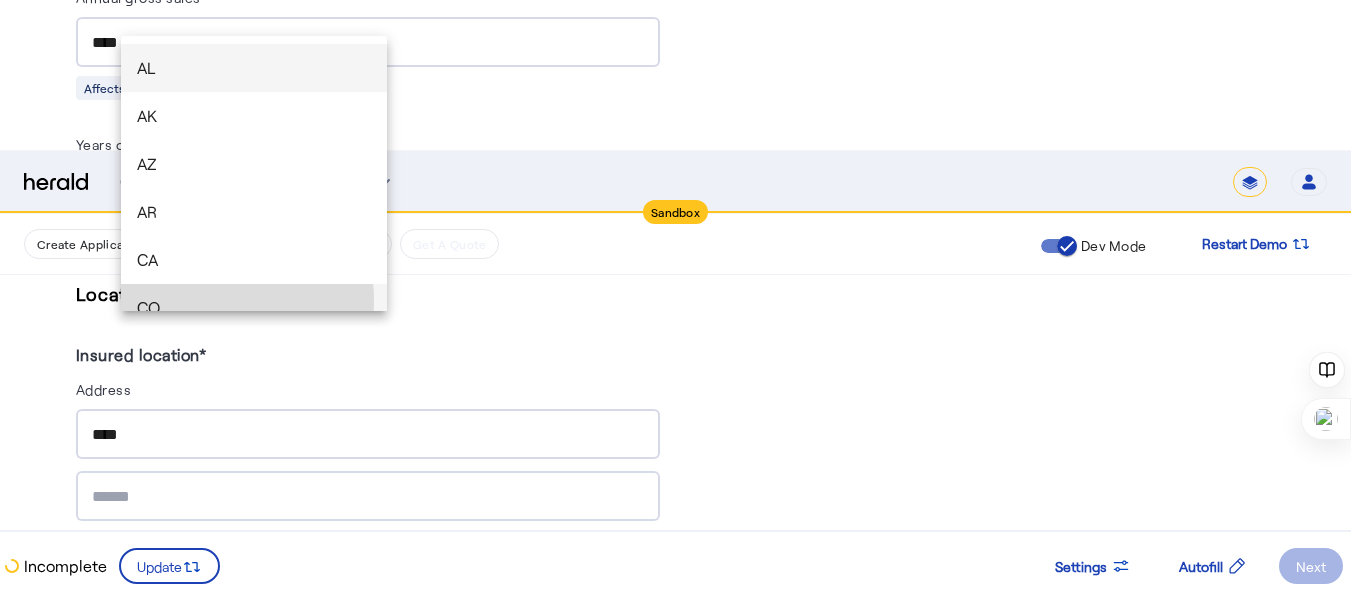 click on "CO" at bounding box center (254, 308) 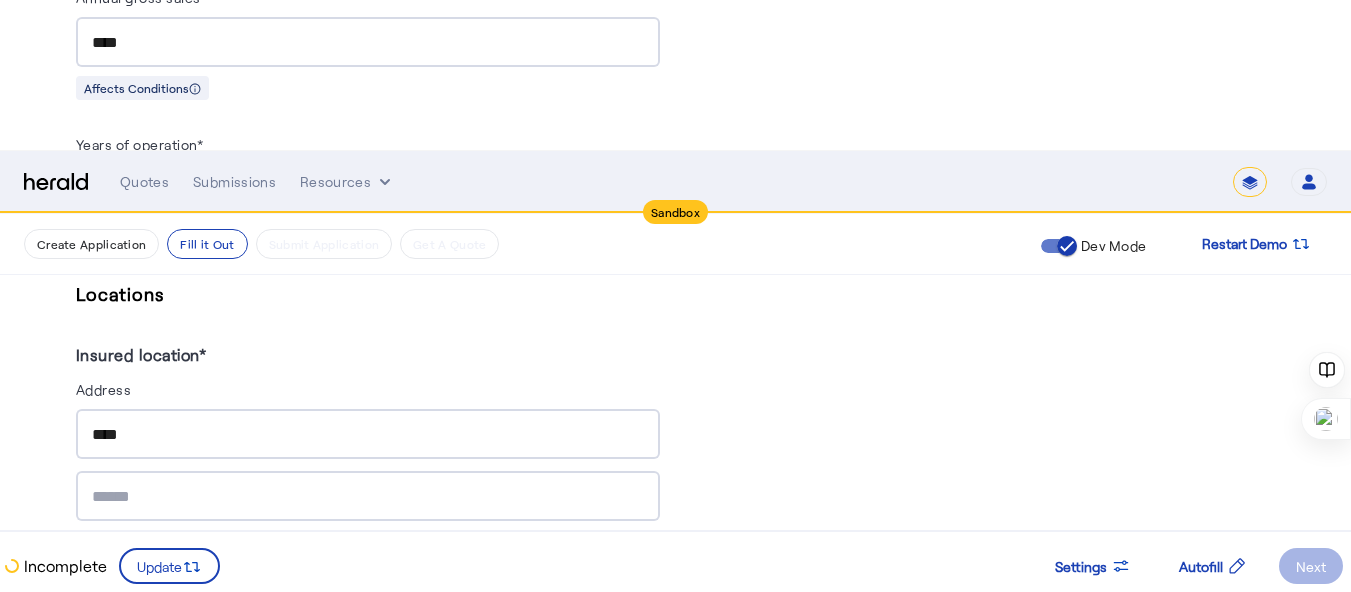 click at bounding box center (518, 620) 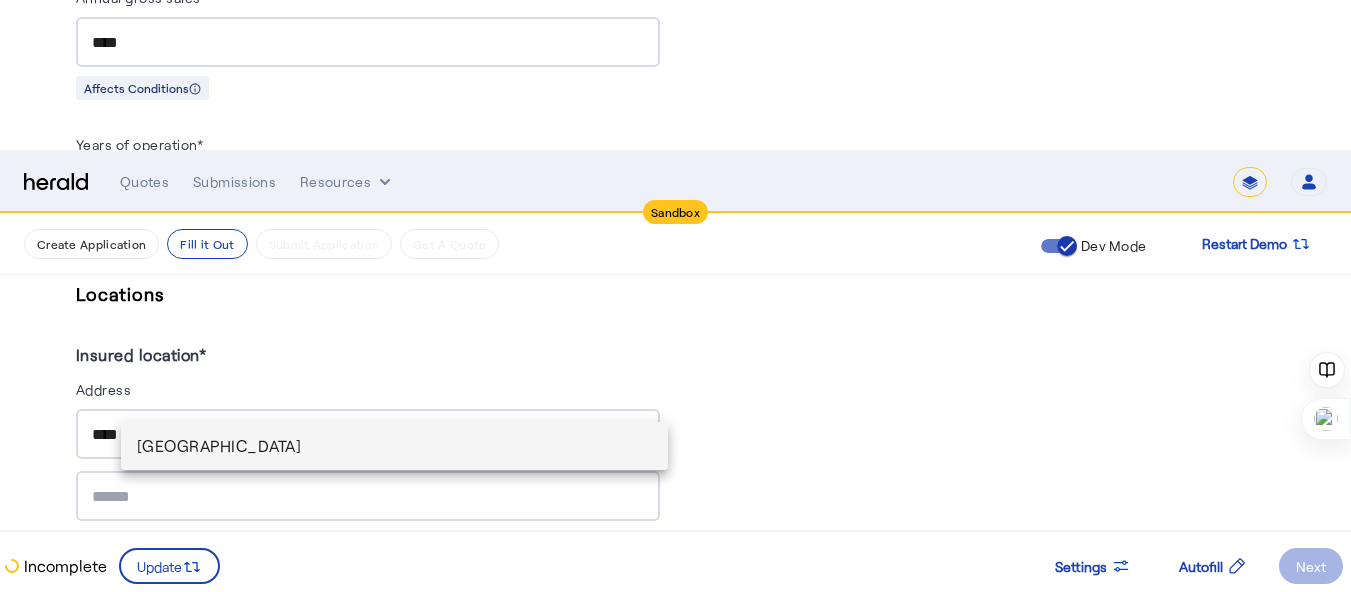click on "[GEOGRAPHIC_DATA]" at bounding box center (395, 446) 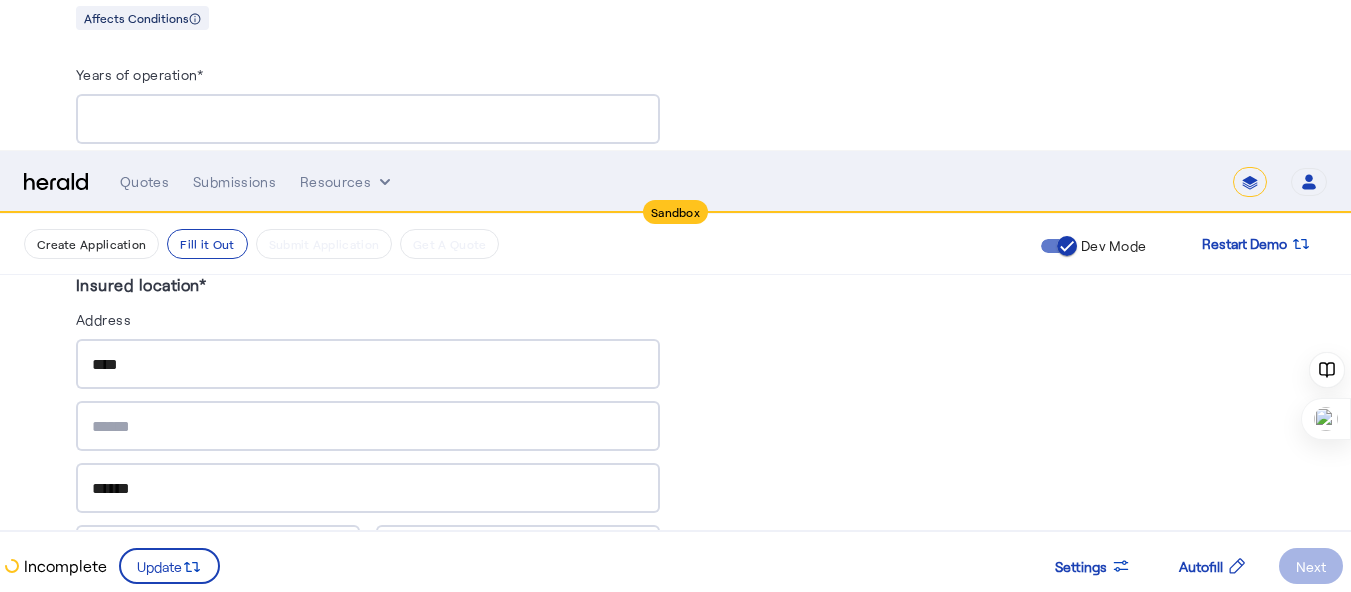 scroll, scrollTop: 2388, scrollLeft: 0, axis: vertical 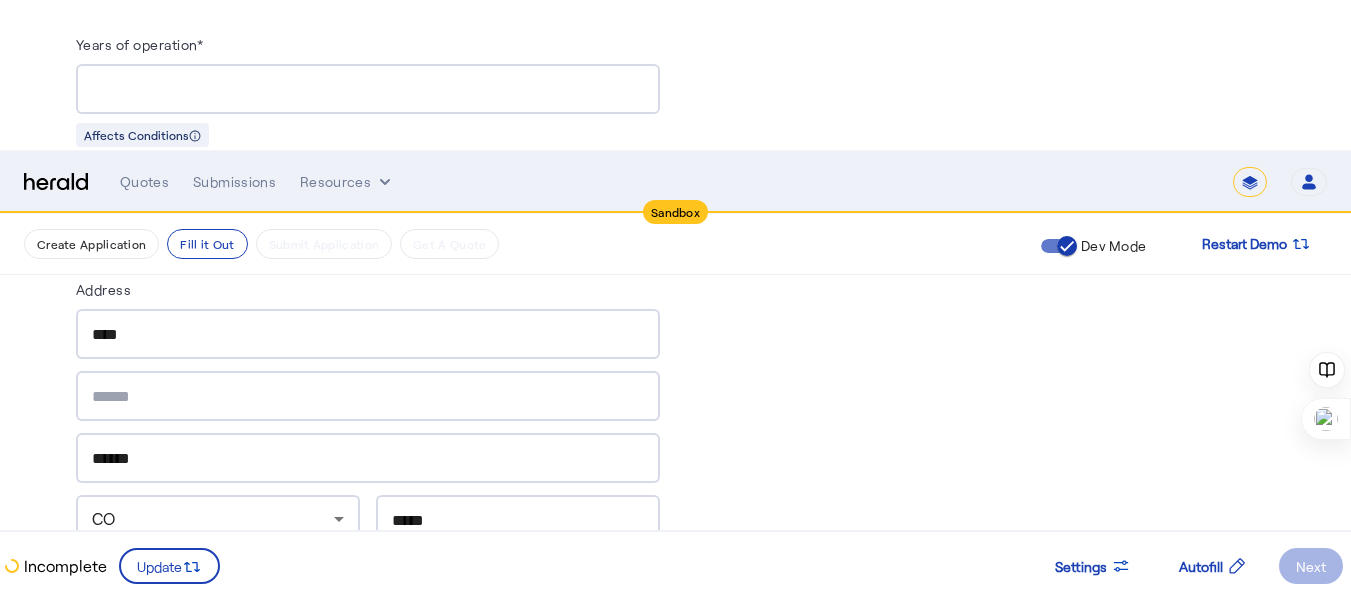 click on "This Location's building number*" at bounding box center [368, 728] 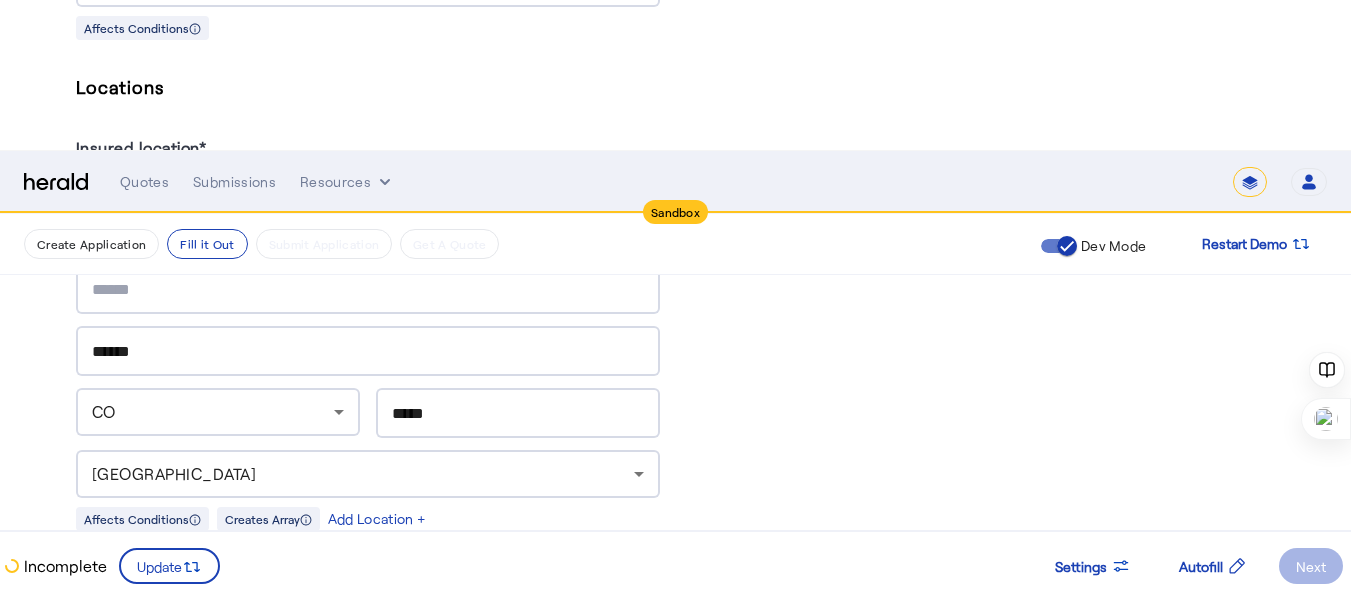 scroll, scrollTop: 2788, scrollLeft: 0, axis: vertical 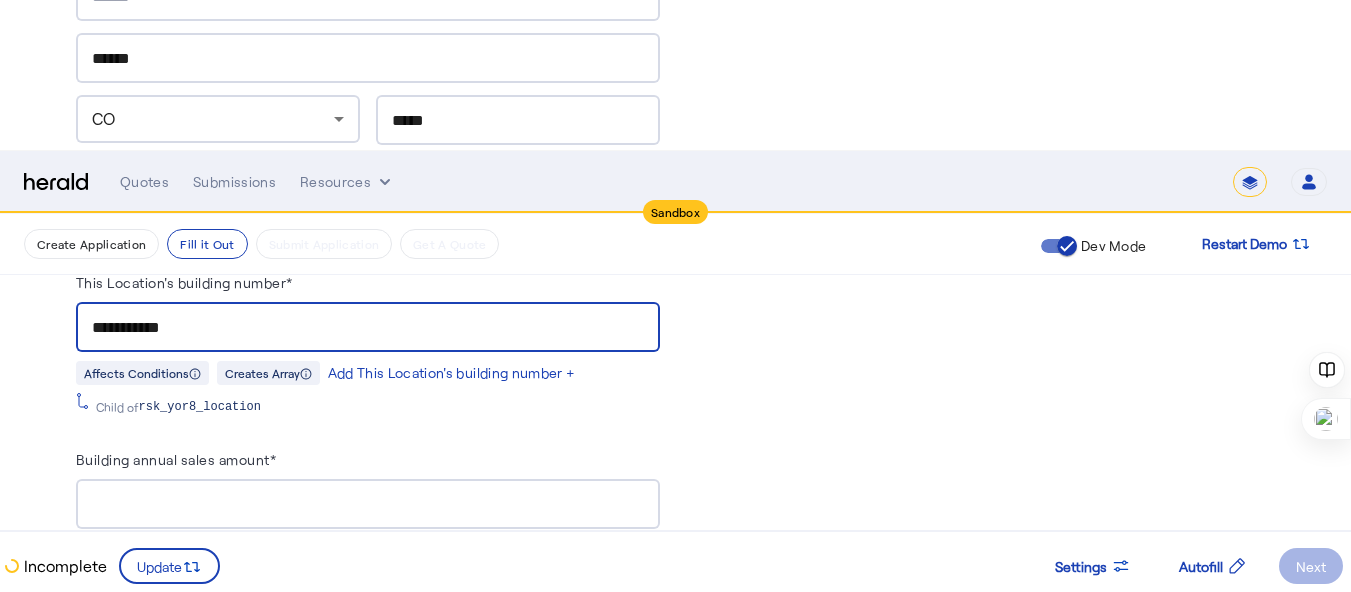type on "**********" 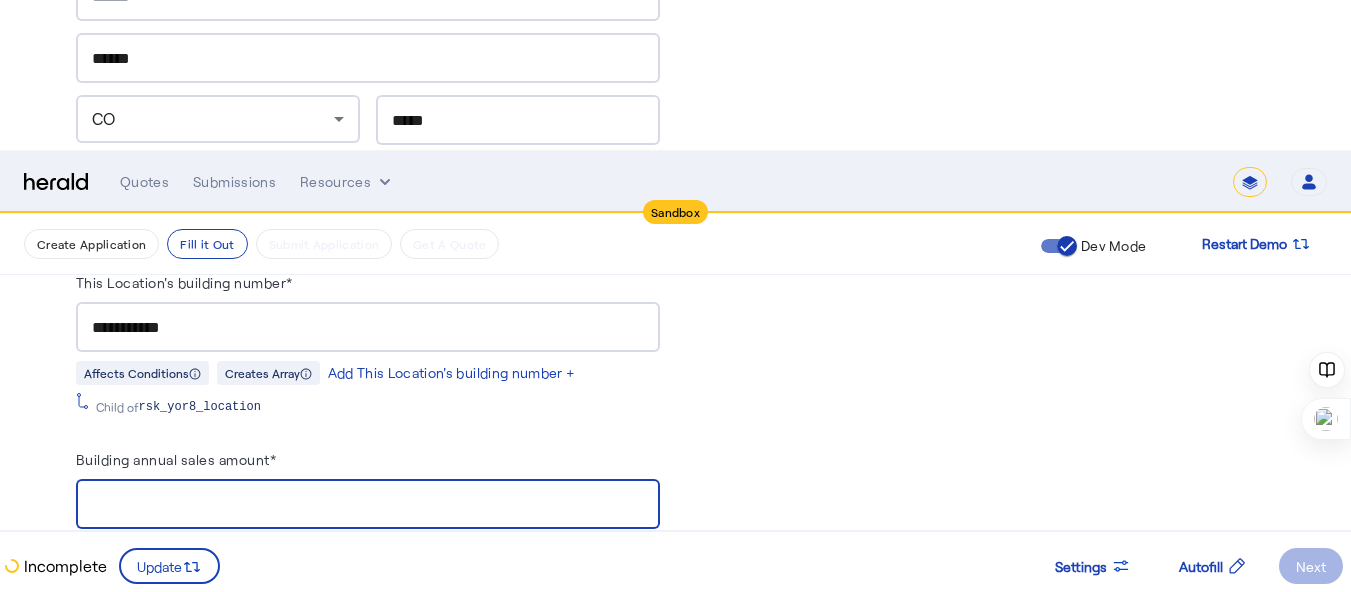 click on "Building annual sales amount*" at bounding box center [368, 505] 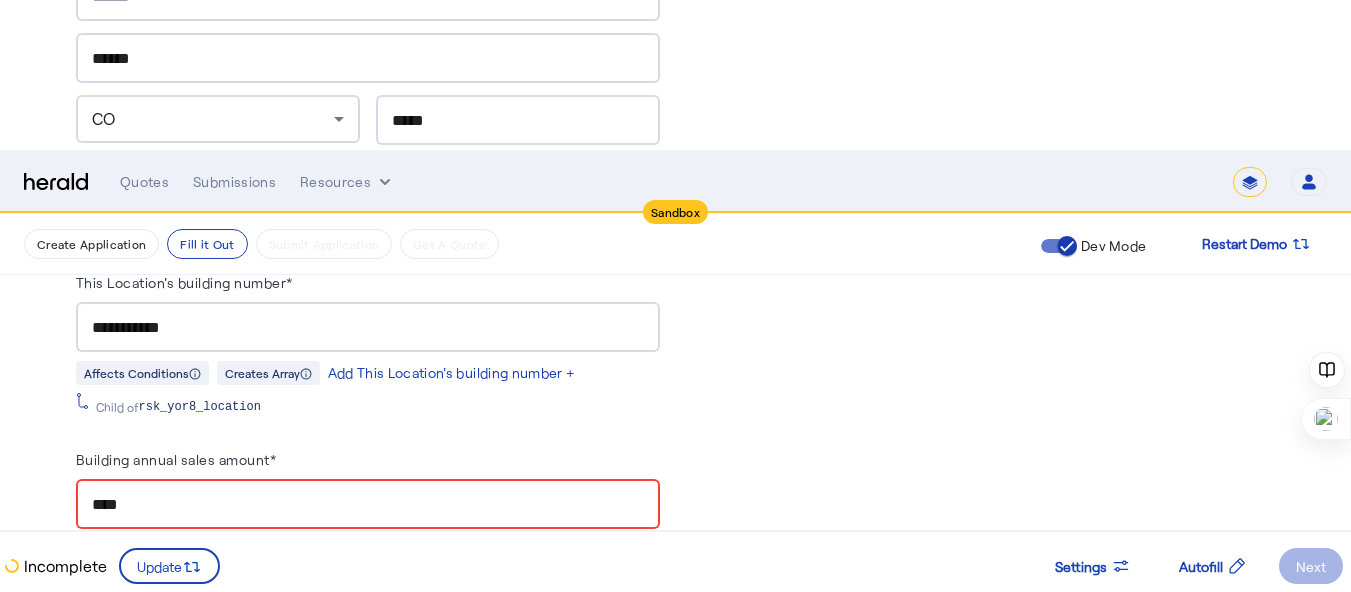 click 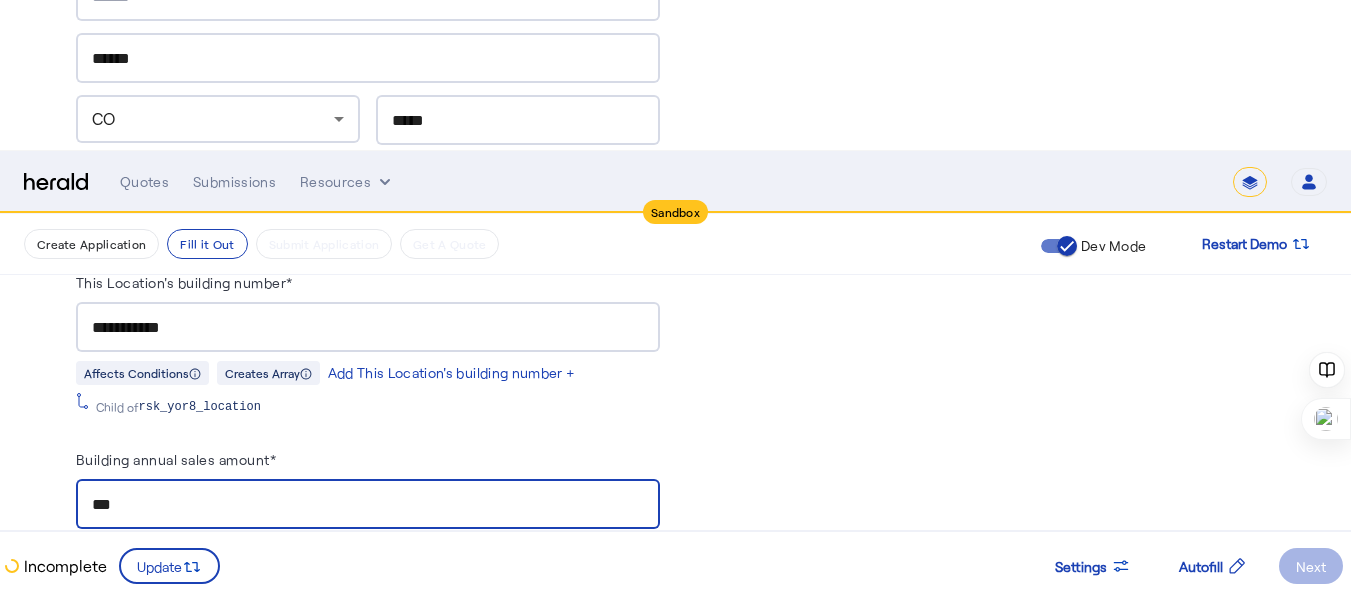 type on "***" 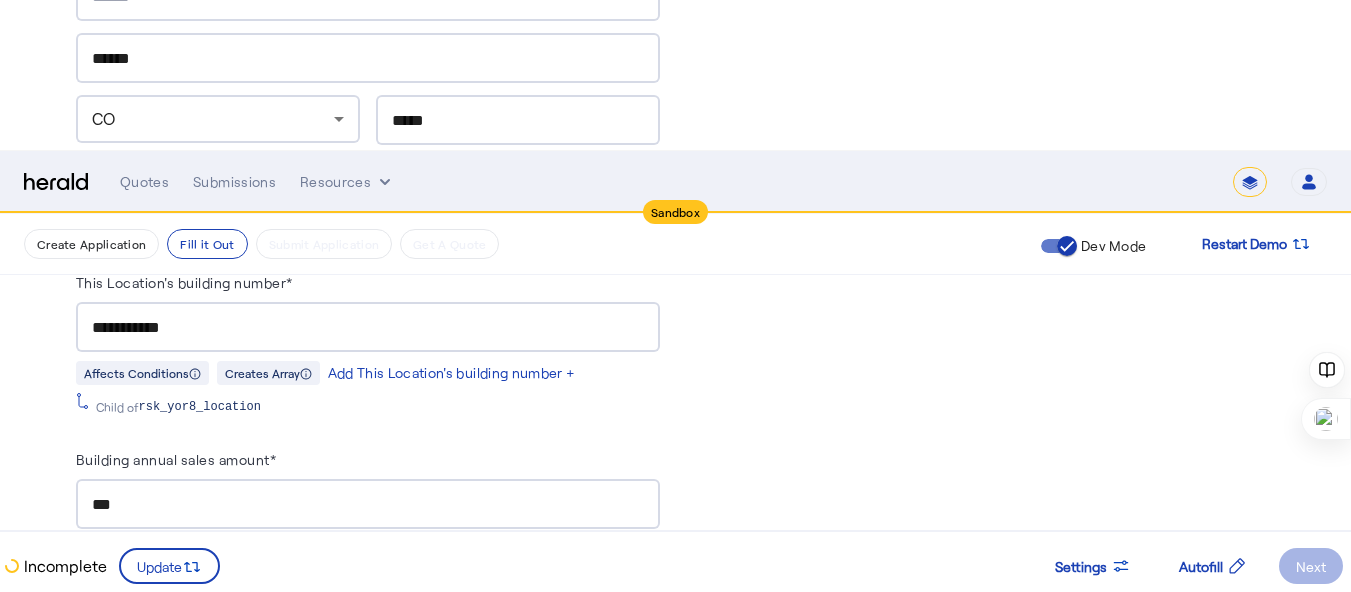 click on "Number of stories at this building*" at bounding box center [368, 679] 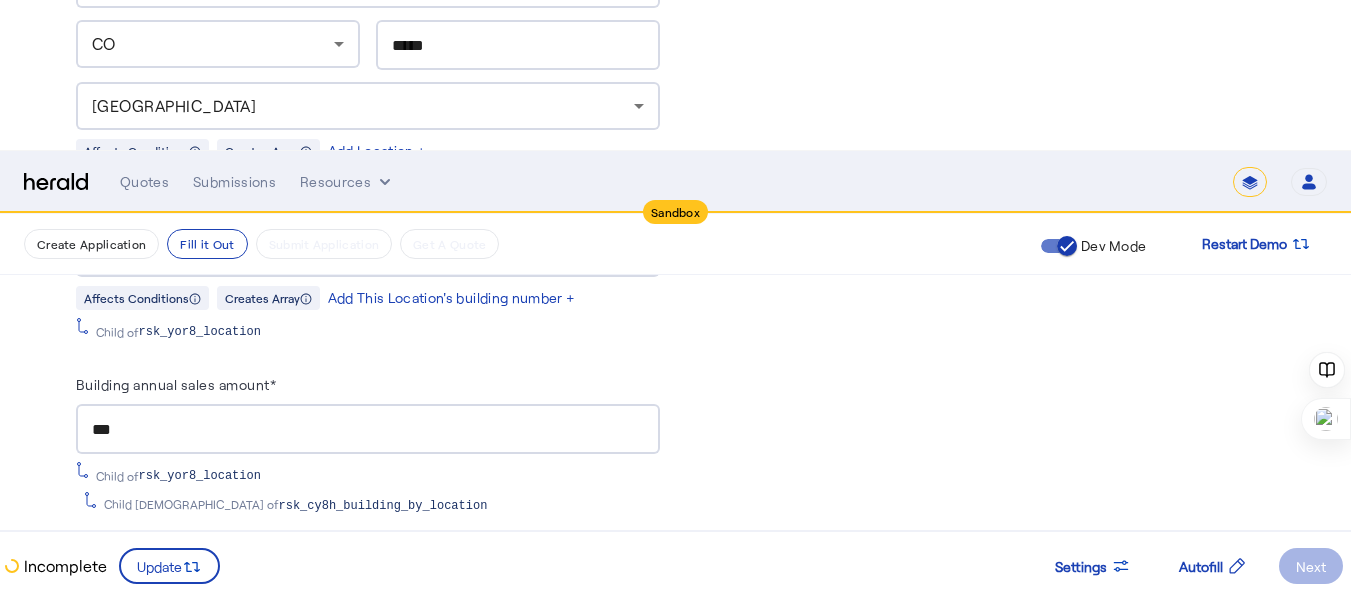 scroll, scrollTop: 2988, scrollLeft: 0, axis: vertical 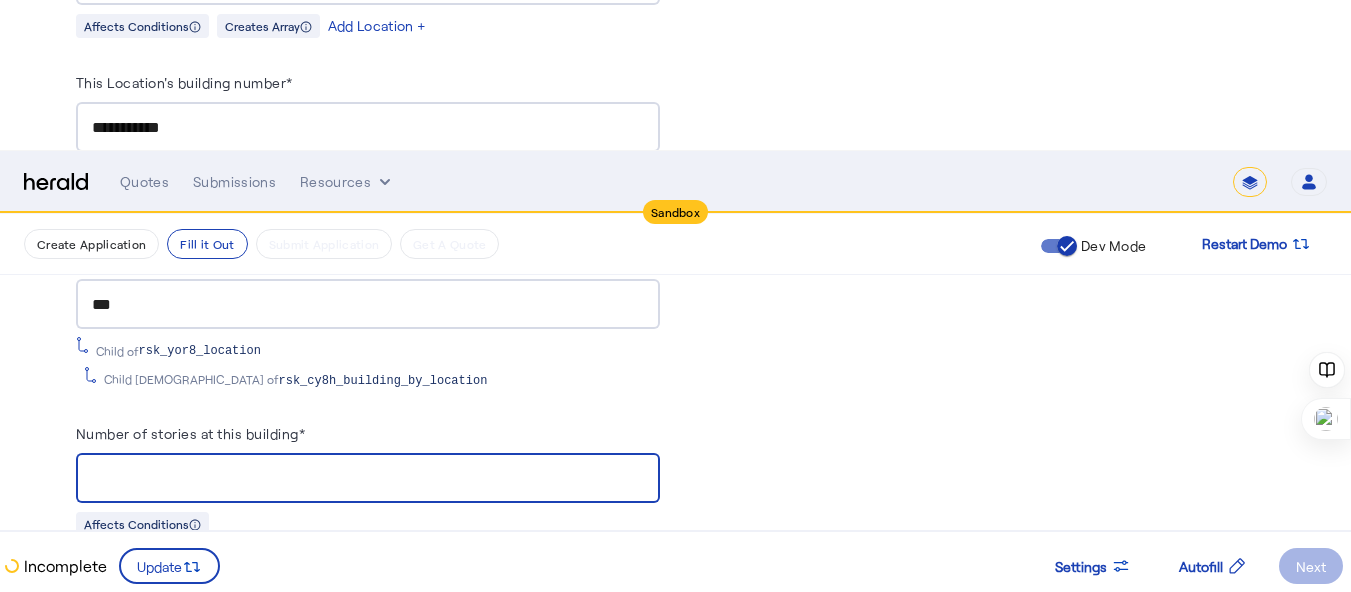 type on "**" 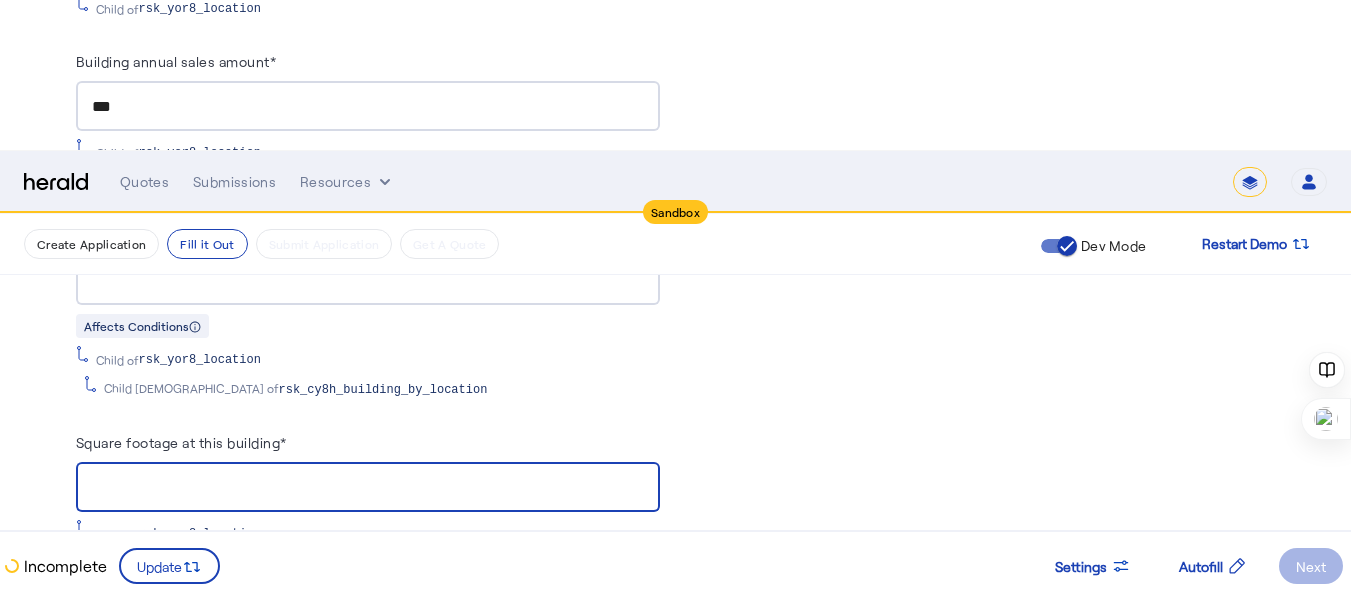 scroll, scrollTop: 3188, scrollLeft: 0, axis: vertical 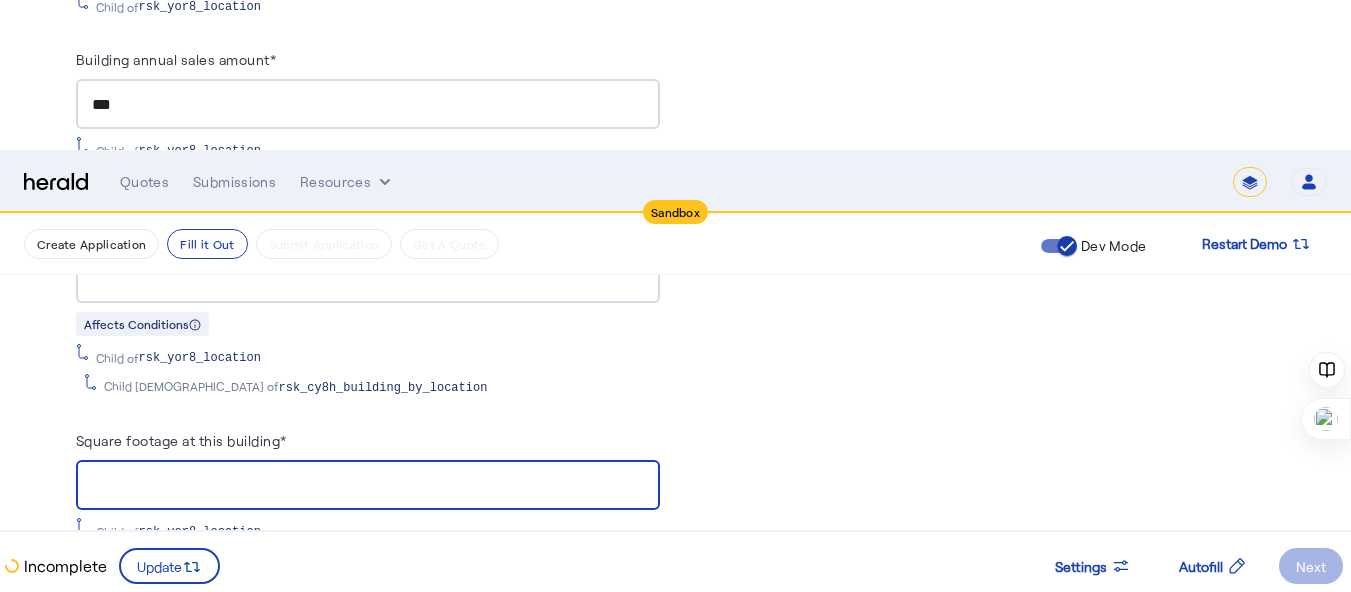 type on "**" 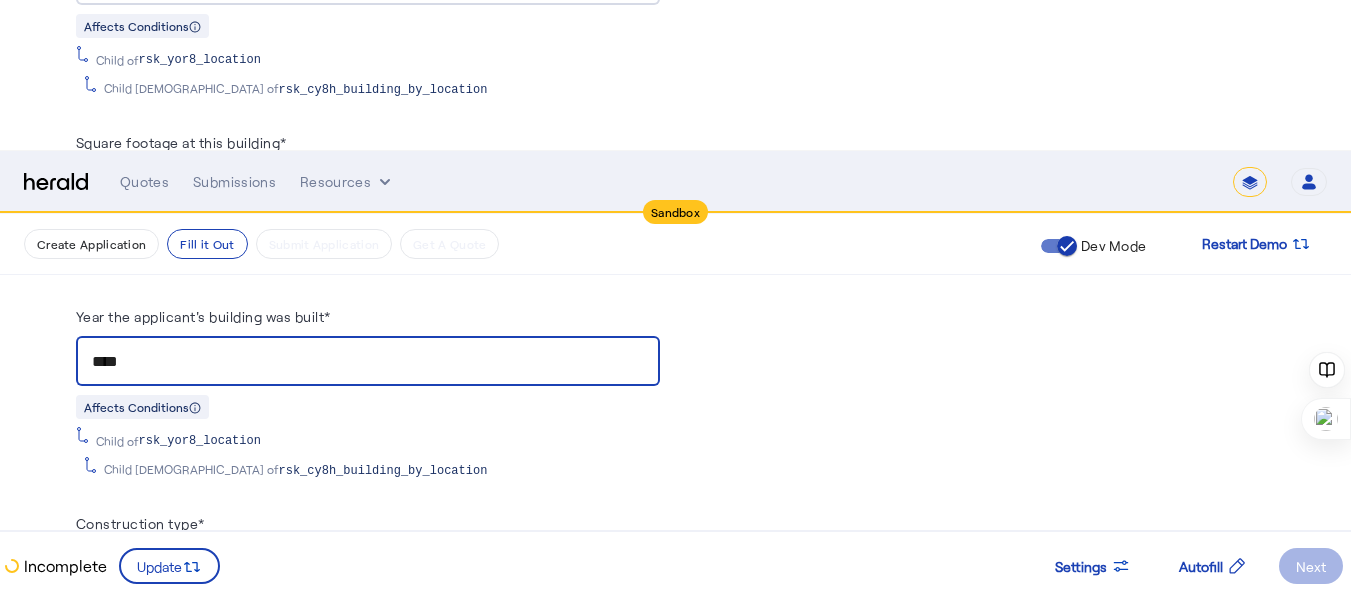 scroll, scrollTop: 3488, scrollLeft: 0, axis: vertical 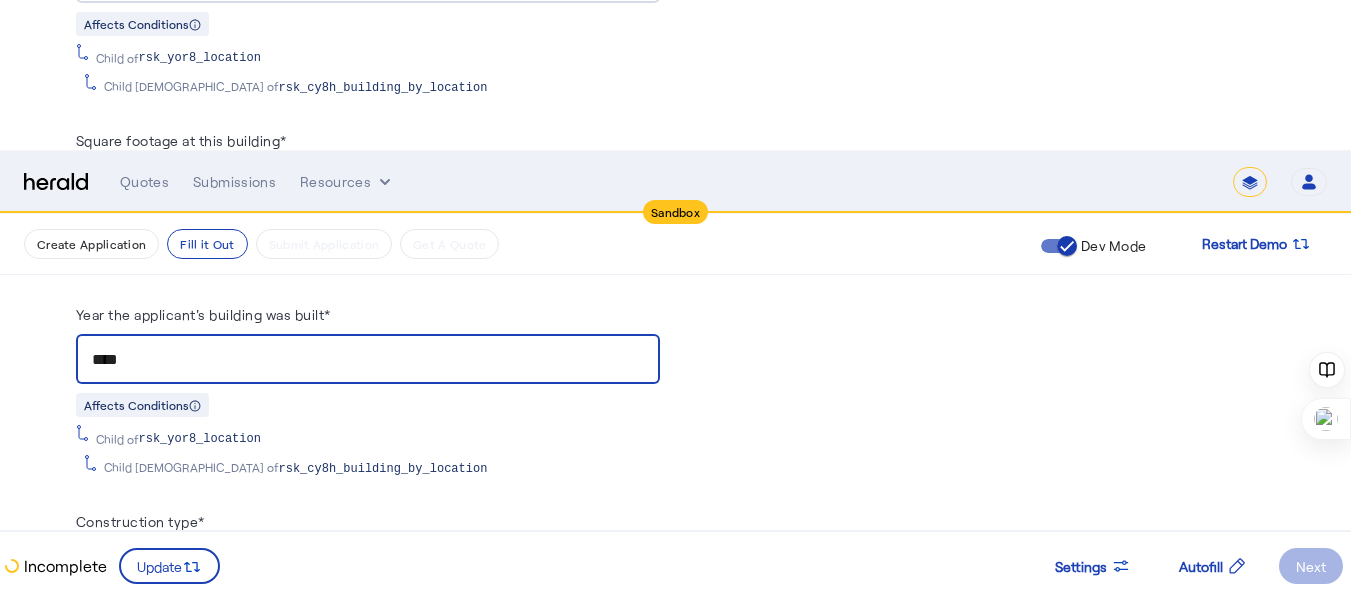 type on "****" 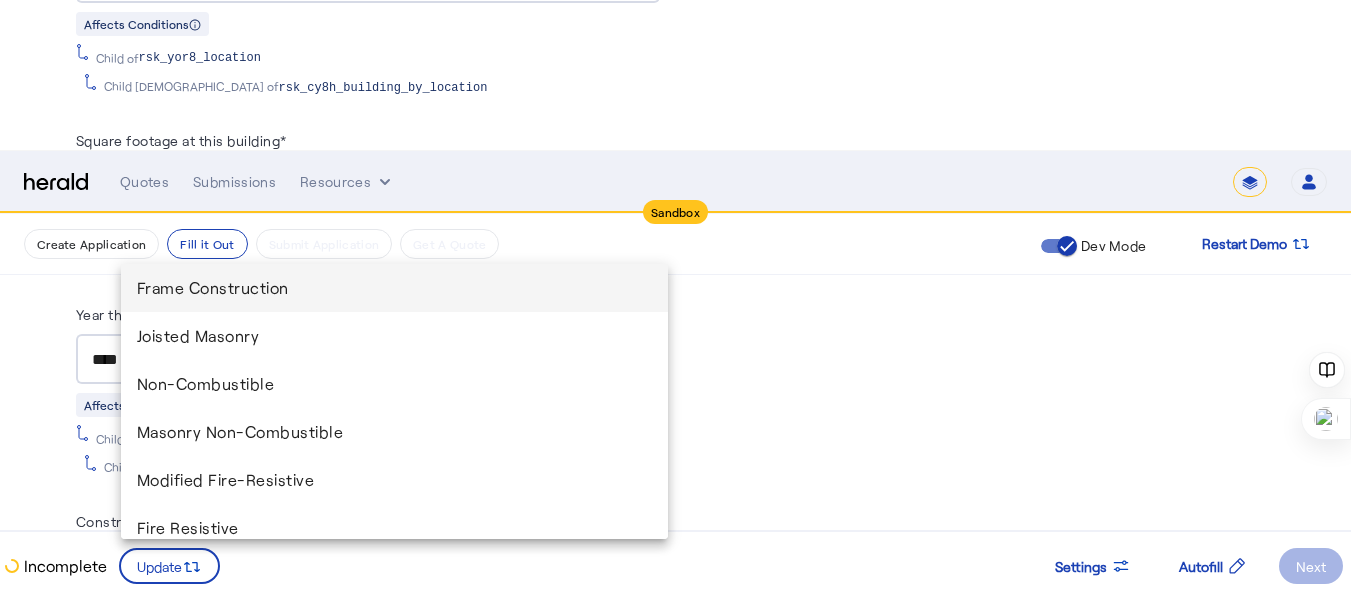 click on "Frame Construction" at bounding box center (395, 288) 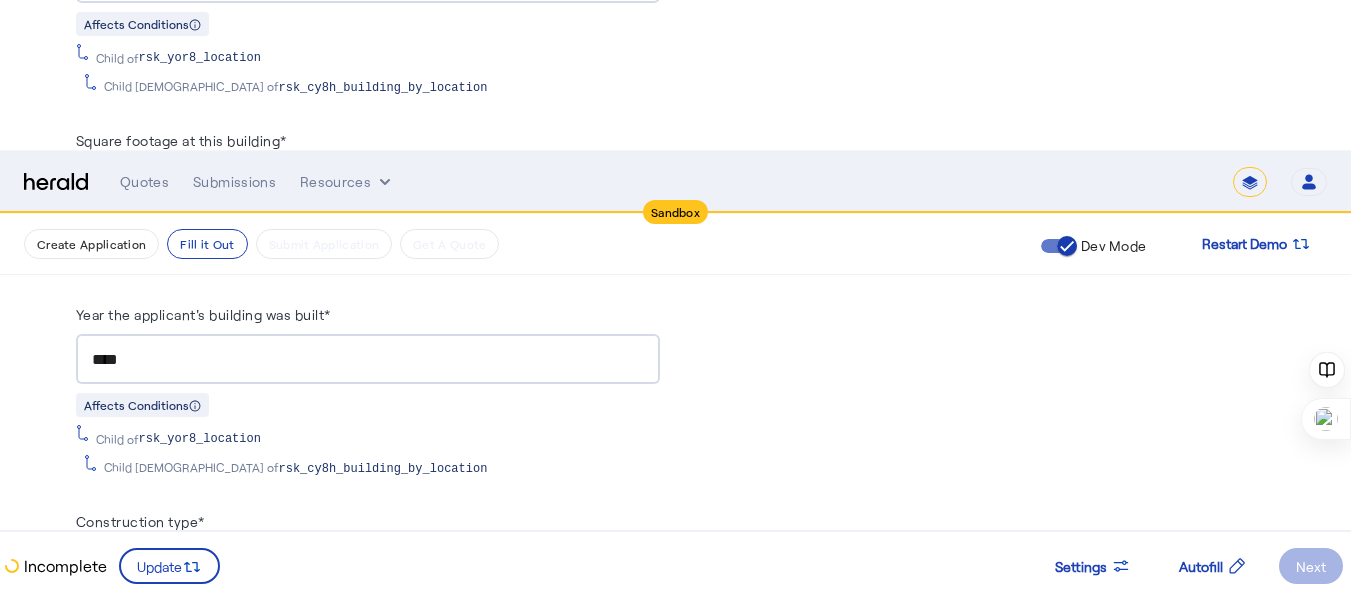 click at bounding box center (363, 832) 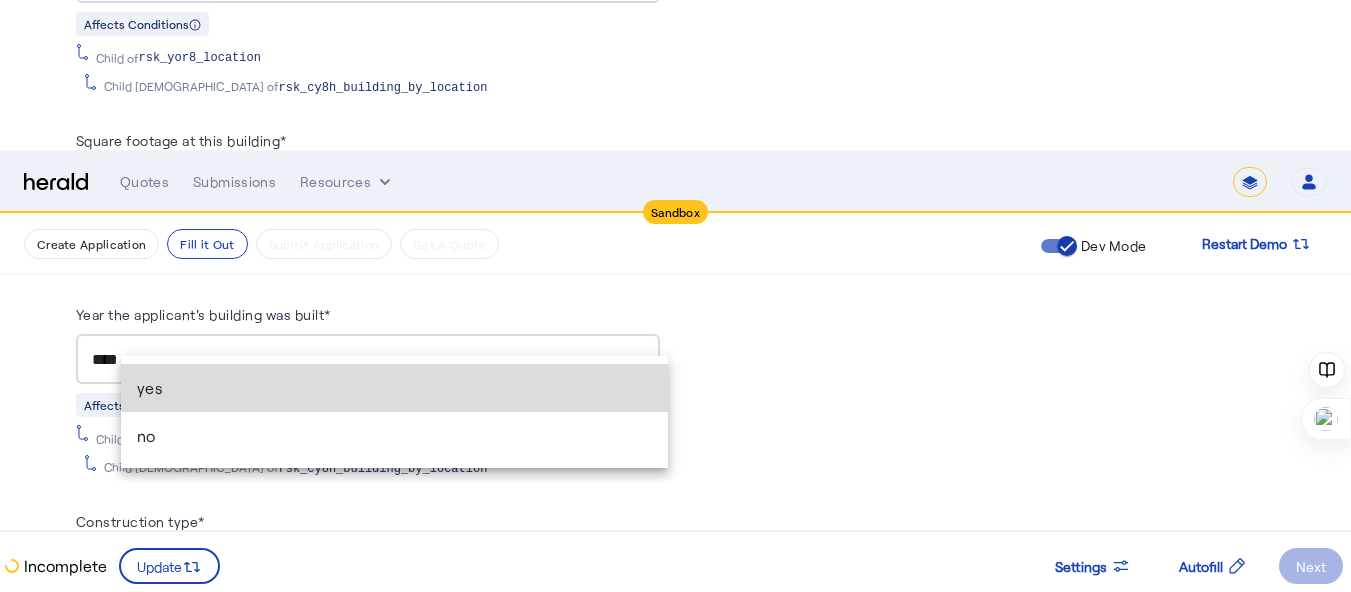 click on "yes" at bounding box center (395, 388) 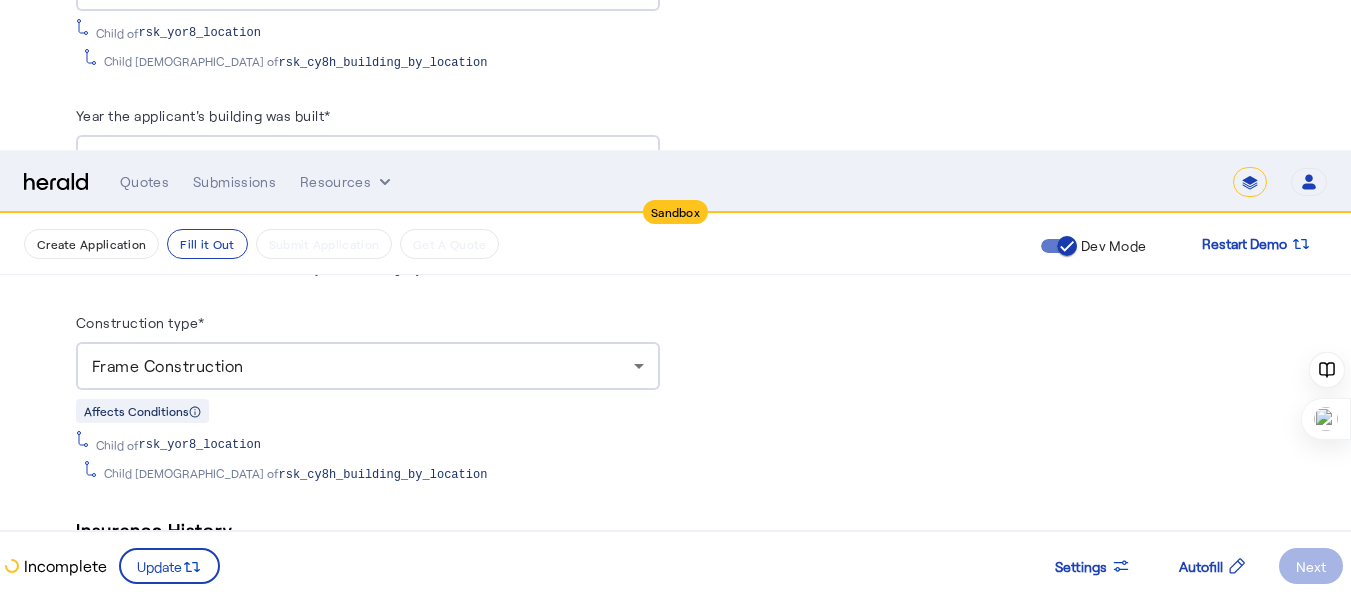 scroll, scrollTop: 3688, scrollLeft: 0, axis: vertical 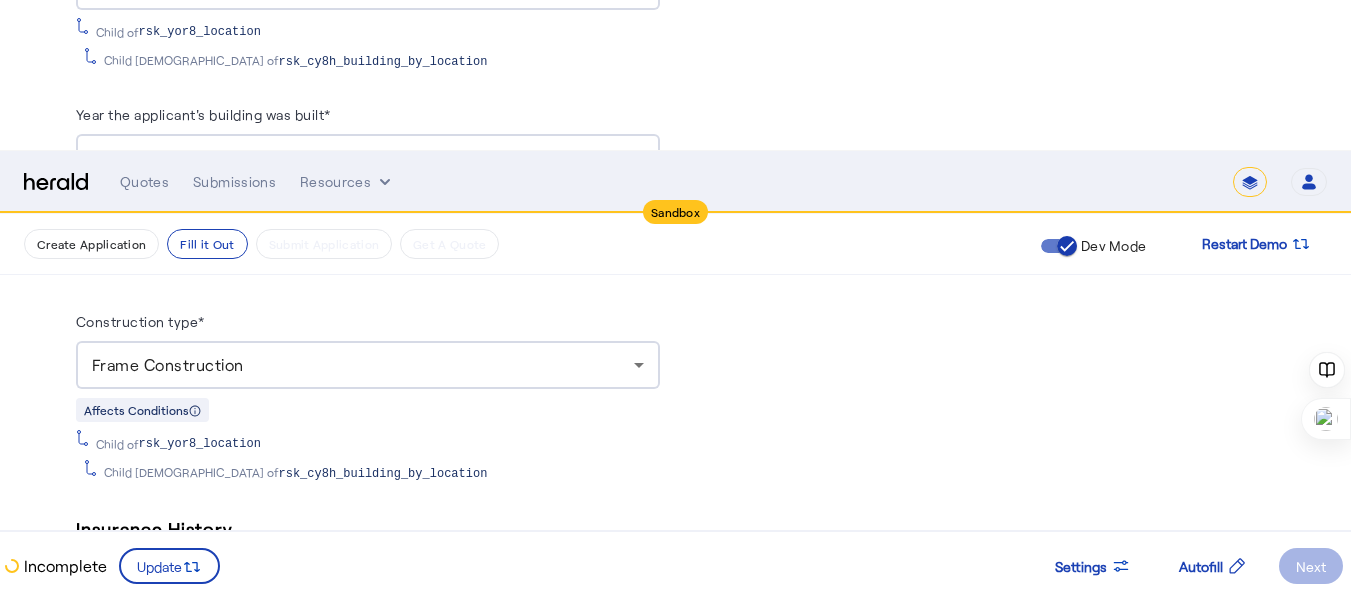 click at bounding box center (363, 777) 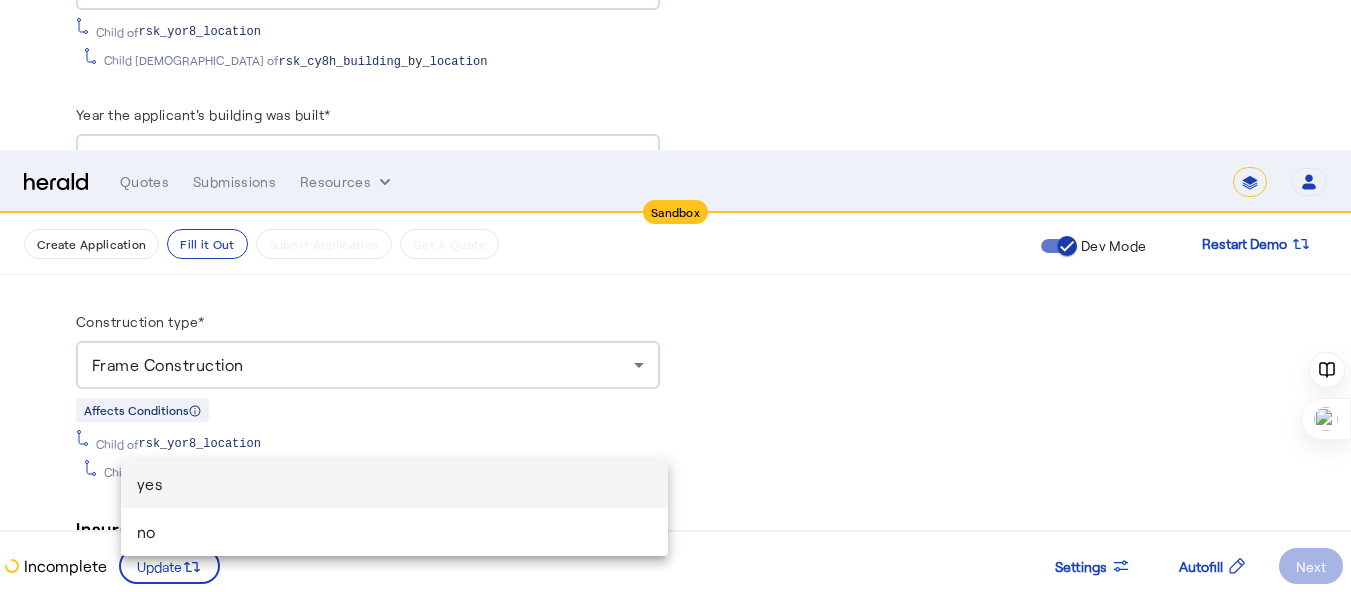 click on "yes" at bounding box center (395, 484) 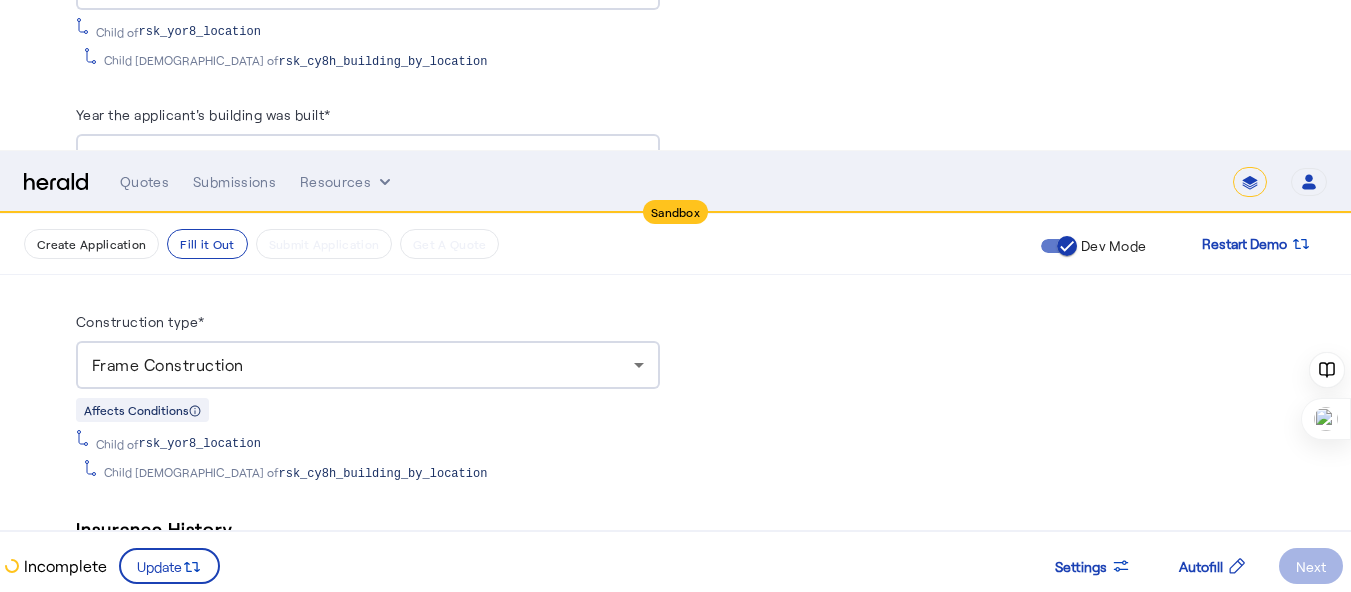 click on "Next" 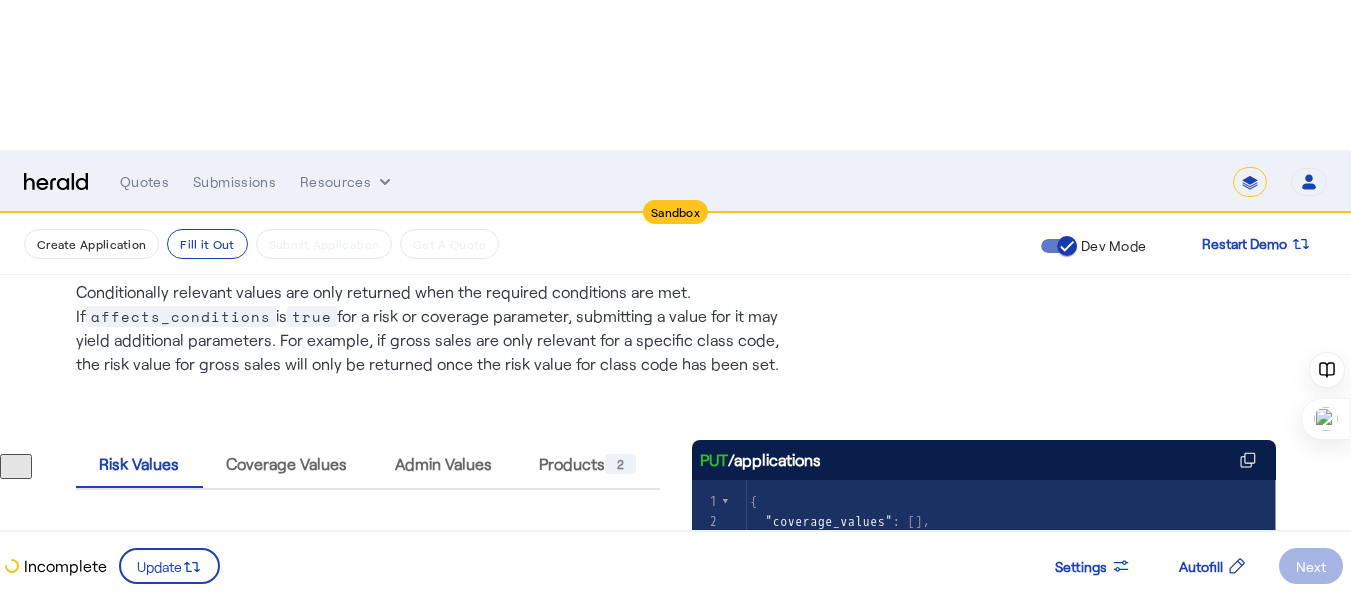 scroll, scrollTop: 0, scrollLeft: 0, axis: both 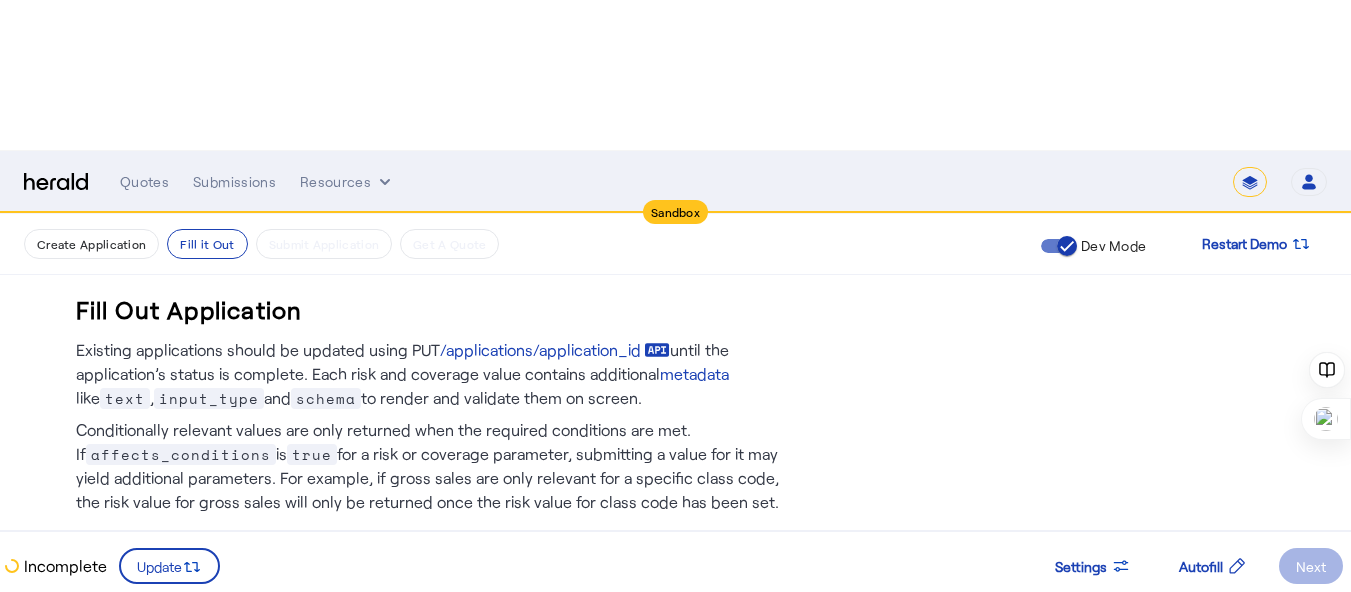 click on "Coverage Values" at bounding box center [286, 602] 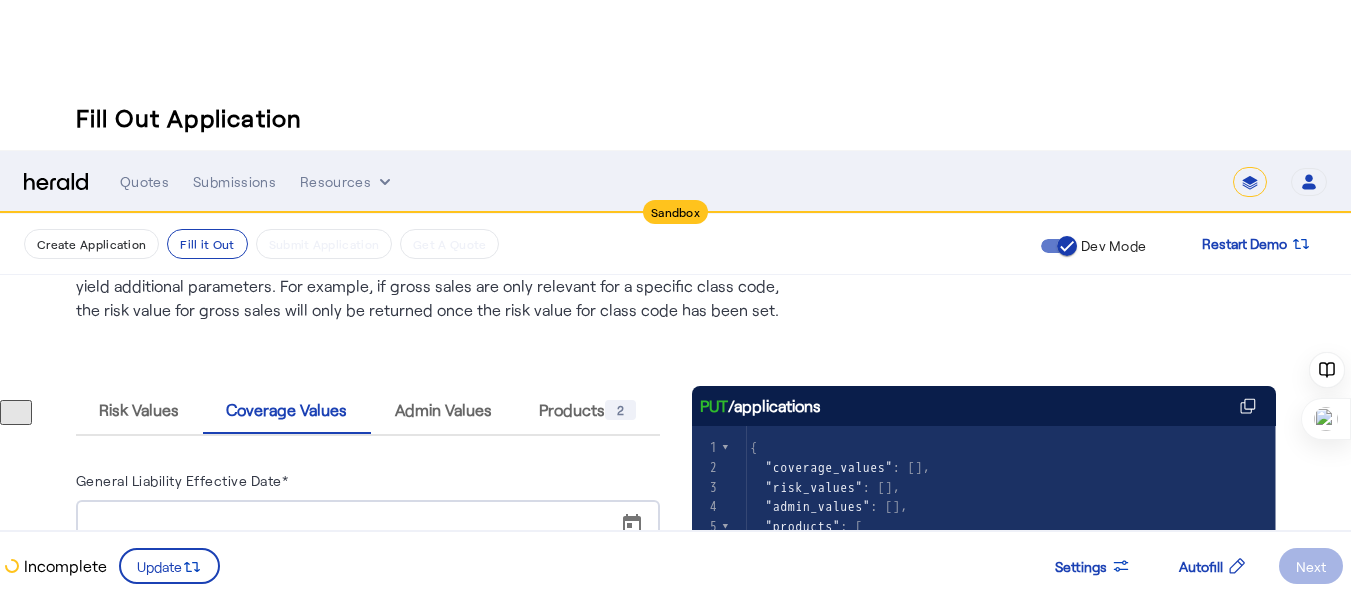 scroll, scrollTop: 0, scrollLeft: 0, axis: both 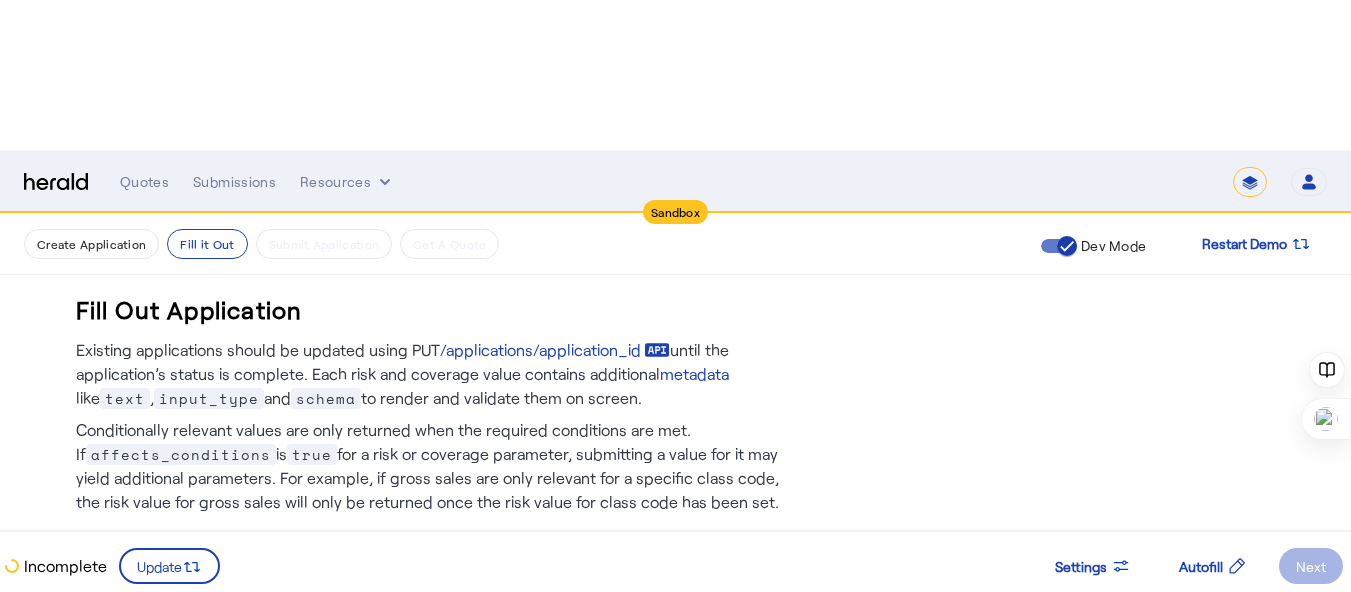 click on "Admin Values" at bounding box center [443, 602] 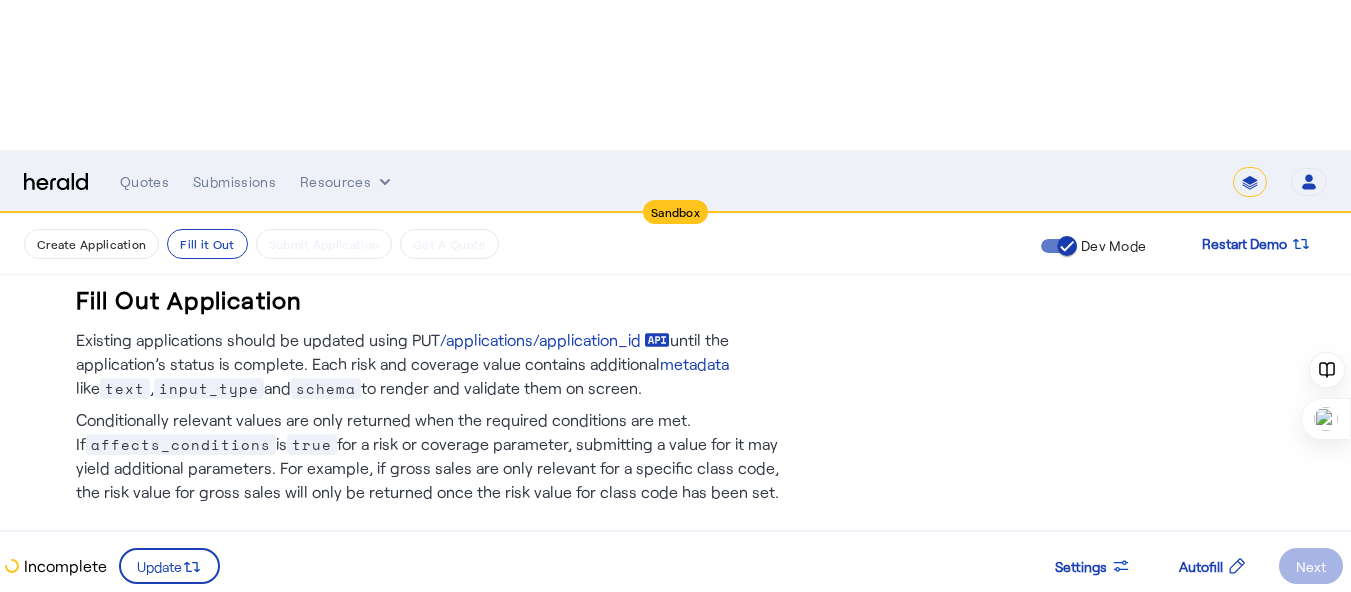 scroll, scrollTop: 0, scrollLeft: 0, axis: both 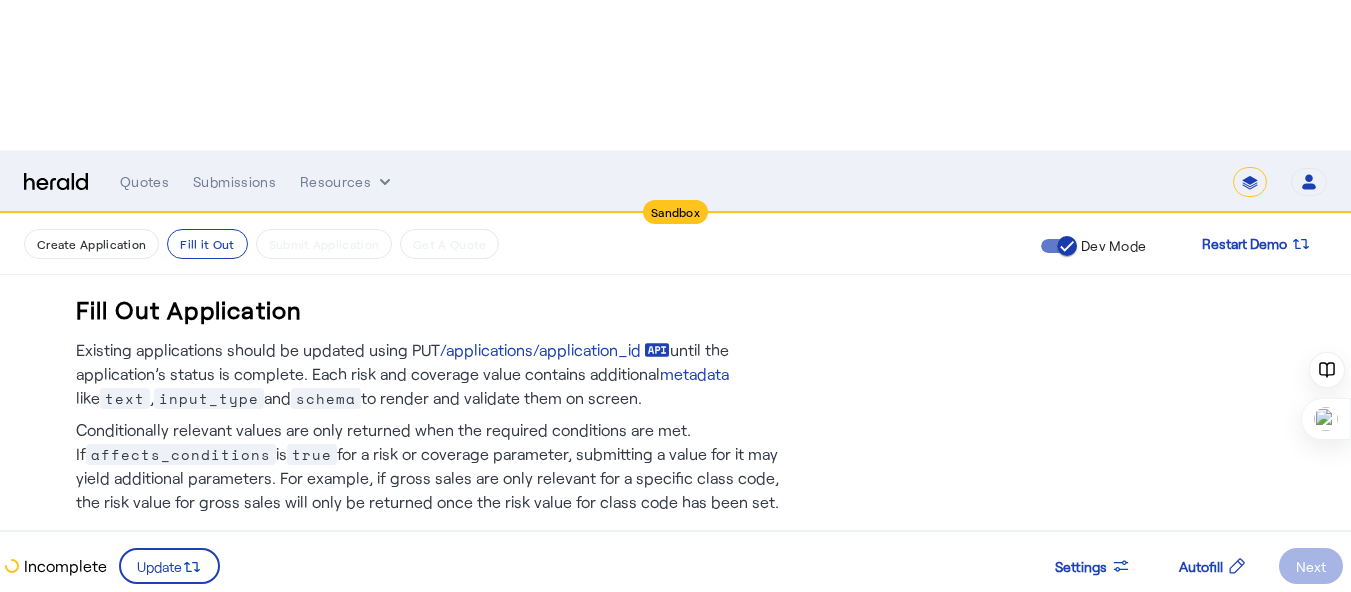 click on "Products       2" at bounding box center [587, 602] 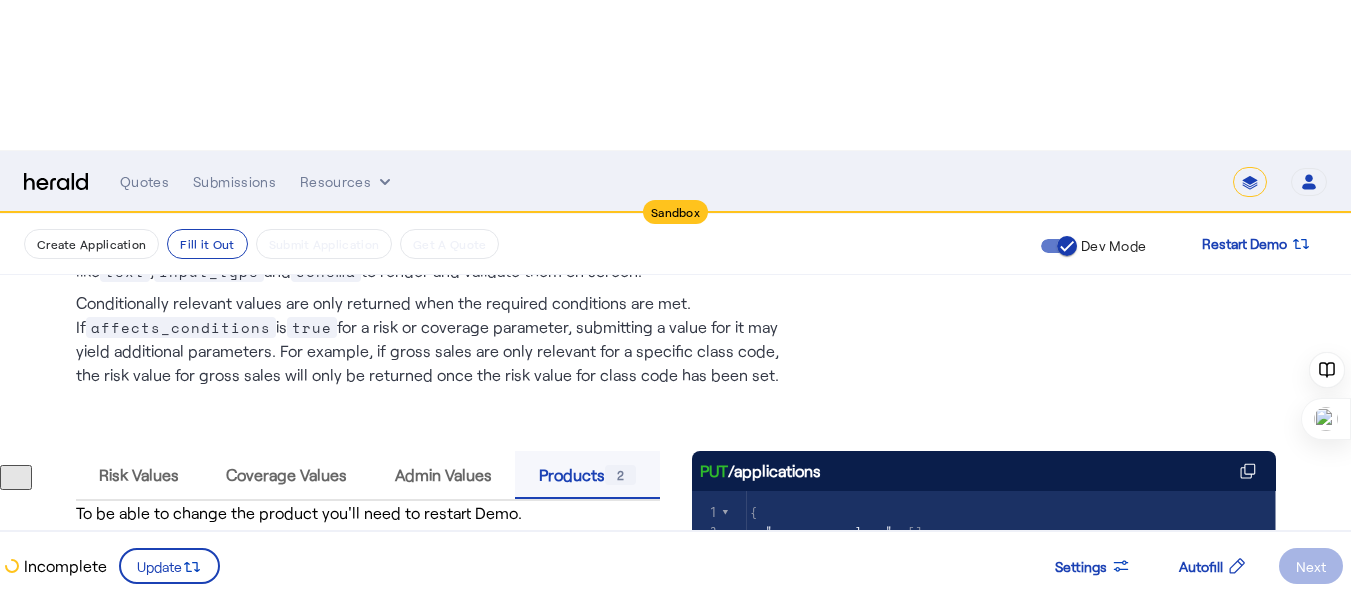 scroll, scrollTop: 300, scrollLeft: 0, axis: vertical 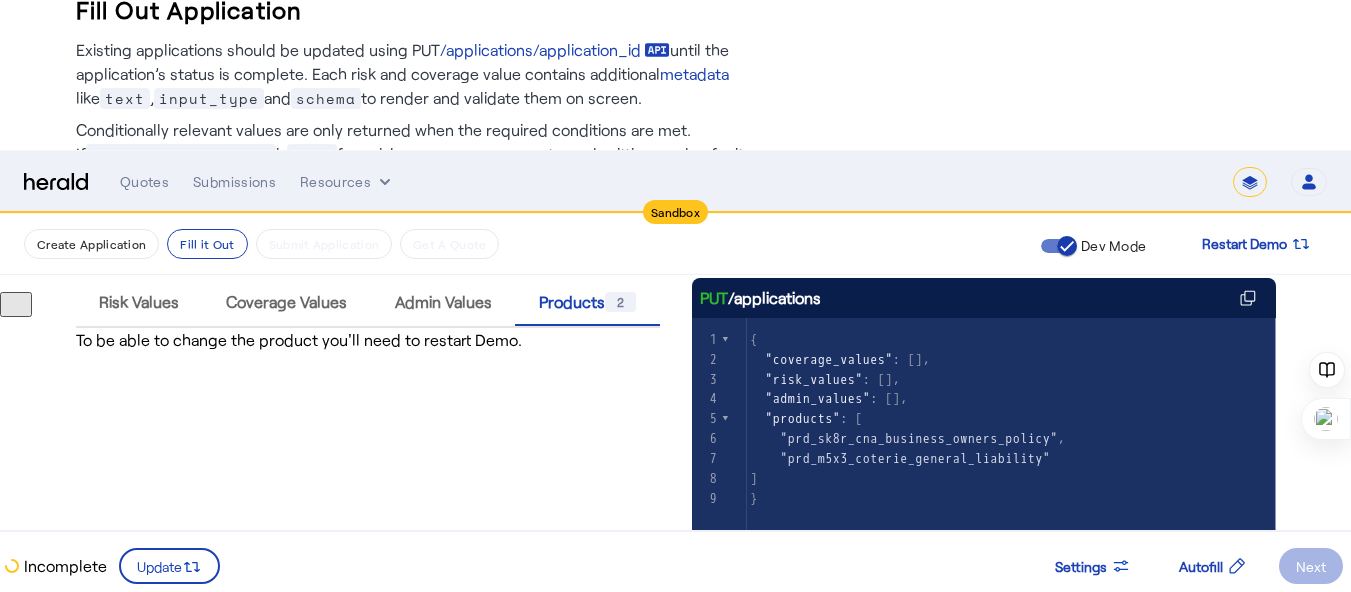 click on "Create Application   Fill it Out   Submit Application   Get A Quote  Dev Mode Restart Demo" 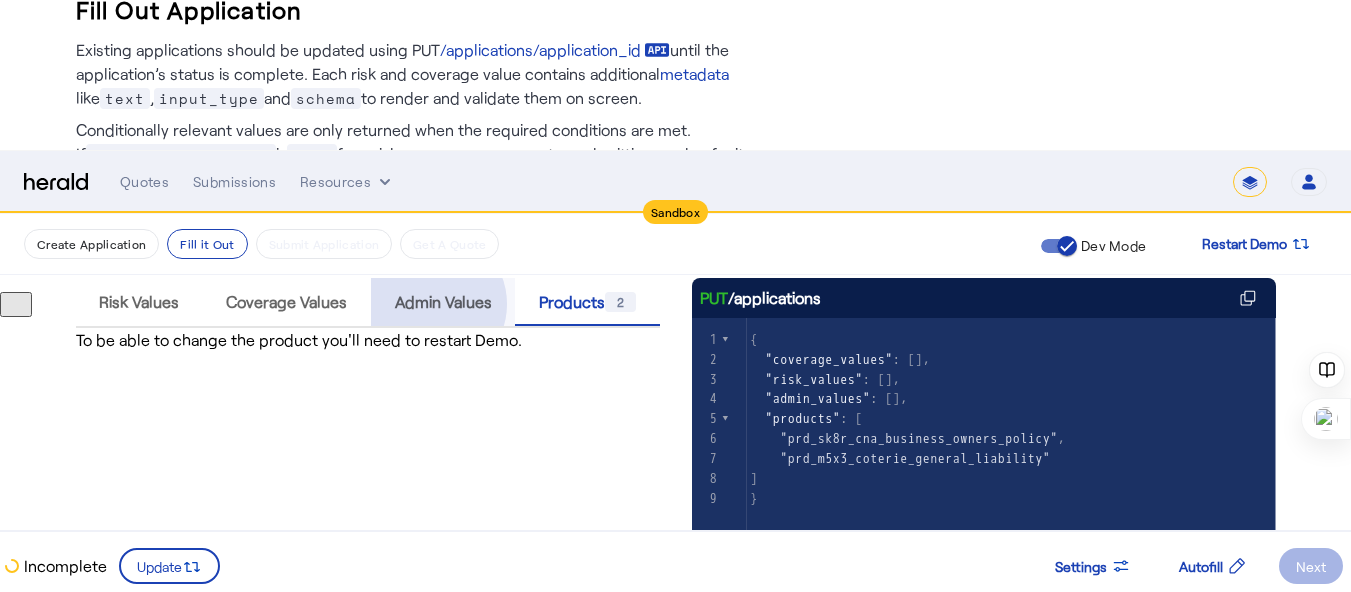 click on "Admin Values" at bounding box center (443, 302) 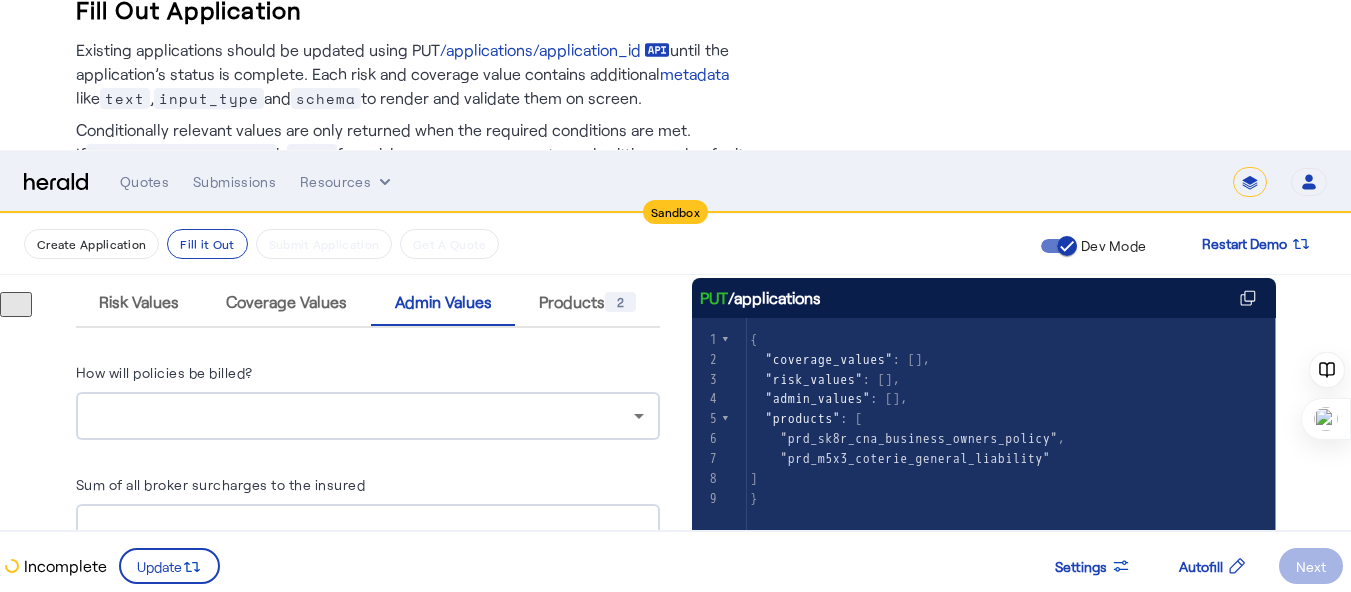 click at bounding box center (363, 416) 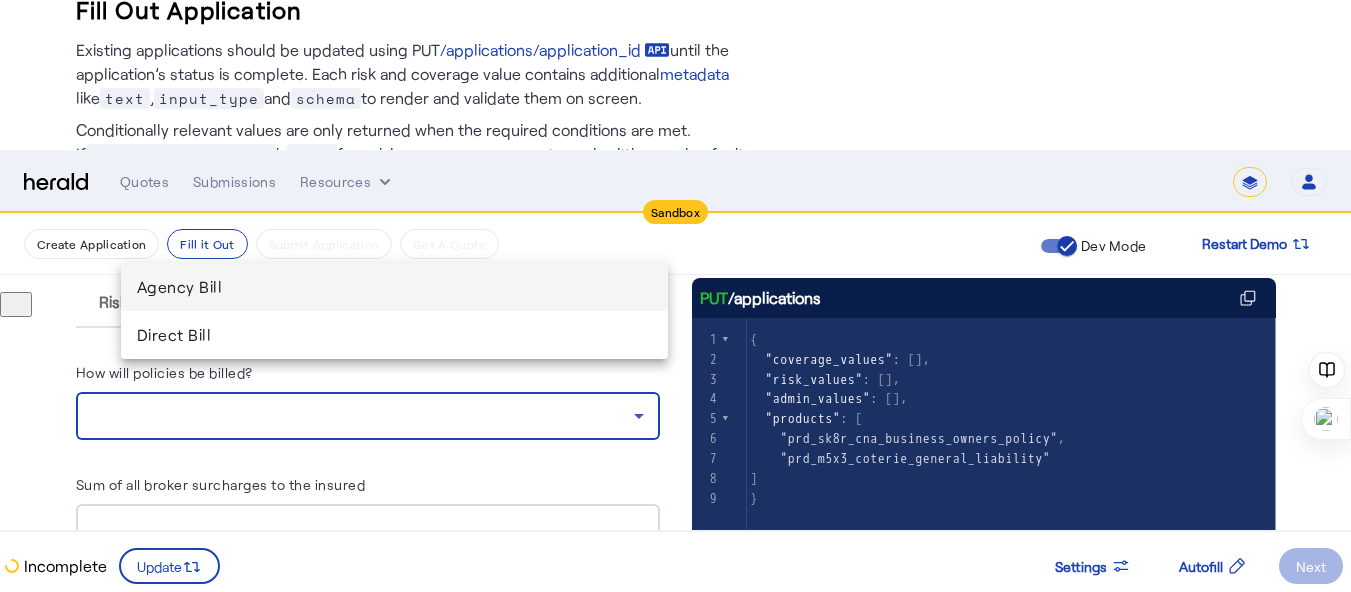 click on "Agency Bill" at bounding box center [395, 287] 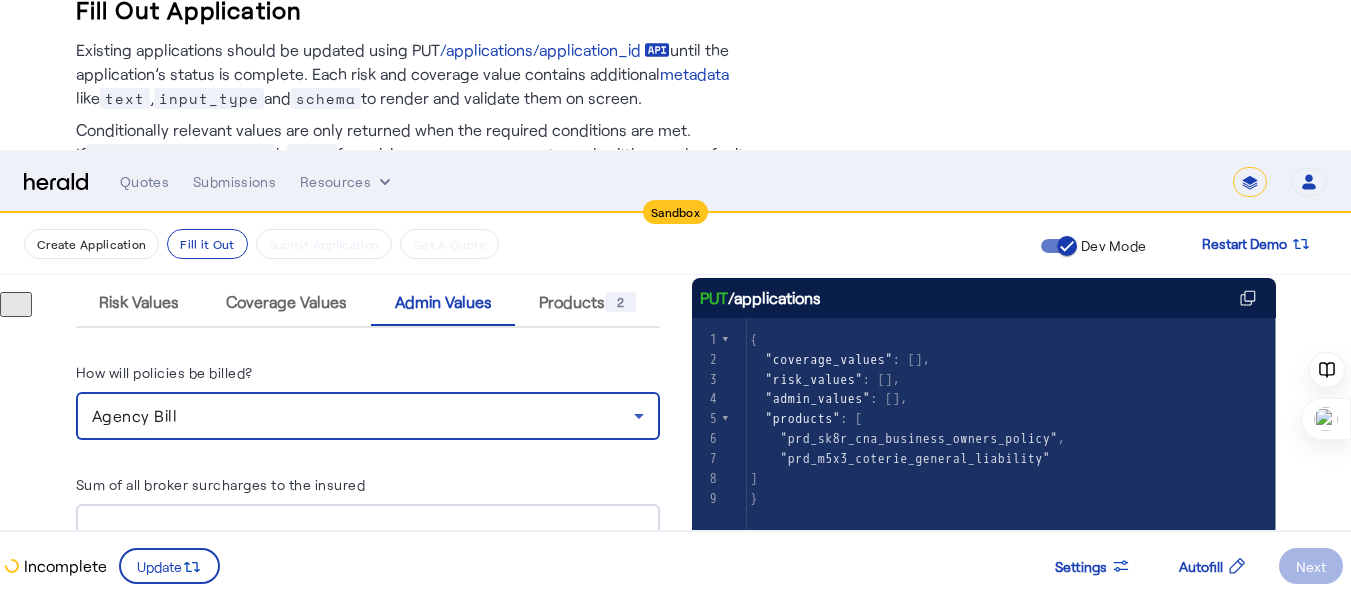 click on "Create Application   Fill it Out   Submit Application   Get A Quote  Dev Mode Restart Demo" 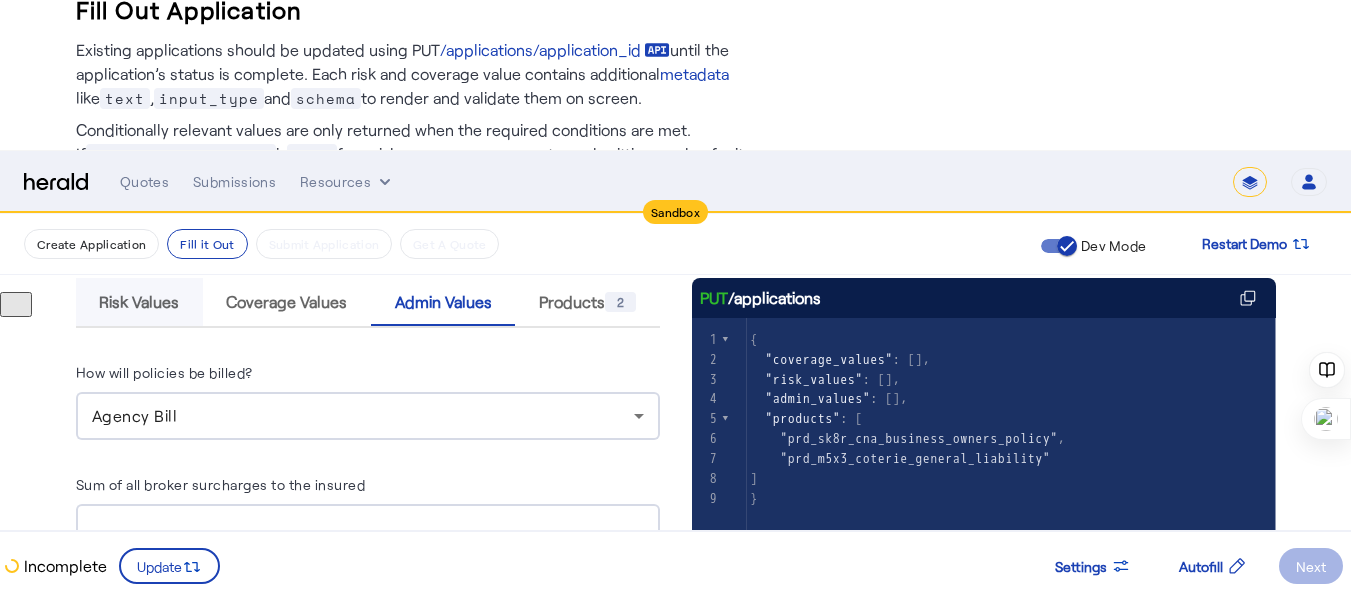 click on "Risk Values" at bounding box center [139, 302] 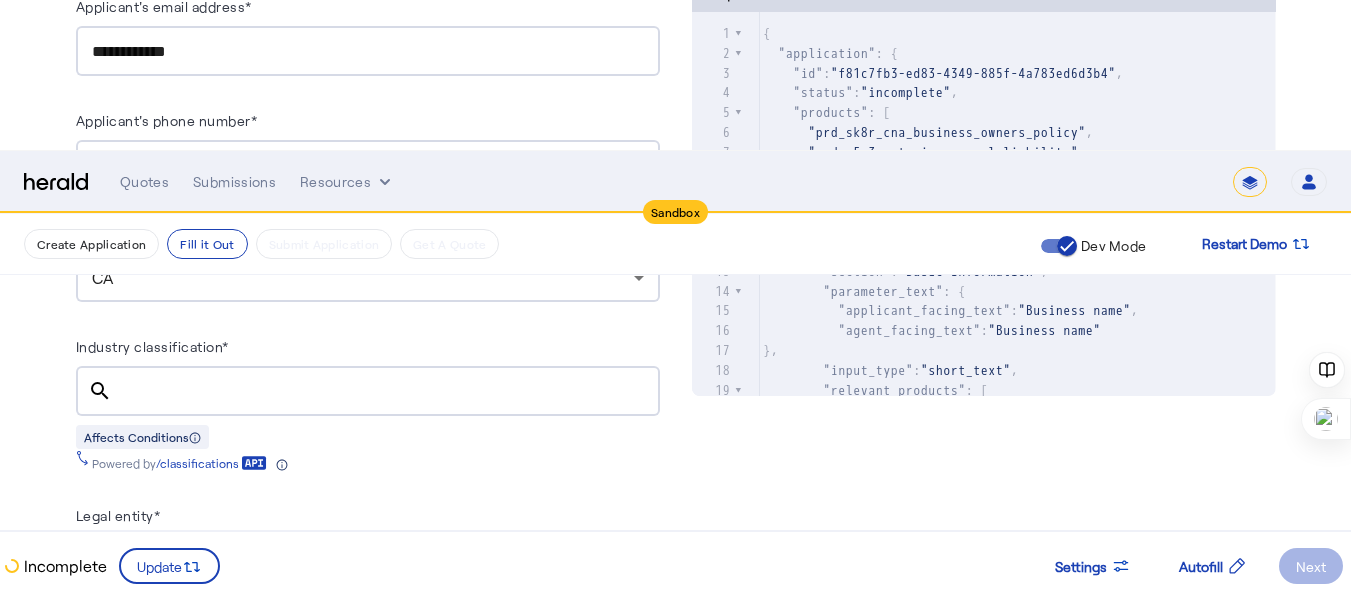 scroll, scrollTop: 1100, scrollLeft: 0, axis: vertical 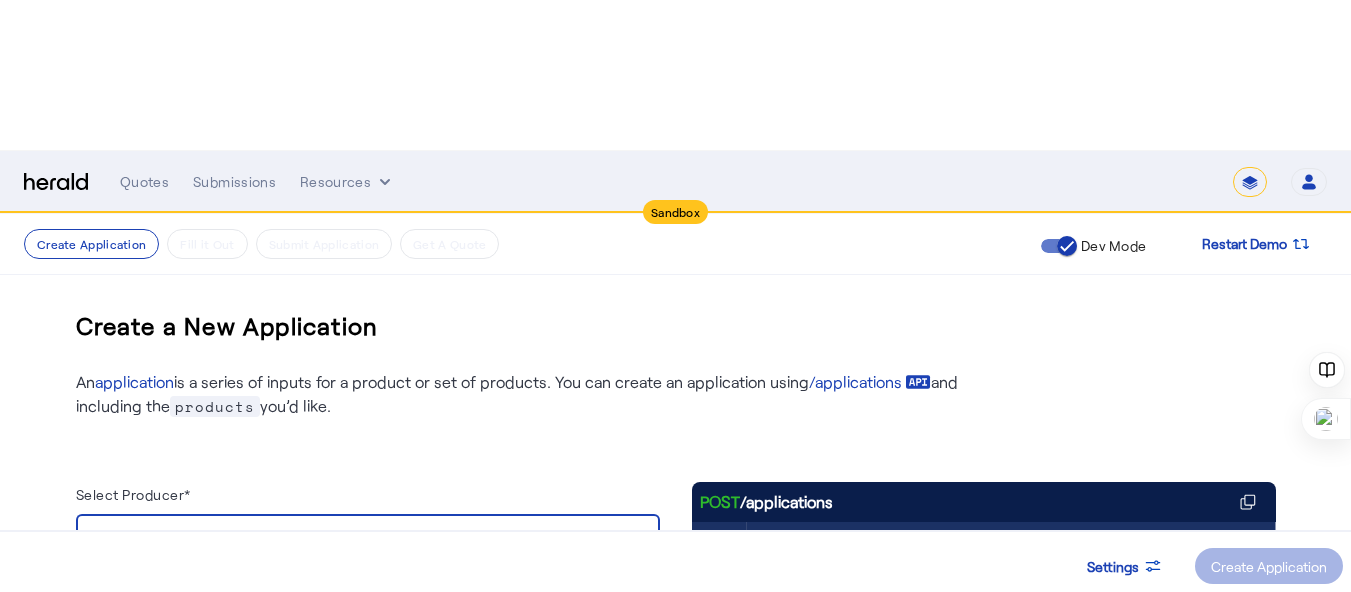 click at bounding box center (363, 538) 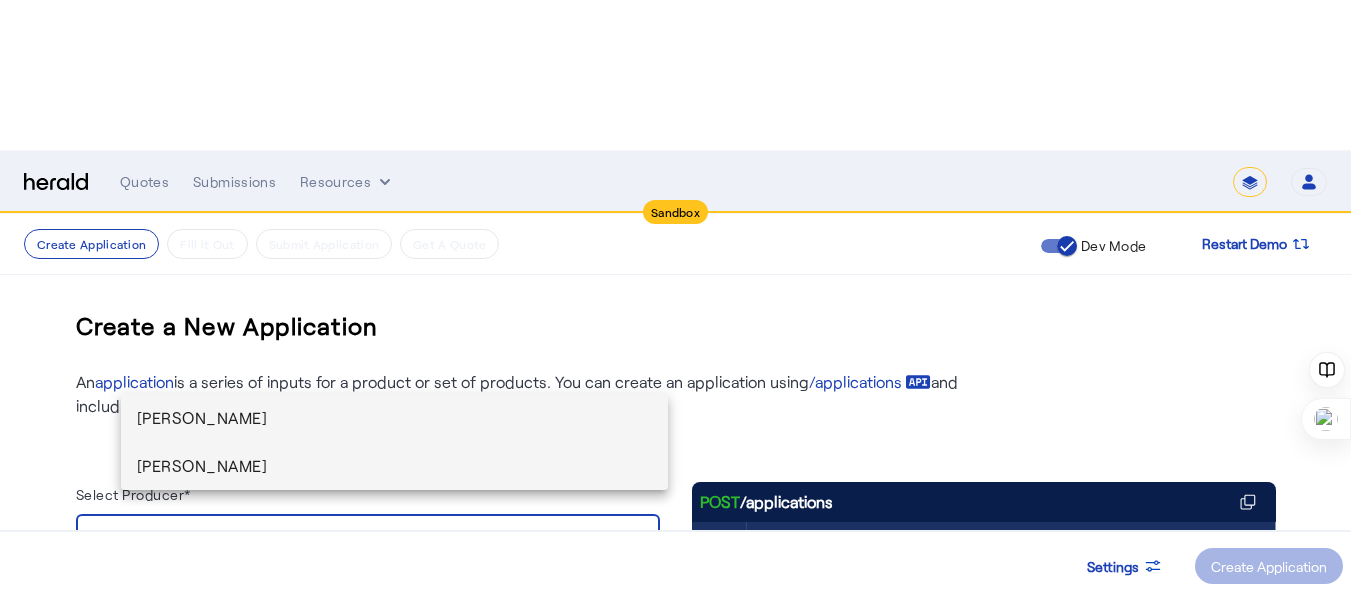 click on "[PERSON_NAME]" at bounding box center (395, 466) 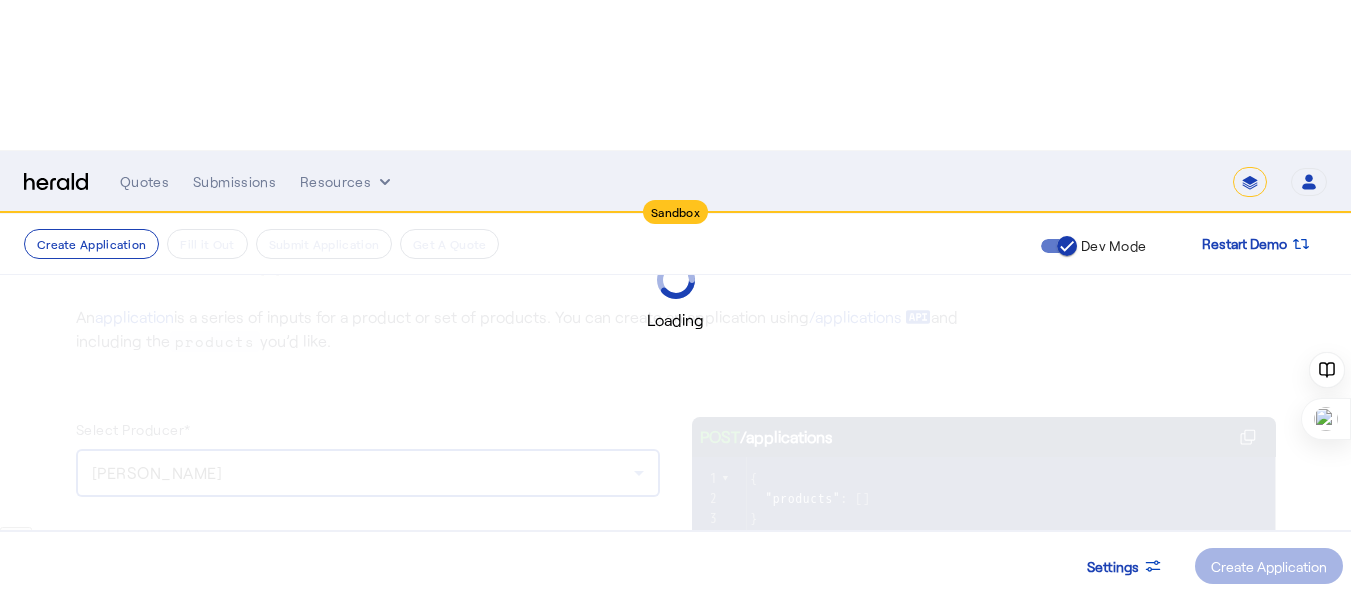 scroll, scrollTop: 100, scrollLeft: 0, axis: vertical 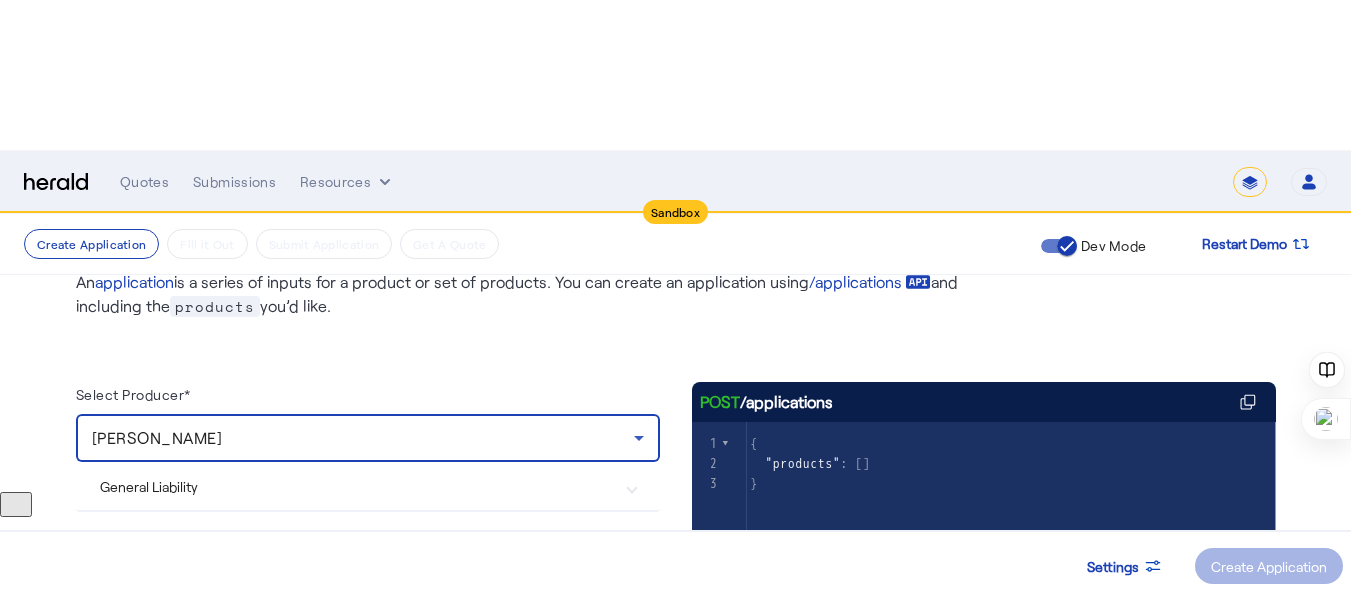 click on "General Liability" at bounding box center [356, 486] 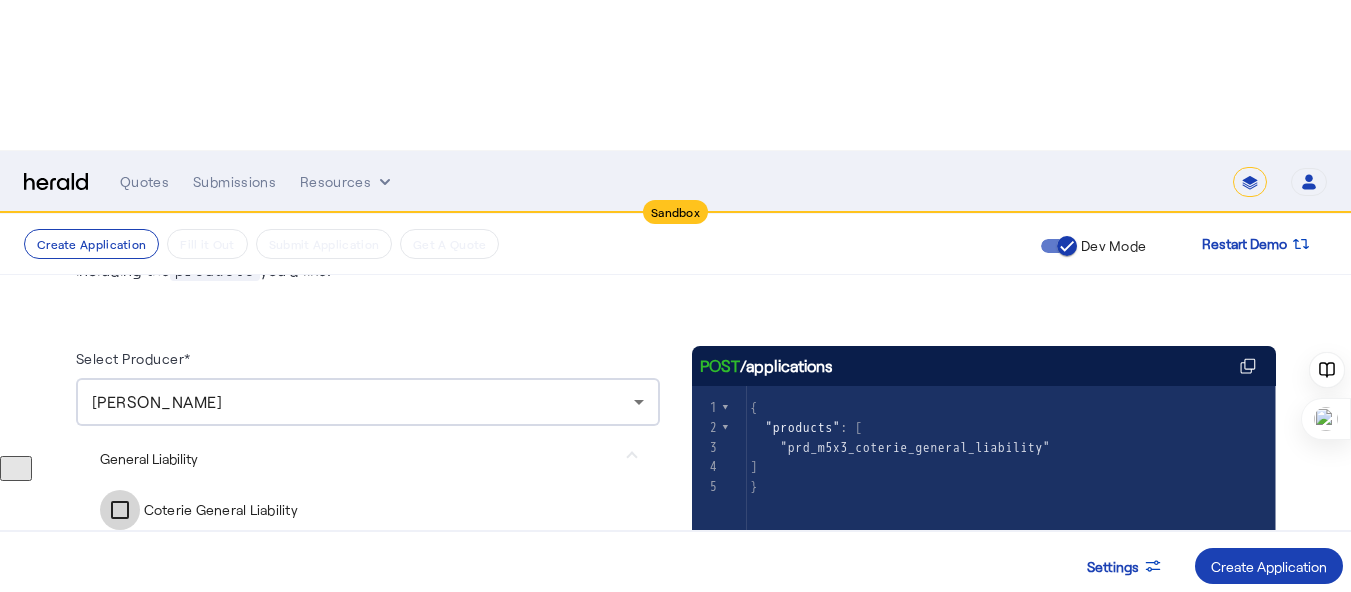 scroll, scrollTop: 169, scrollLeft: 0, axis: vertical 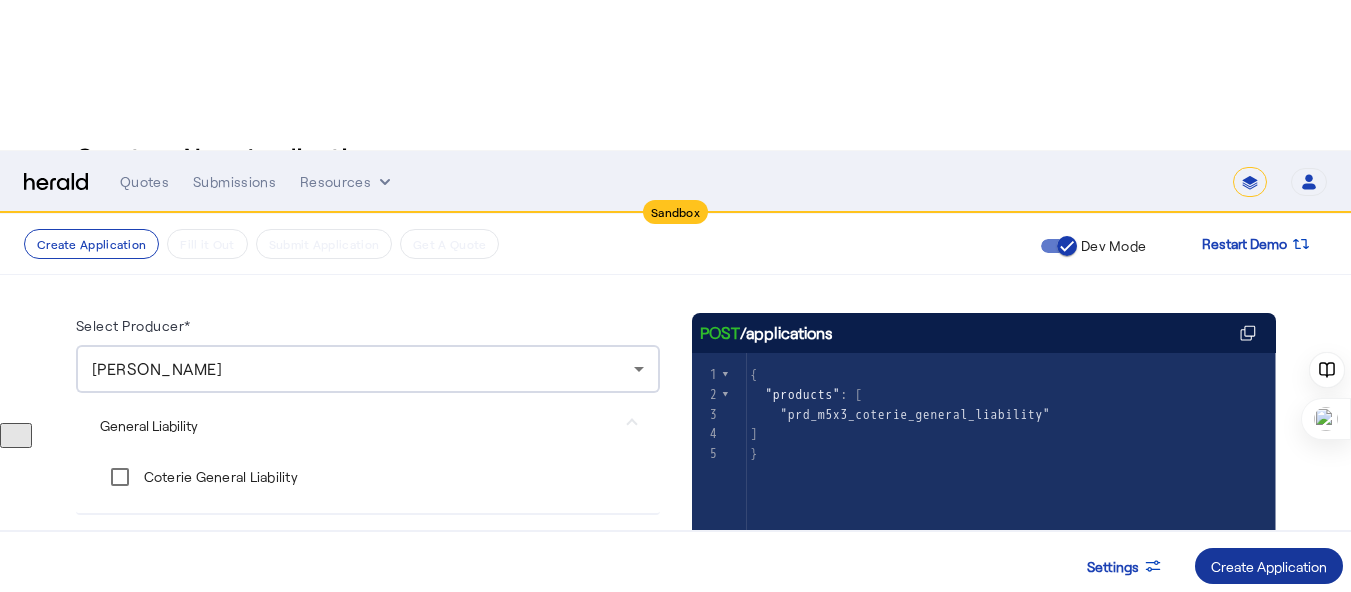 click on "Create Application" at bounding box center (1269, 566) 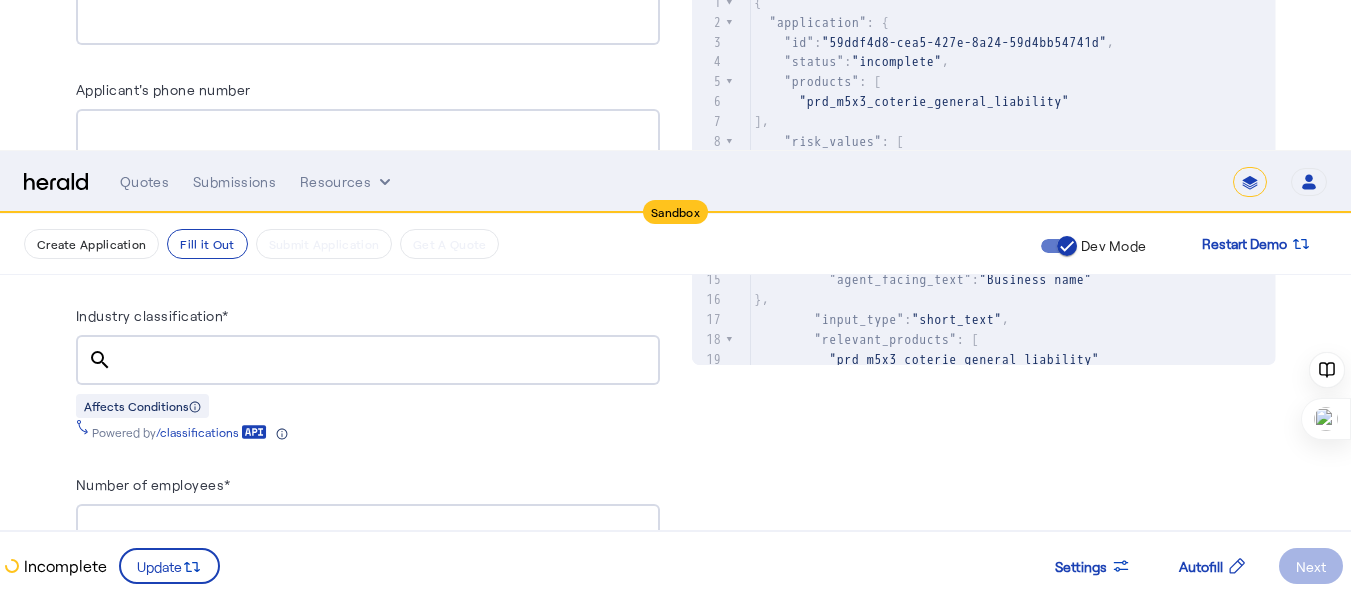 scroll, scrollTop: 1100, scrollLeft: 0, axis: vertical 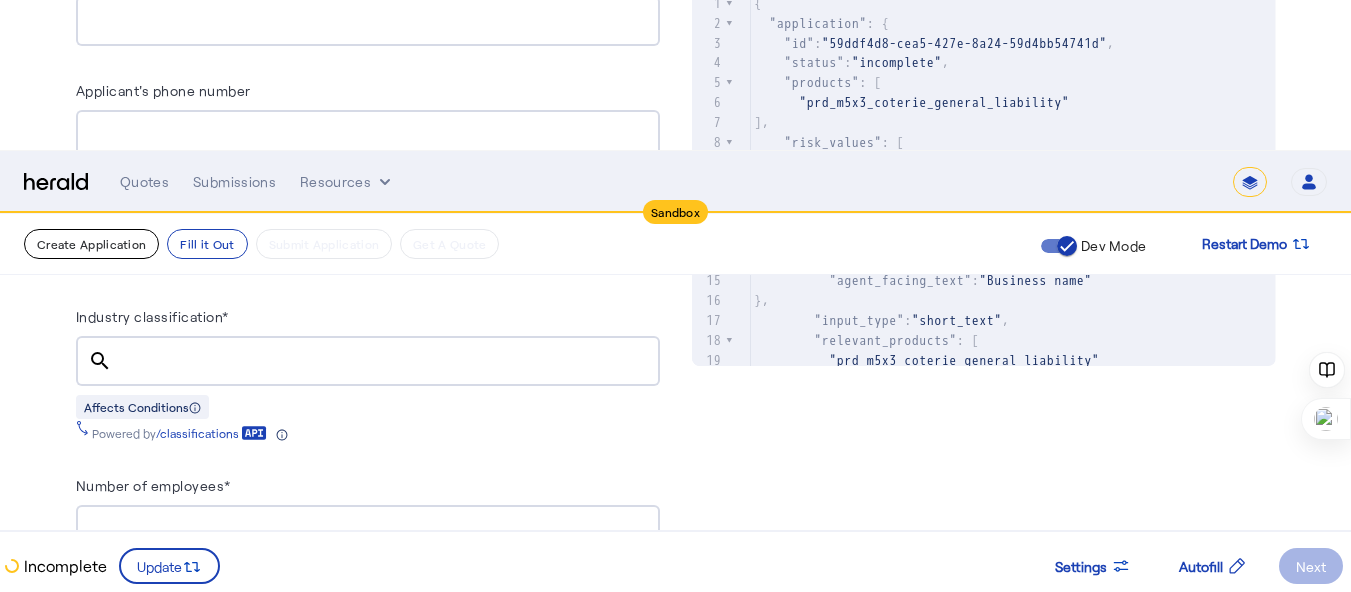 click on "Create Application" at bounding box center (91, 244) 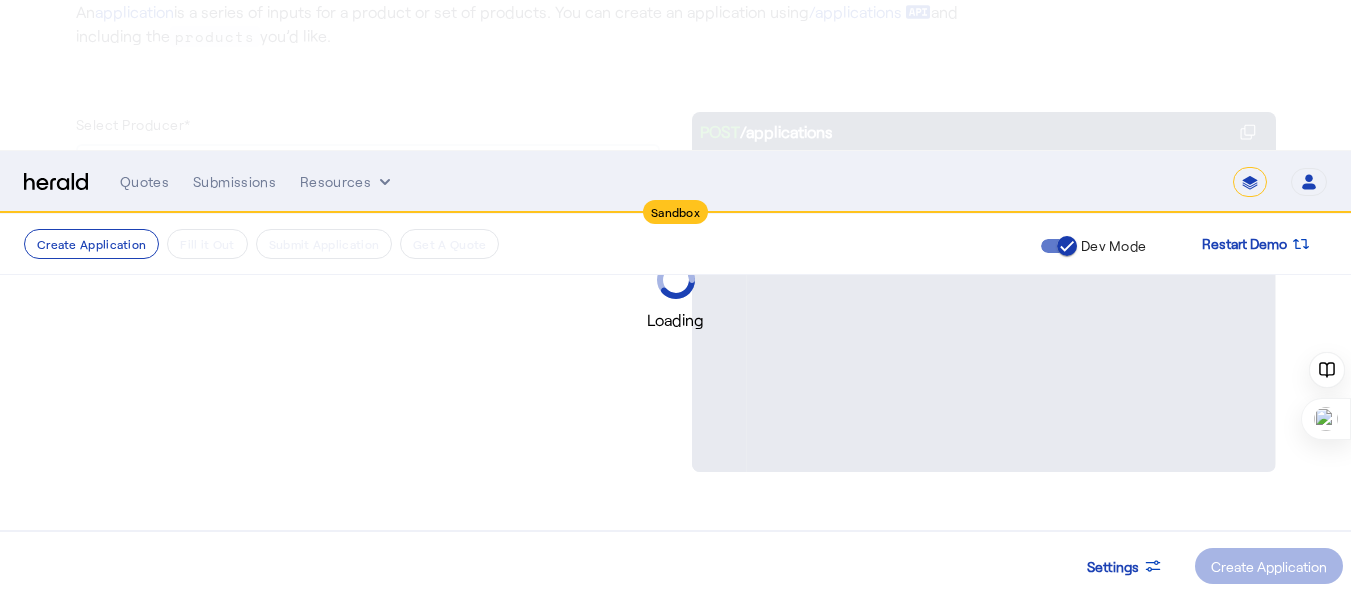 scroll, scrollTop: 0, scrollLeft: 0, axis: both 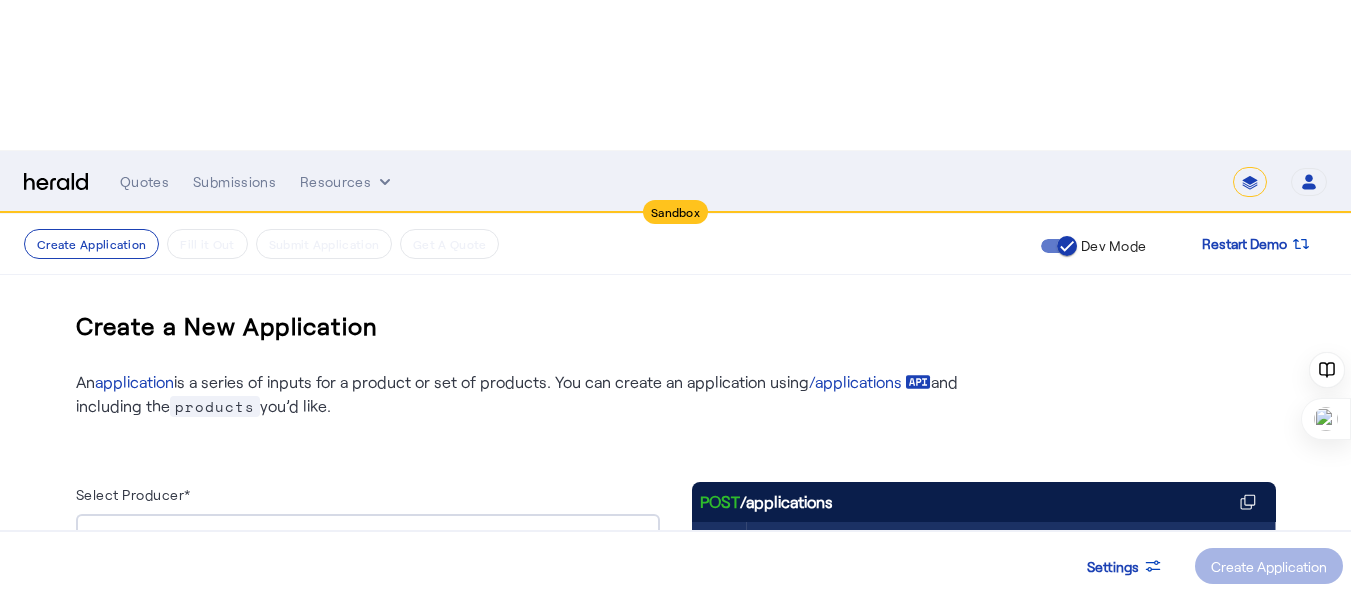 click 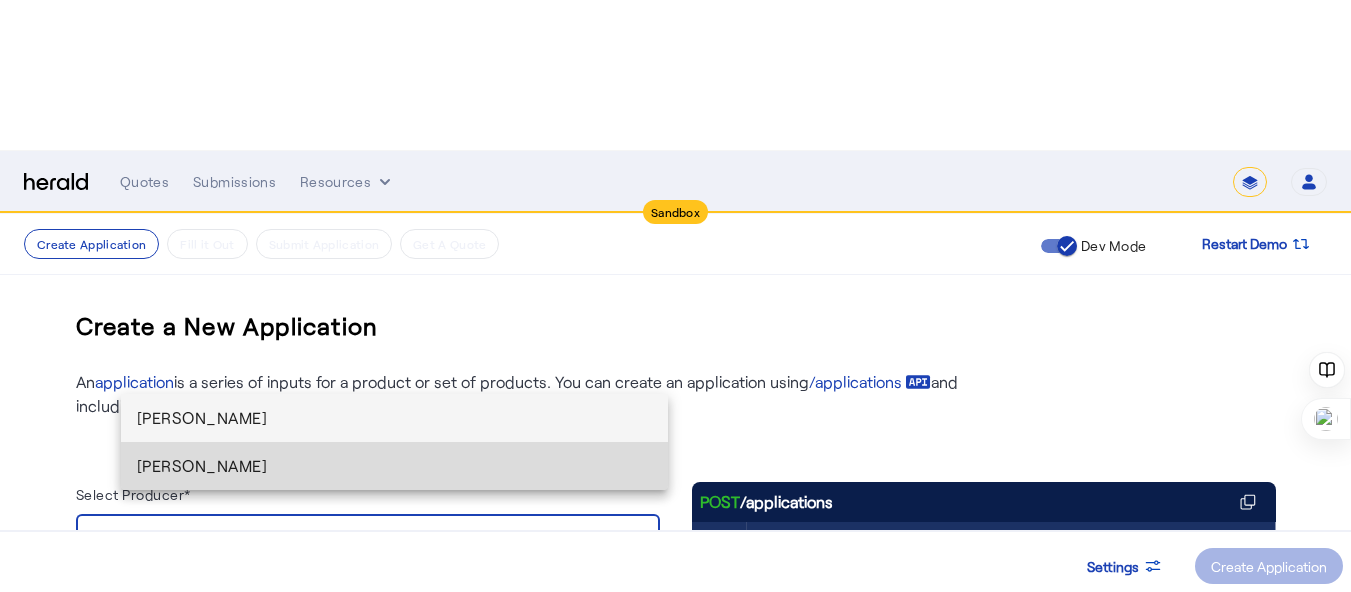 click on "[PERSON_NAME]" at bounding box center (395, 466) 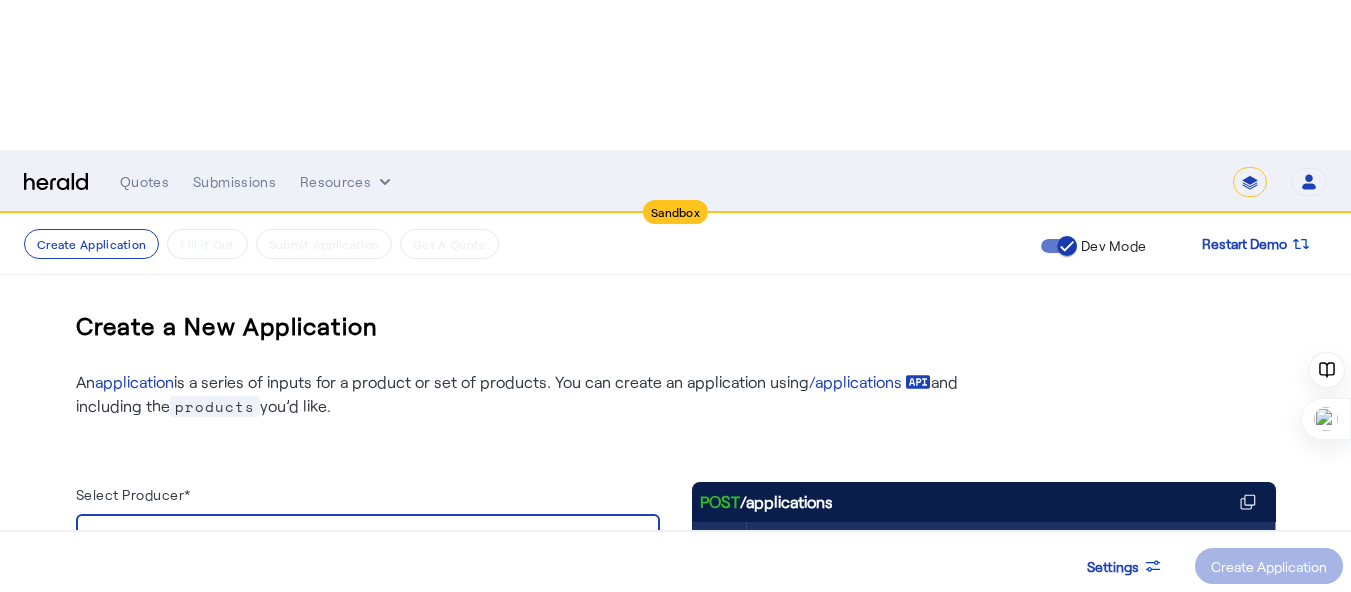 click on "[PERSON_NAME]" at bounding box center (157, 537) 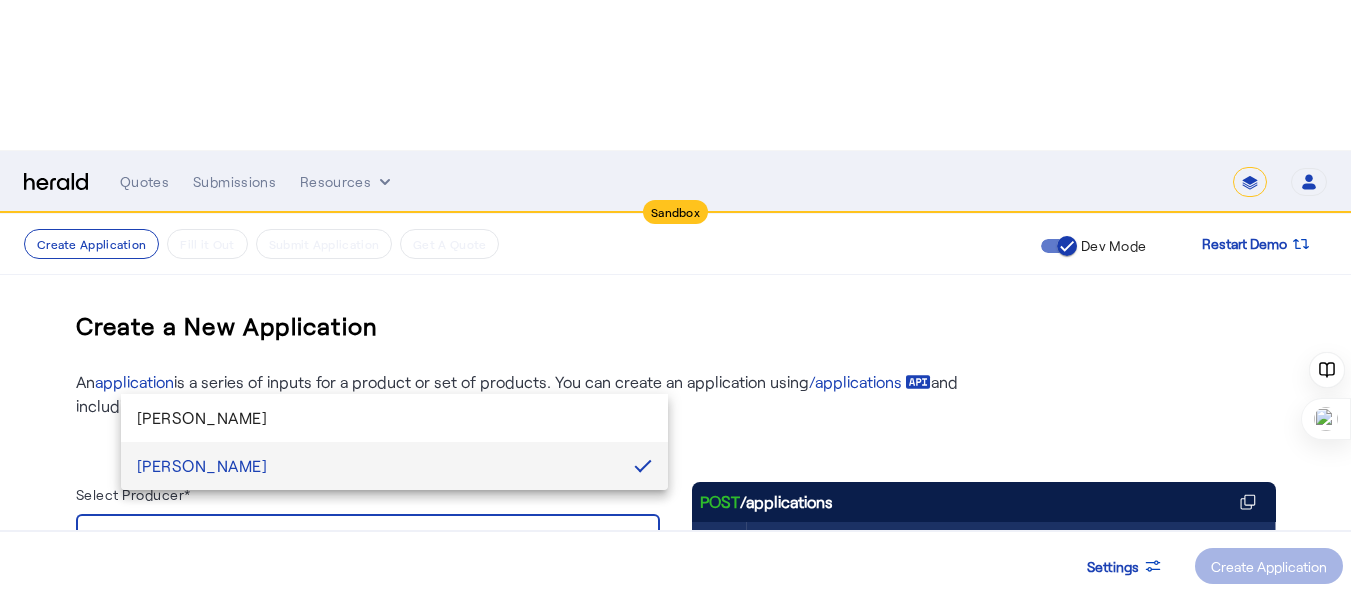 click at bounding box center [675, 296] 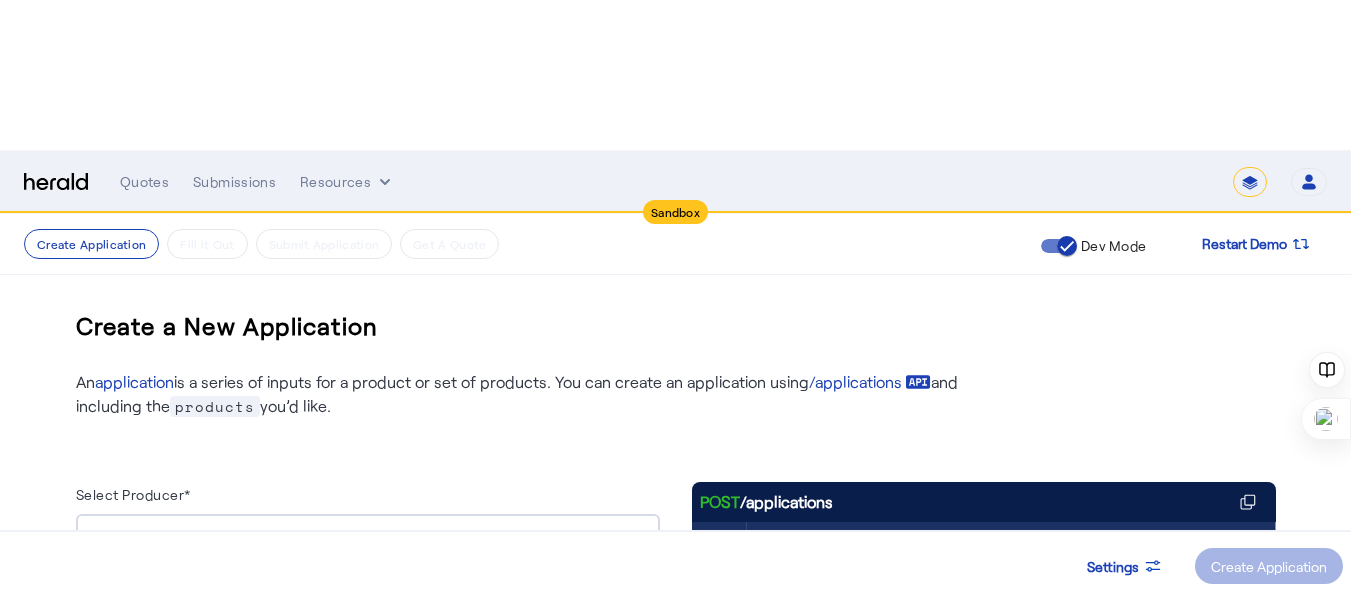 click on "[PERSON_NAME]" at bounding box center [363, 538] 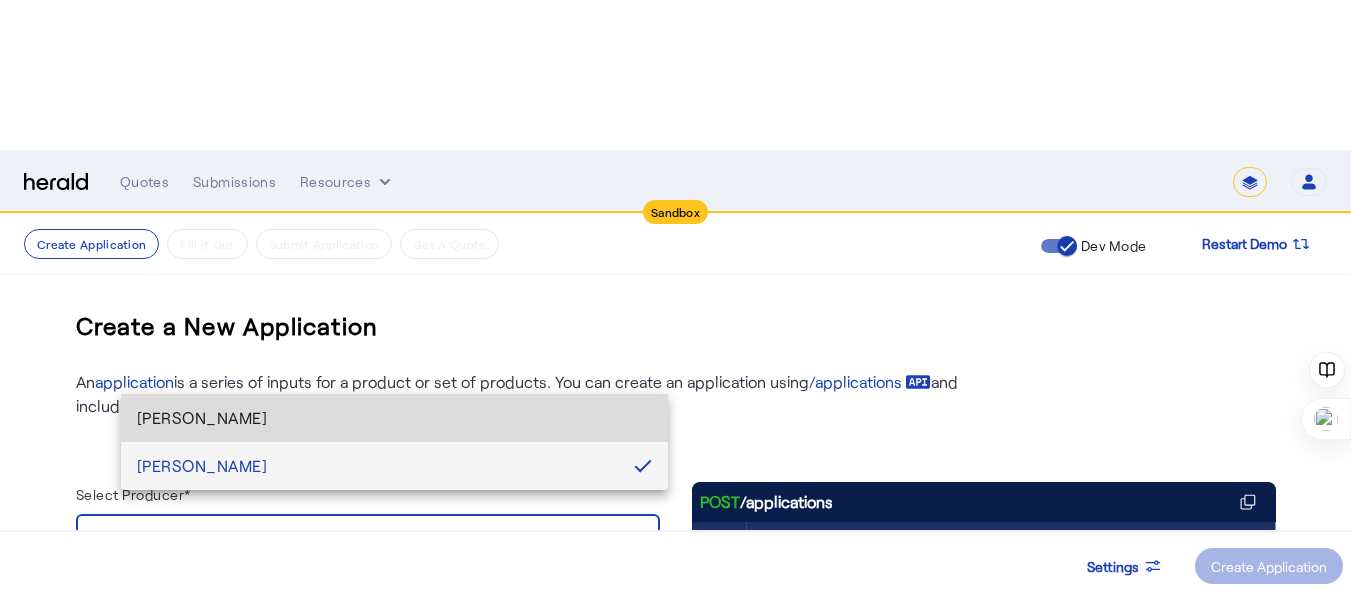 click on "[PERSON_NAME]" at bounding box center (395, 418) 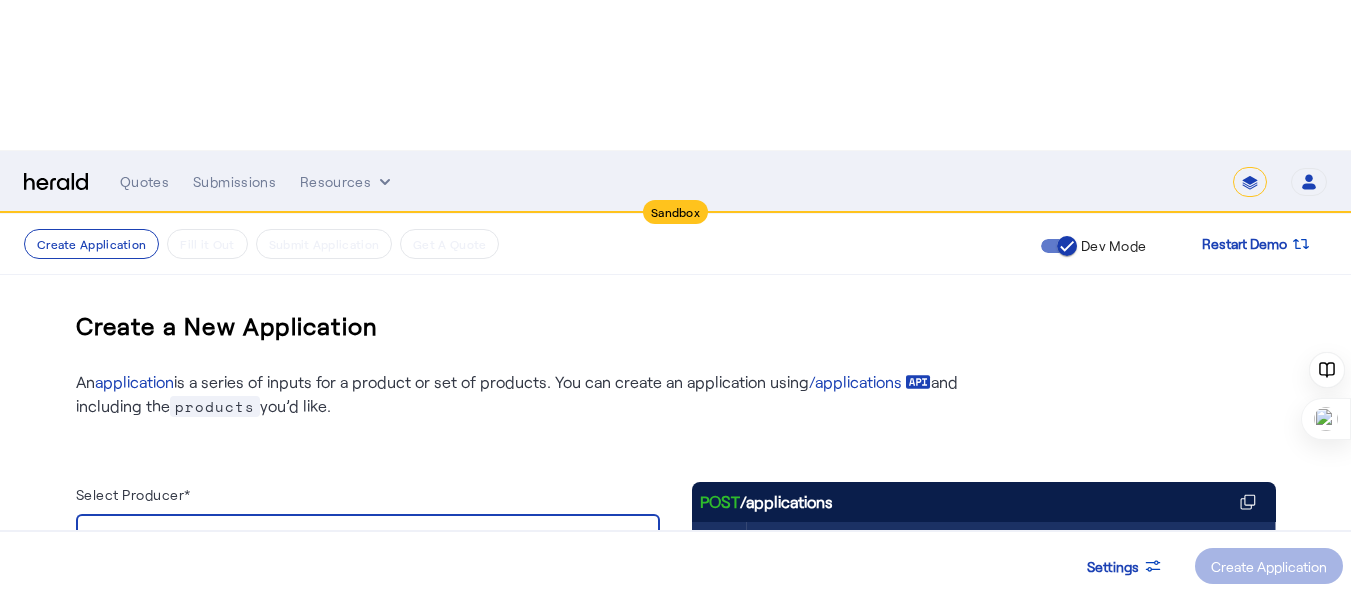 scroll, scrollTop: 169, scrollLeft: 0, axis: vertical 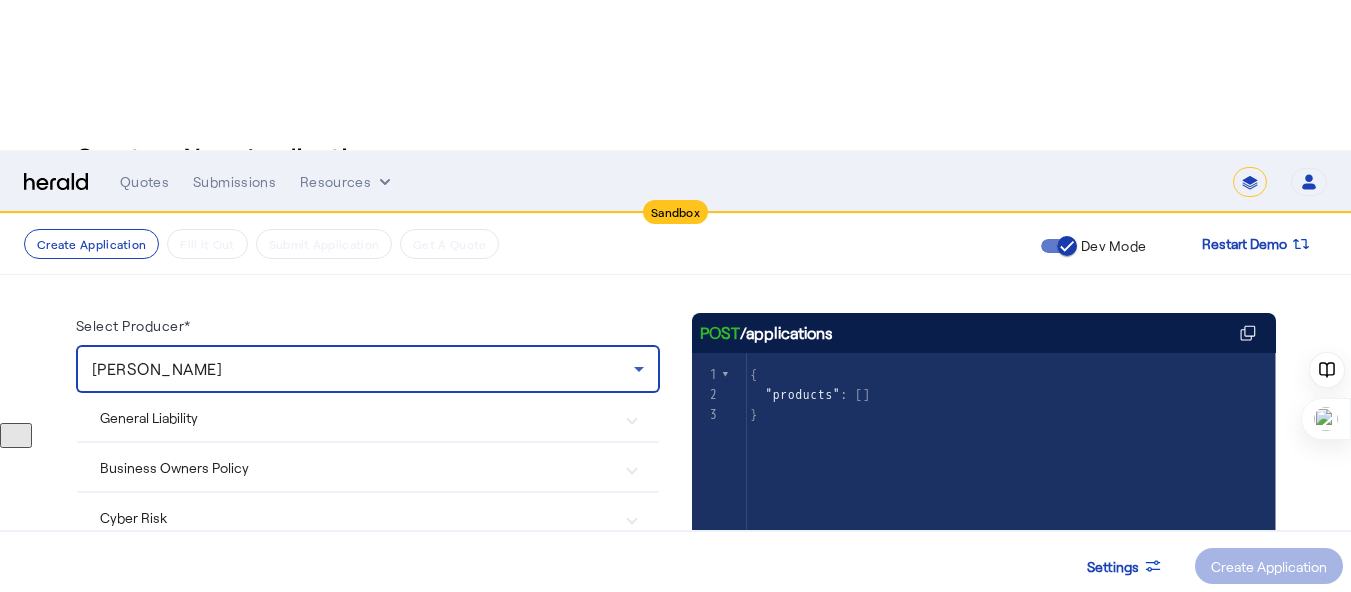 click on "General Liability" at bounding box center (356, 417) 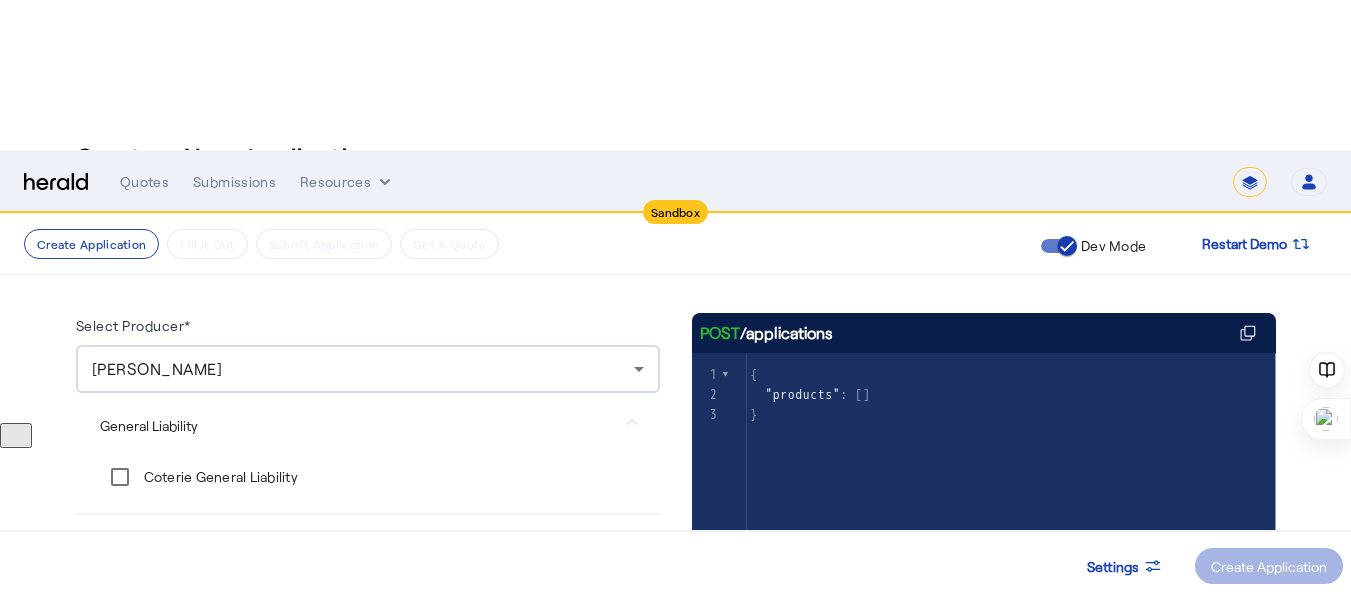 click on "Coterie General Liability" at bounding box center (219, 477) 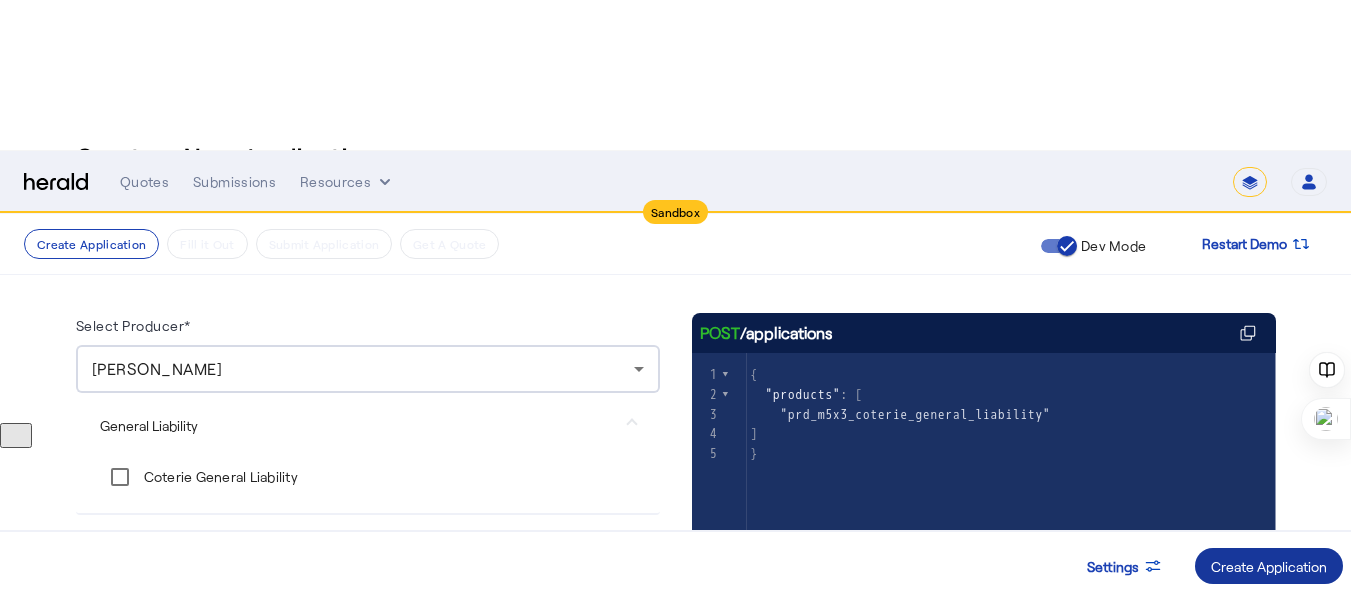 click on "Create Application" at bounding box center [1269, 566] 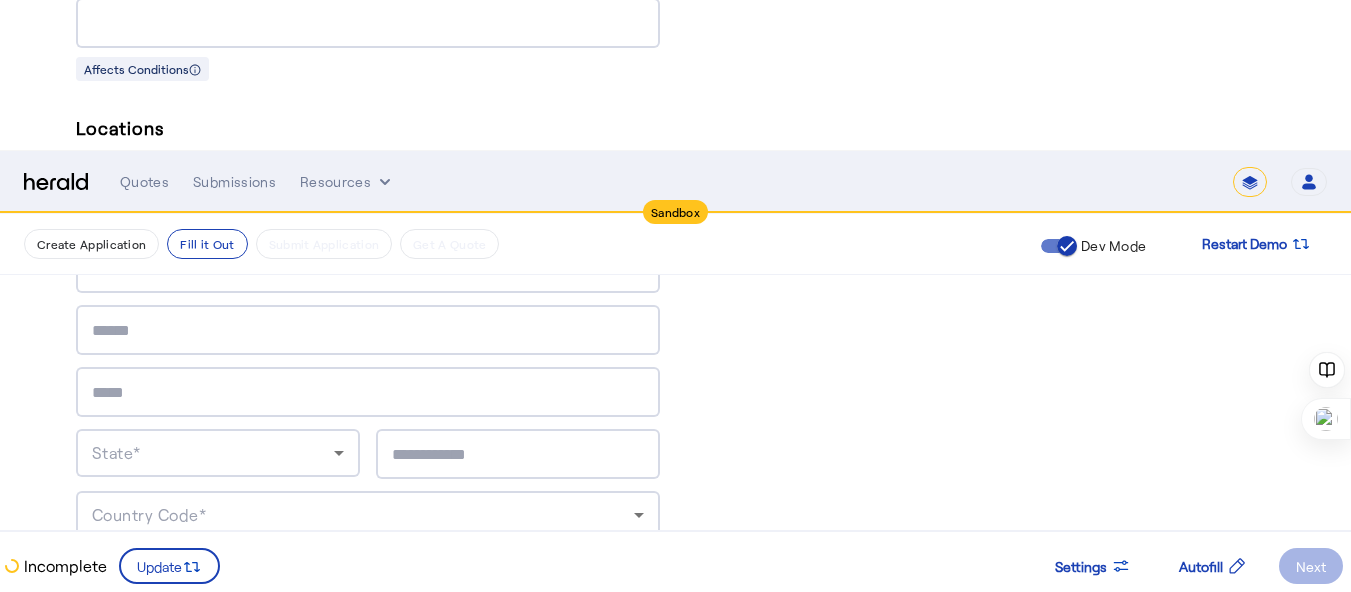 scroll, scrollTop: 1866, scrollLeft: 0, axis: vertical 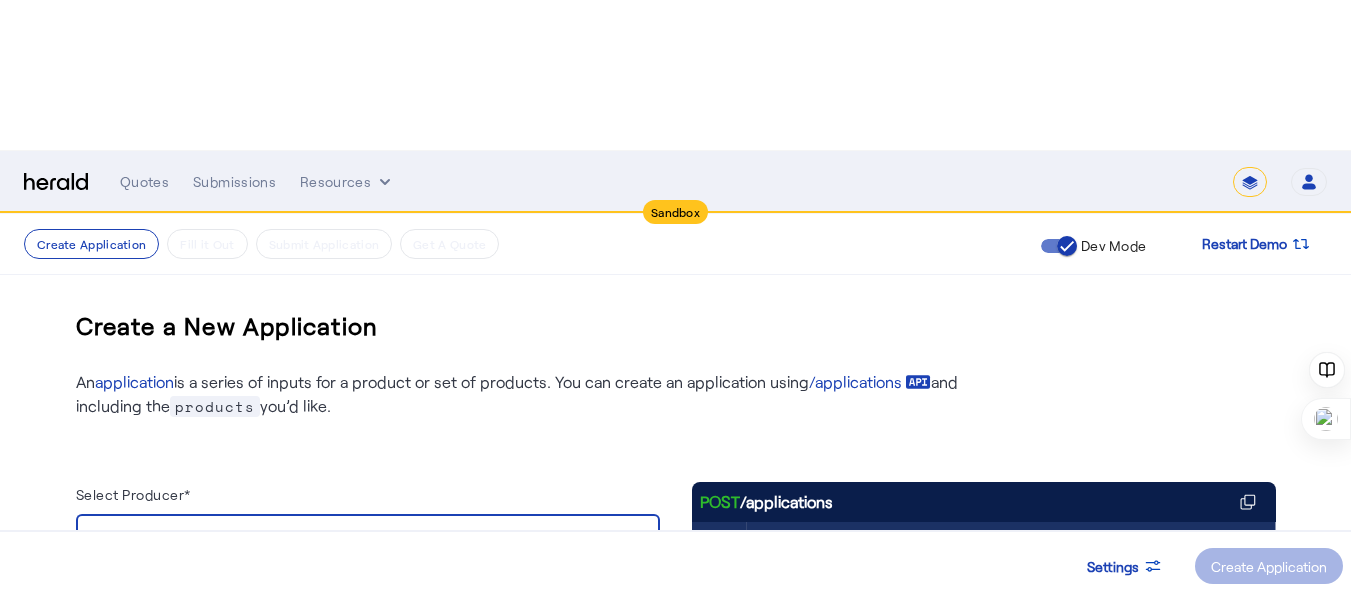 click at bounding box center (363, 538) 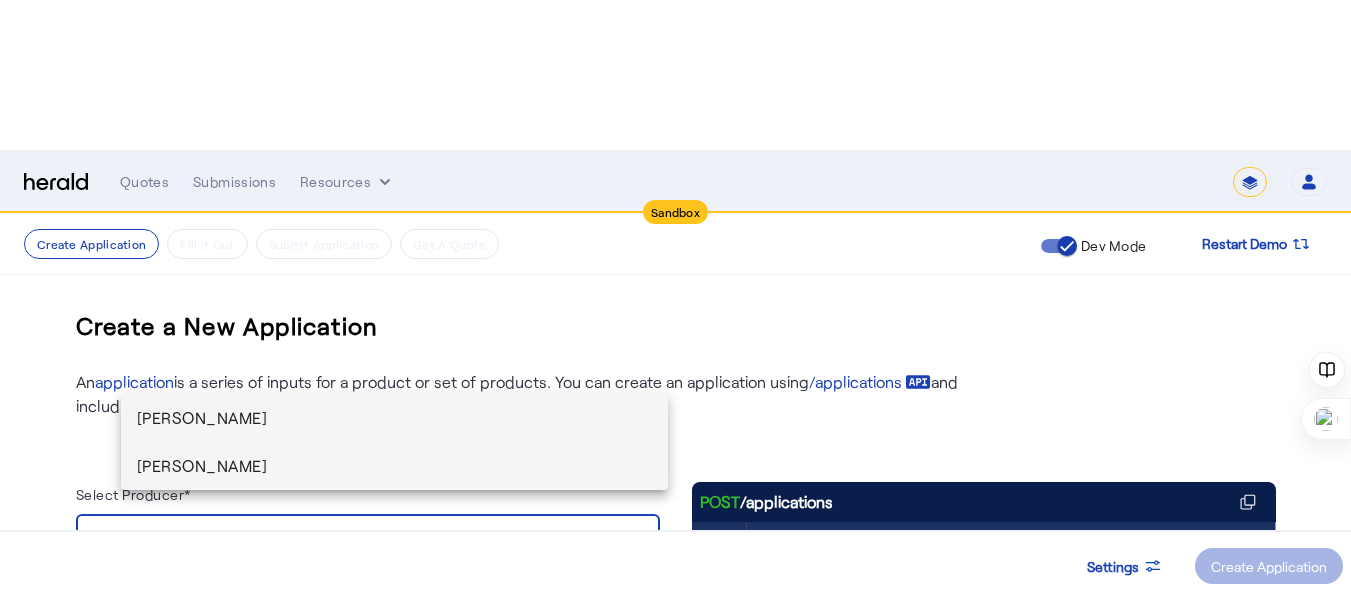 click on "[PERSON_NAME]" at bounding box center (395, 466) 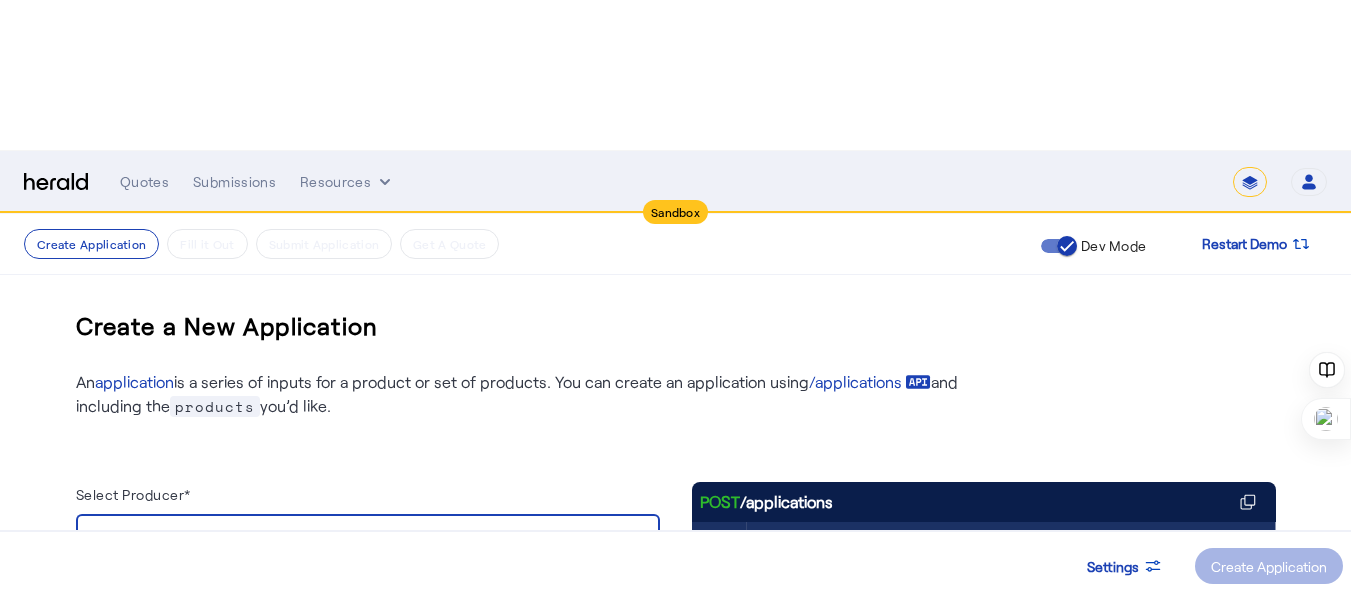 click on "General Liability" at bounding box center [356, 586] 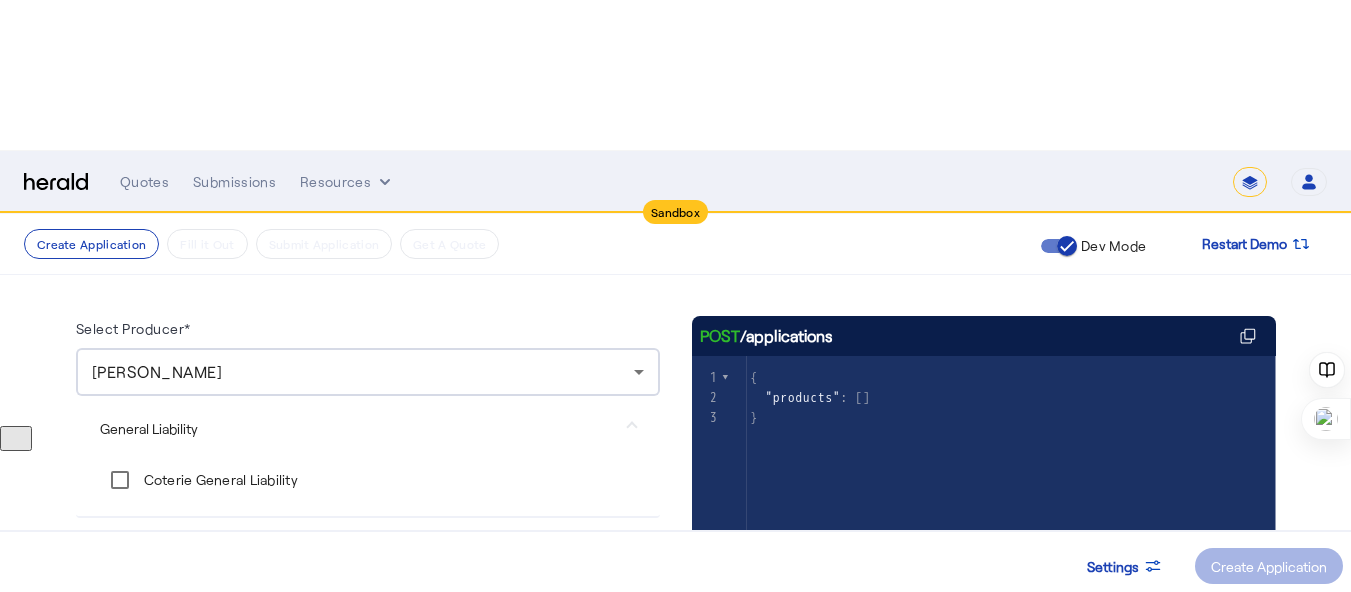 scroll, scrollTop: 169, scrollLeft: 0, axis: vertical 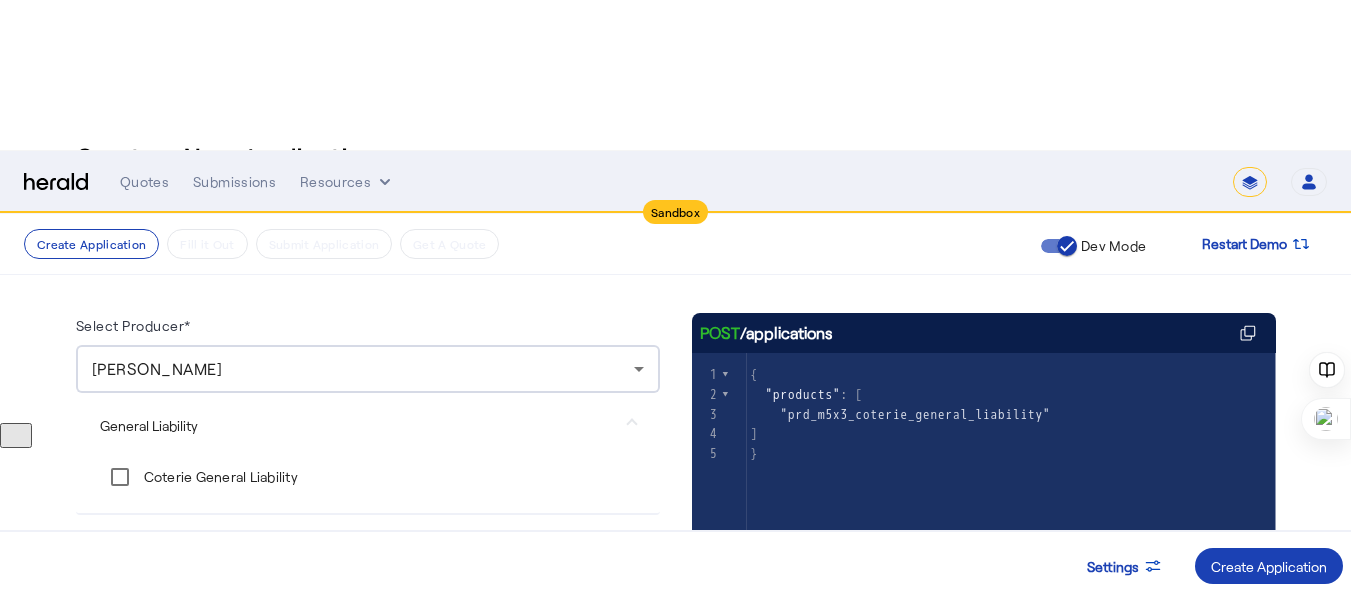 click on "Business Owners Policy" at bounding box center (356, 539) 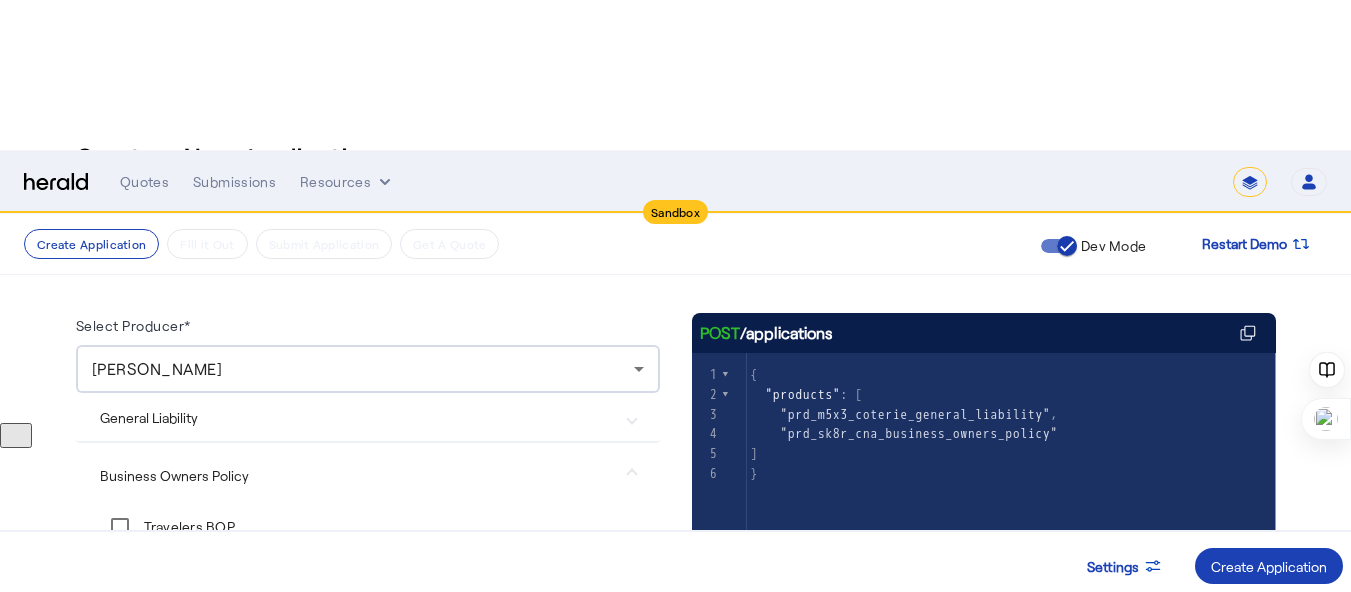 click on "Create Application   Fill it Out   Submit Application   Get A Quote  Dev Mode Restart Demo
Create a New Application   An  application  is a series of inputs for a product or set of products. You can create an application using  /applications
and including the  products  you’d like.  Select Producer* [PERSON_NAME]  General Liability  Coterie General Liability   Business Owners Policy  Travelers BOP  Coterie Business Owner's Policy  CNA Business Owner's Policy   Cyber Risk  Cowbell Cyber  Cowbell Cyber Surplus  AmTrust Cyber  CFC Cyber  POST  /applications
xxxxxxxxxx 3   1 { 2    "products" : [ 3      "prd_m5x3_coterie_general_liability" , 4      "prd_sk8r_cna_business_owners_policy" 5   ] 6 } Settings
Create Application" 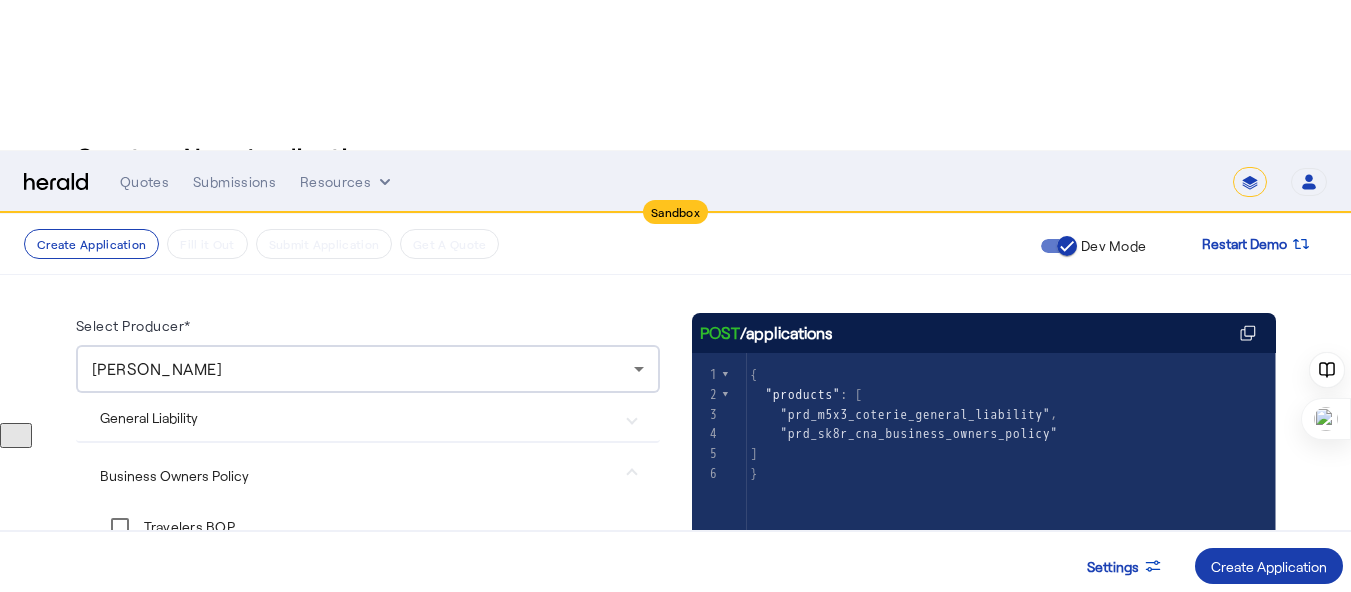 click on "Create Application" at bounding box center (1269, 566) 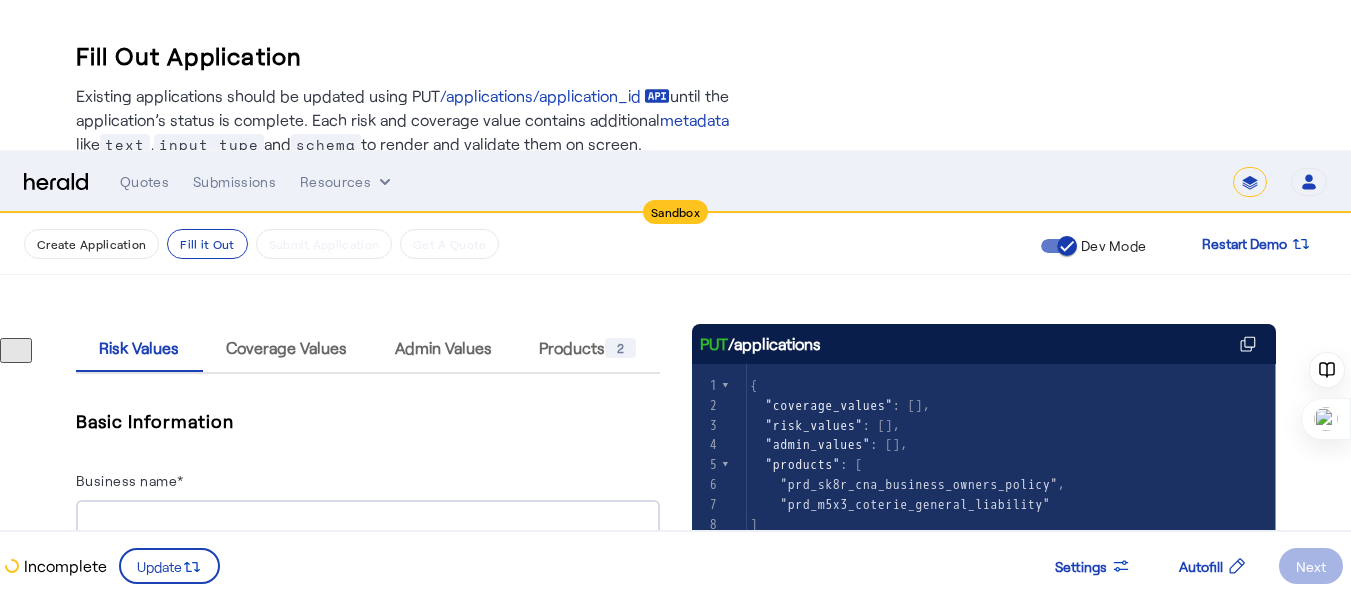 scroll, scrollTop: 698, scrollLeft: 0, axis: vertical 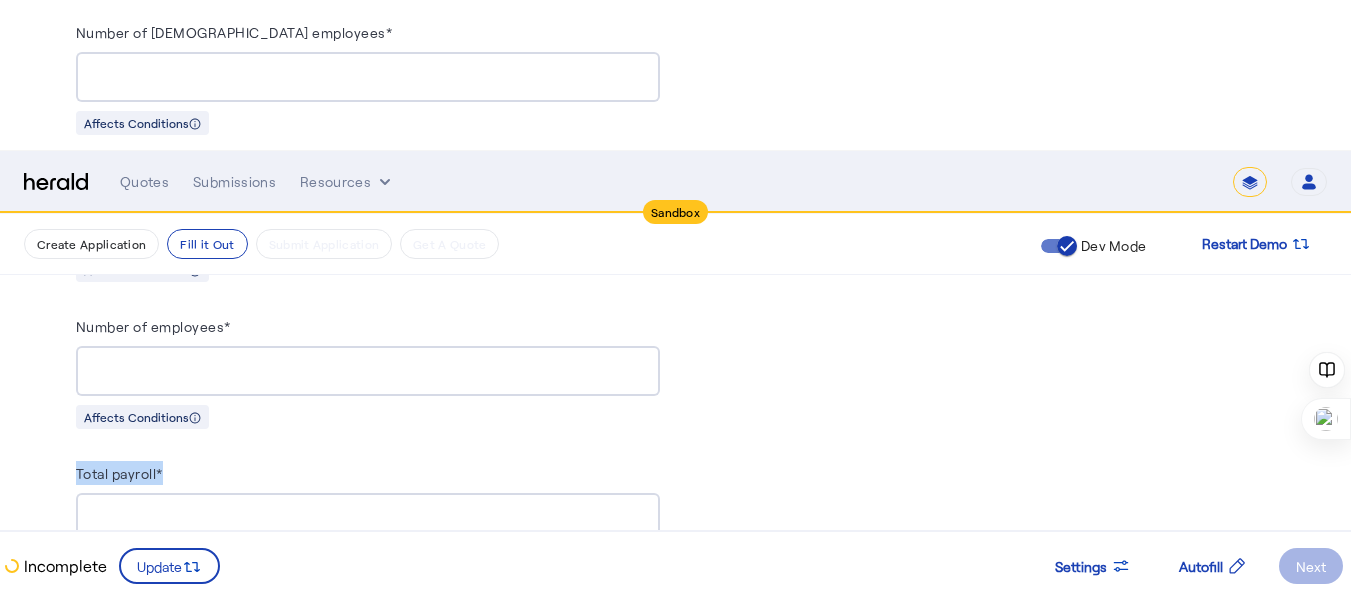 drag, startPoint x: 116, startPoint y: 225, endPoint x: 314, endPoint y: 243, distance: 198.8165 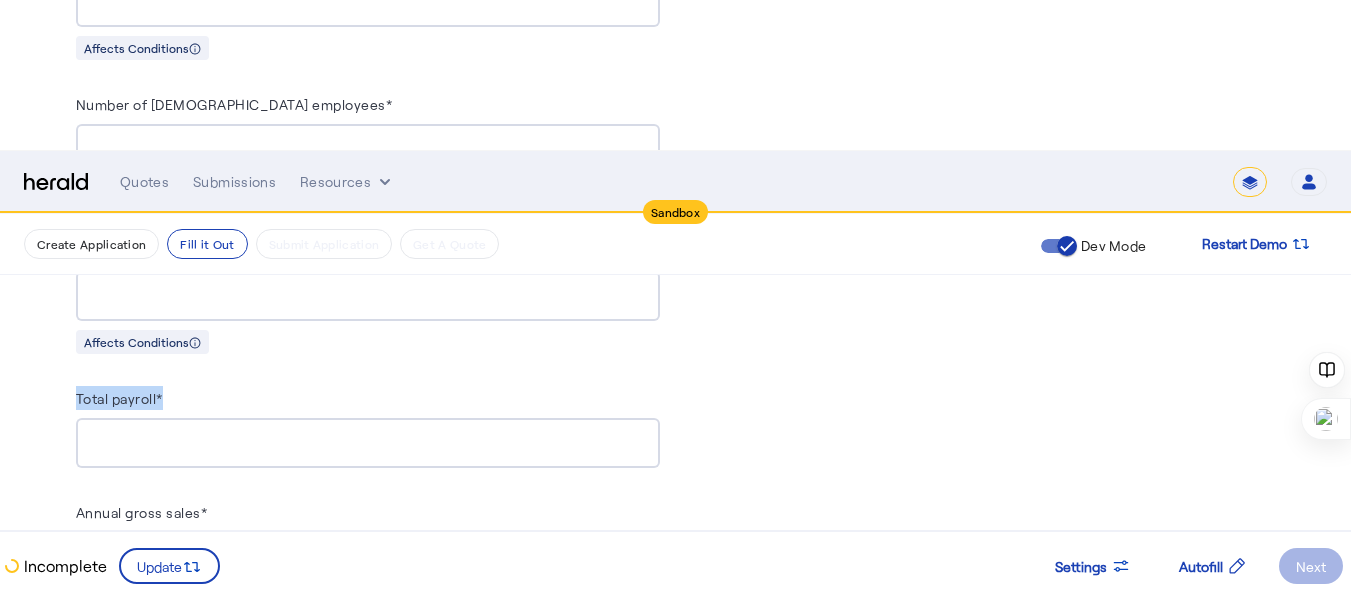 scroll, scrollTop: 1698, scrollLeft: 0, axis: vertical 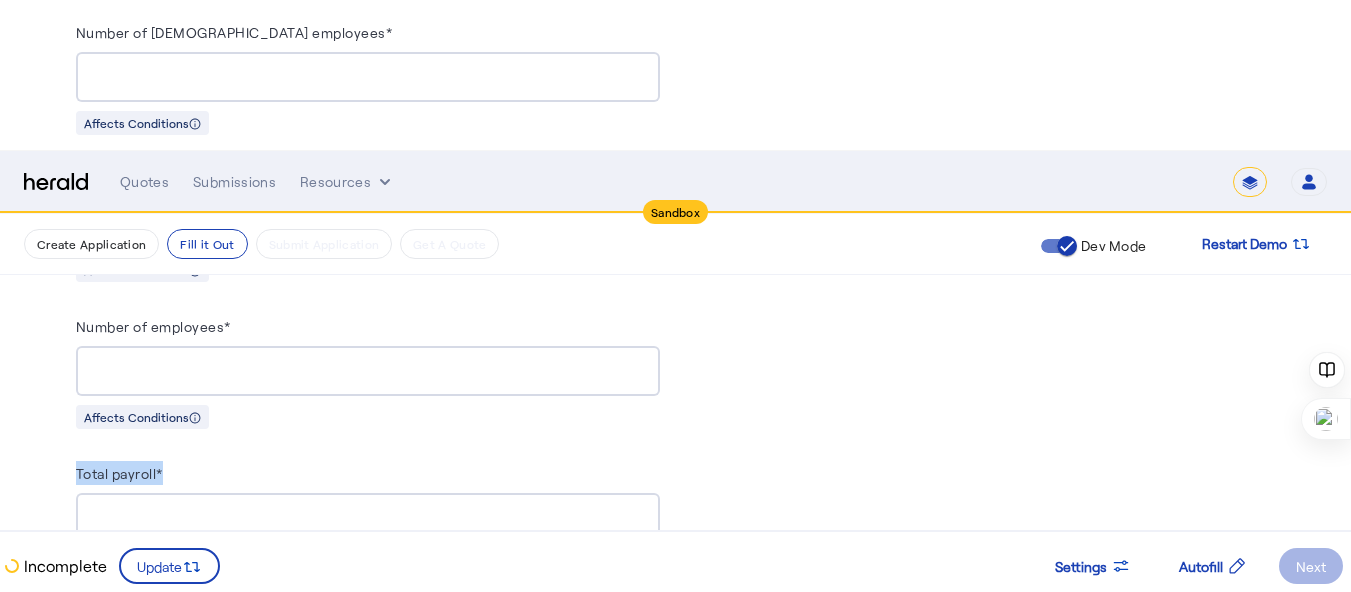 click on "Total payroll*" at bounding box center [119, 473] 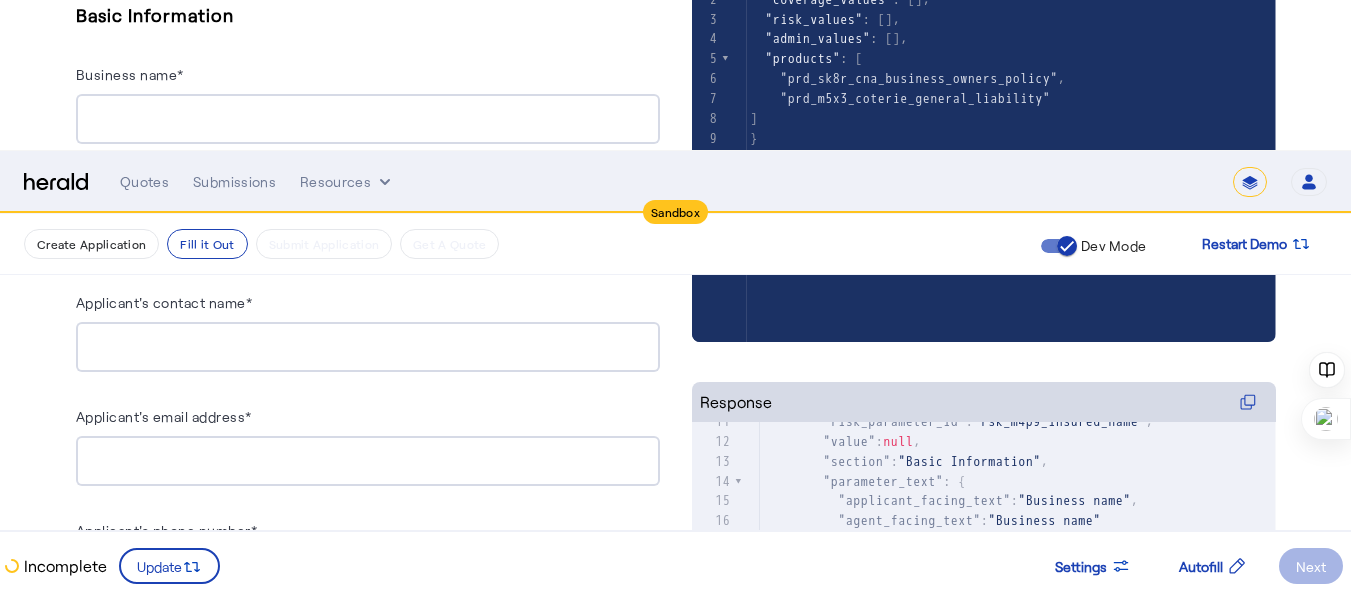 scroll, scrollTop: 798, scrollLeft: 0, axis: vertical 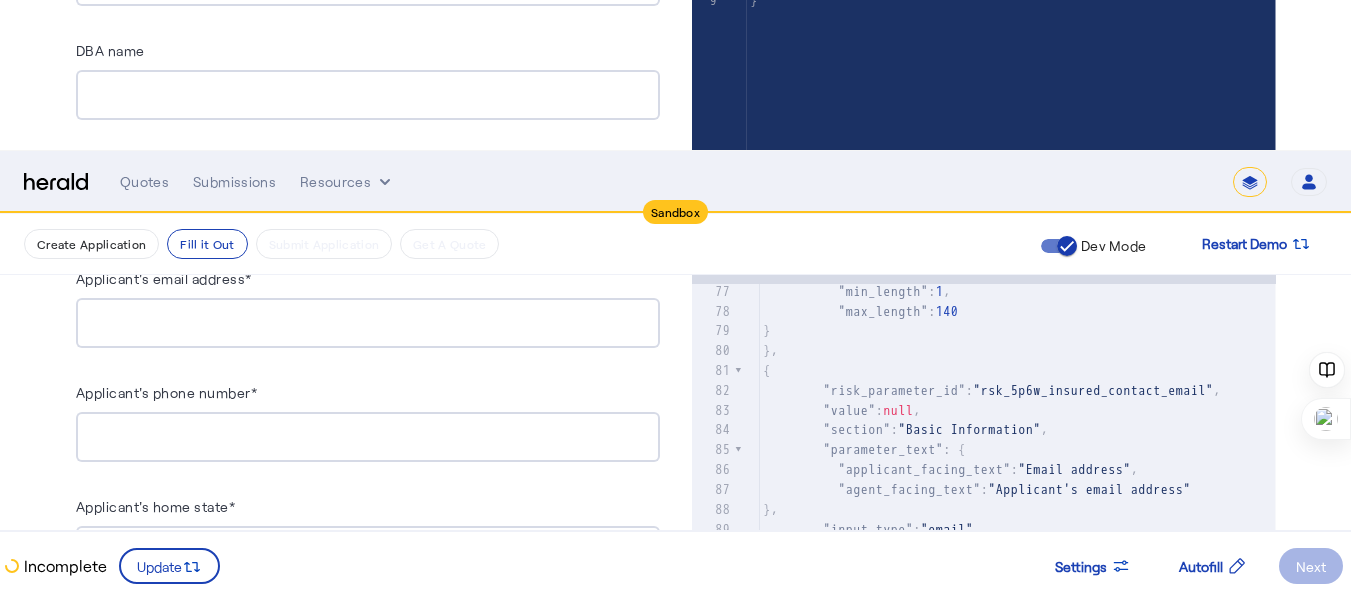 click on "Create Application   Fill it Out   Submit Application   Get A Quote  Dev Mode Restart Demo
Fill Out Application   Existing applications should be updated using PUT  /applications/application_id
until the application’s status is complete. Each risk and coverage value contains additional  metadata  like  text ,  input_type  and  schema  to render and validate them on screen.   Conditionally relevant values are only returned when the required conditions are met. If  affects_conditions  is  true  for a risk or coverage parameter, submitting a value for it may yield additional parameters. For example, if gross sales are only relevant for a specific class code, the risk value for gross sales will only be returned once the risk value for class code has been set.  Risk Values Coverage Values Admin Values Products       2   Basic Information  Business name* DBA name Applicant's contact name* Applicant's email address* Applicant's phone number* search" 